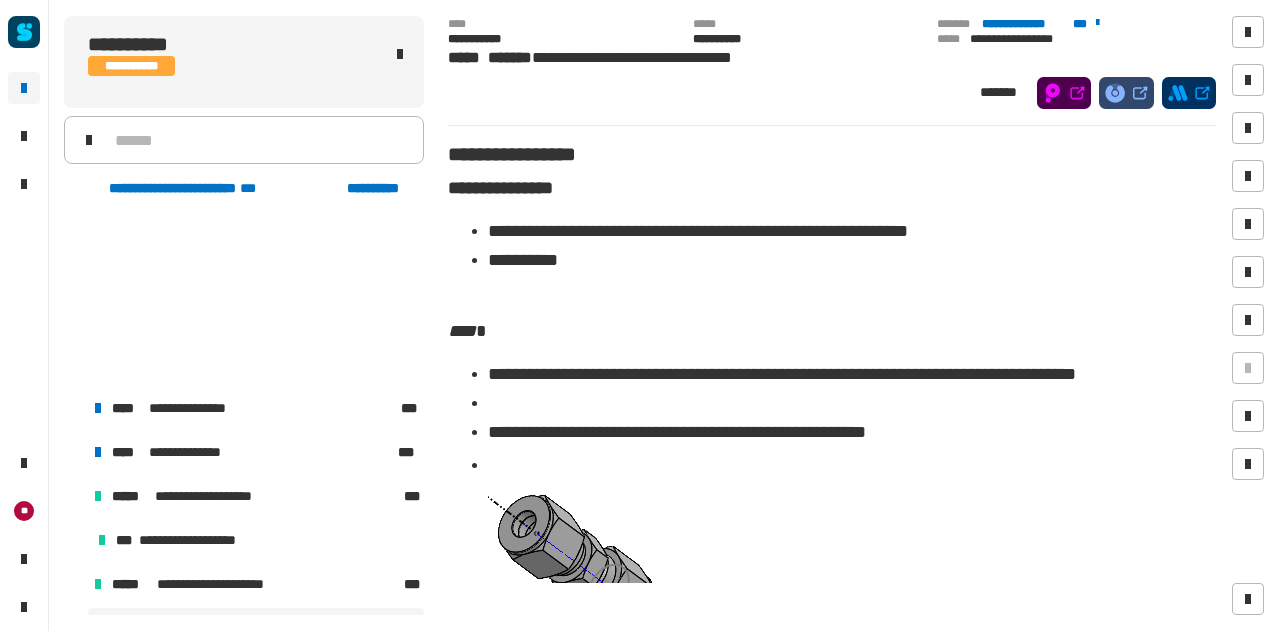 scroll, scrollTop: 0, scrollLeft: 0, axis: both 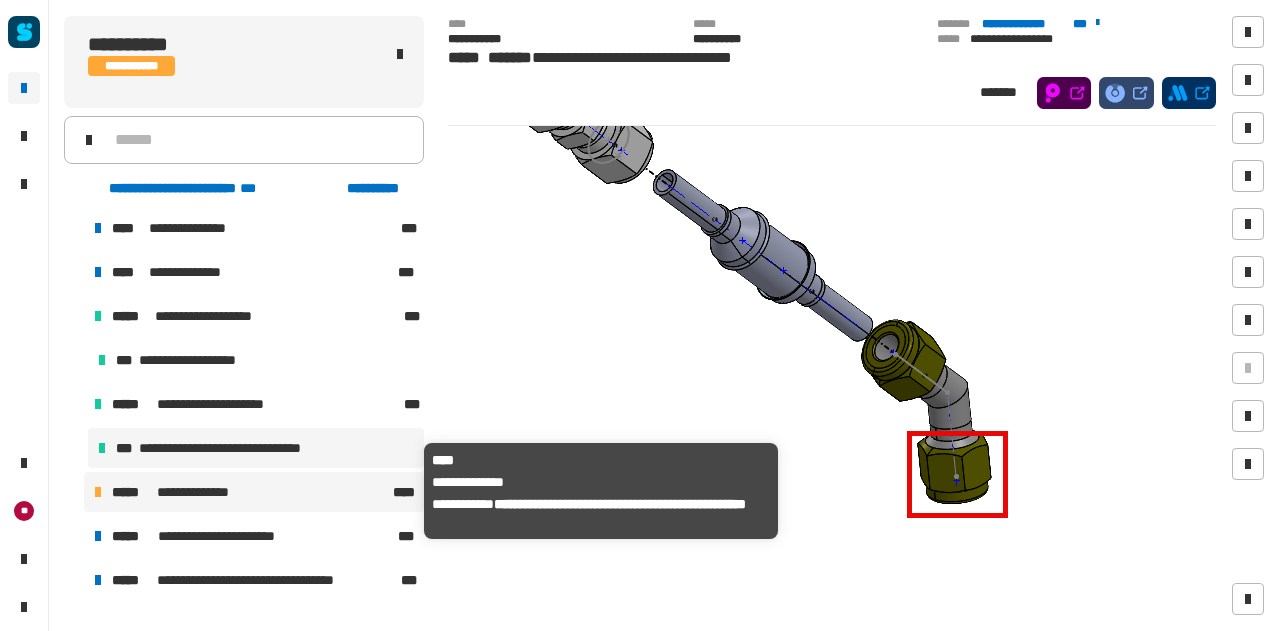click on "**********" at bounding box center (206, 492) 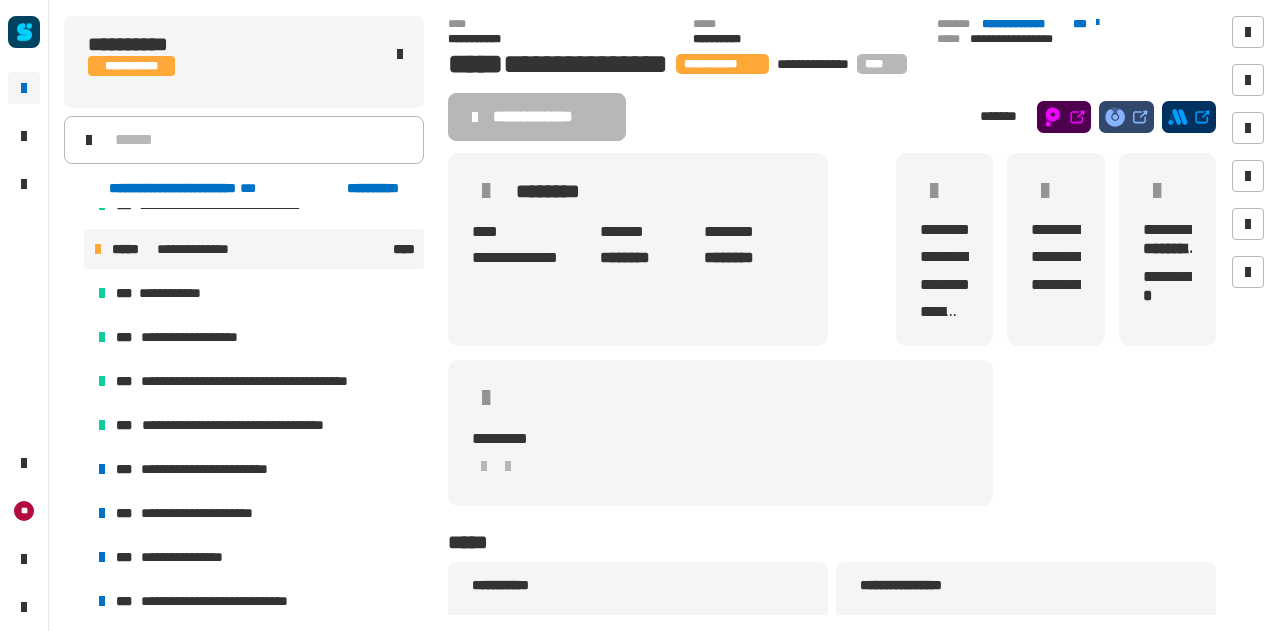 scroll, scrollTop: 424, scrollLeft: 0, axis: vertical 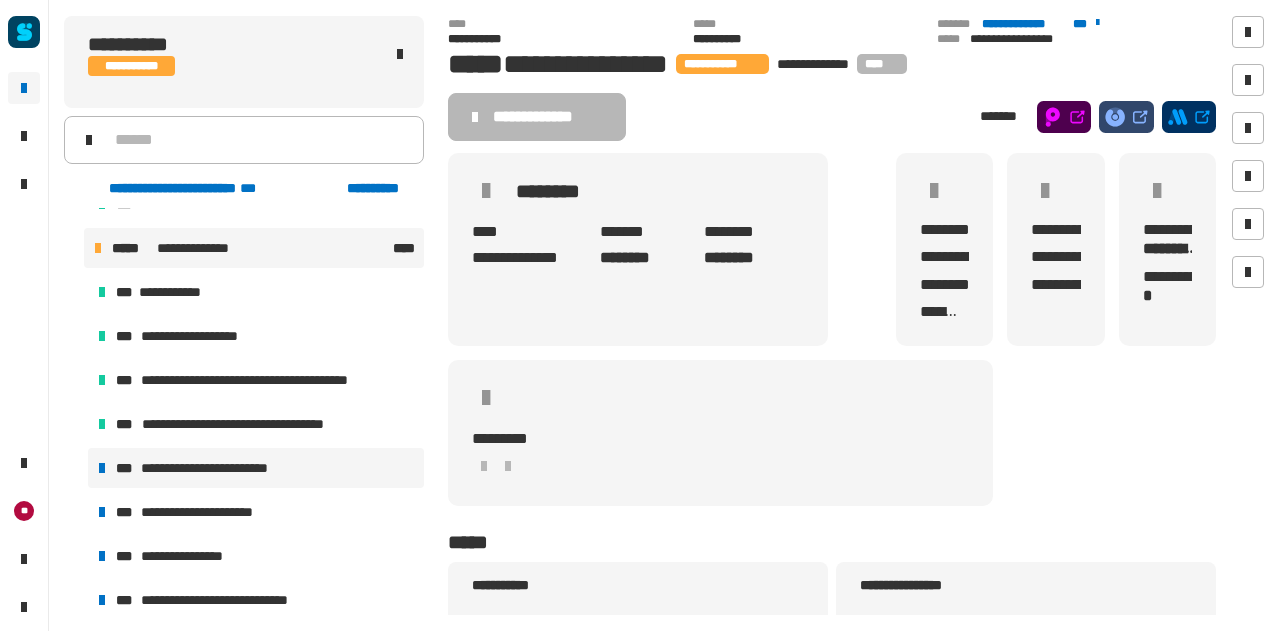click on "**********" at bounding box center (215, 468) 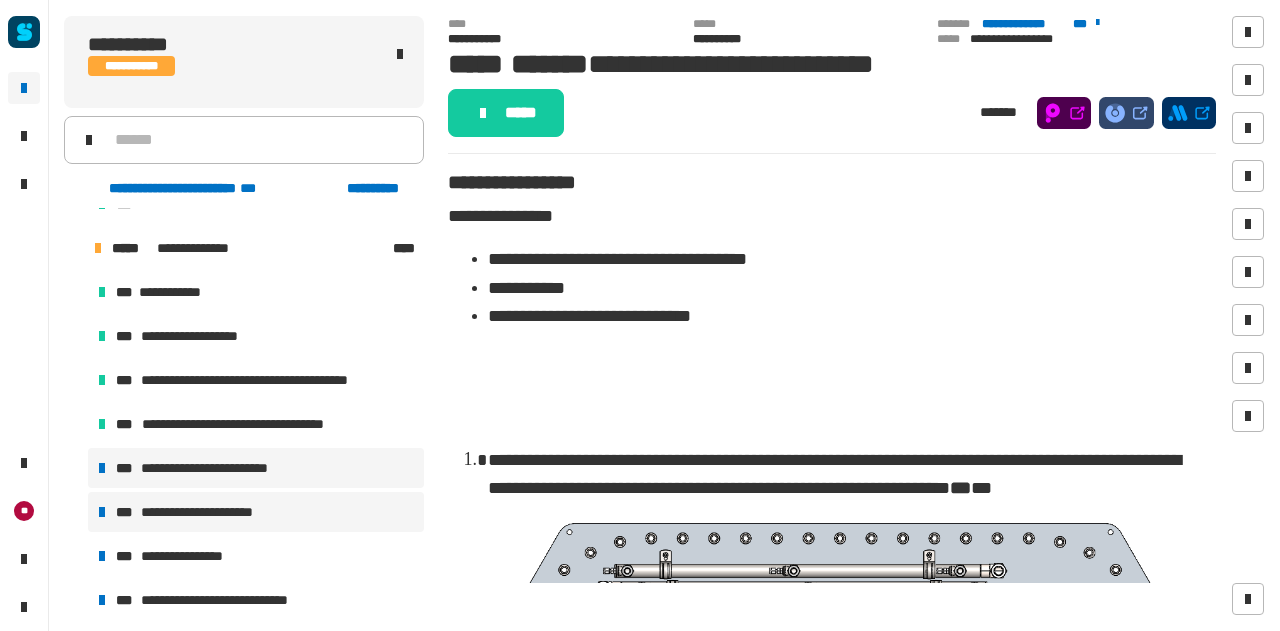 click on "**********" at bounding box center [256, 512] 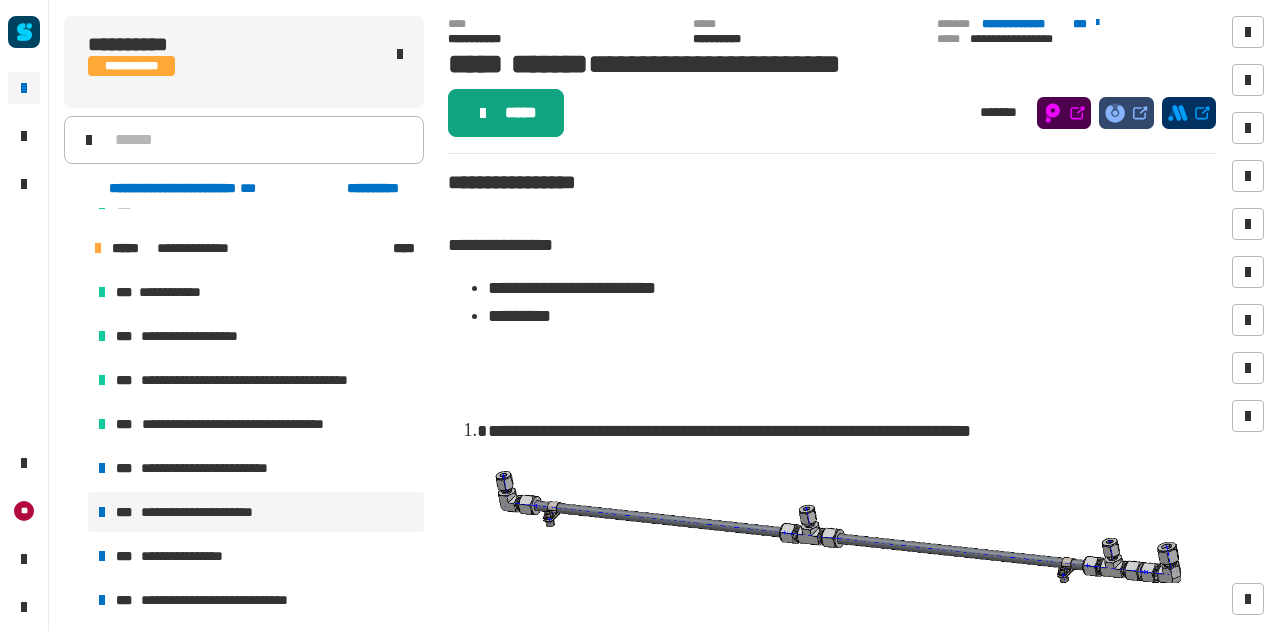 click on "*****" 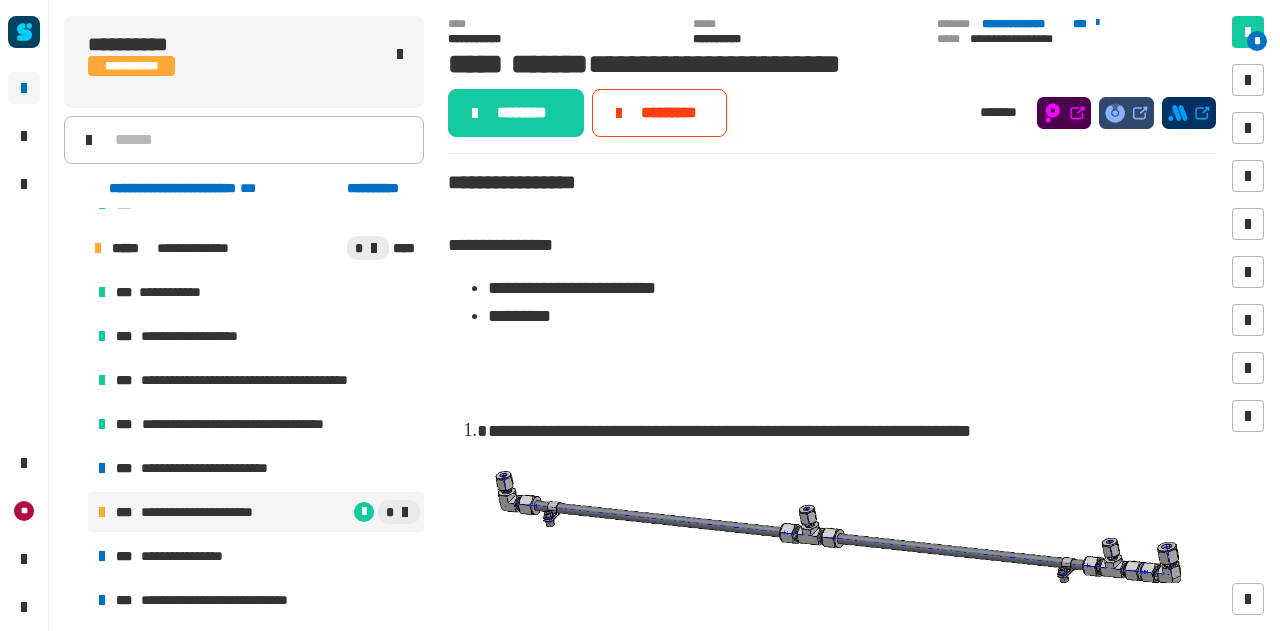 click on "********" 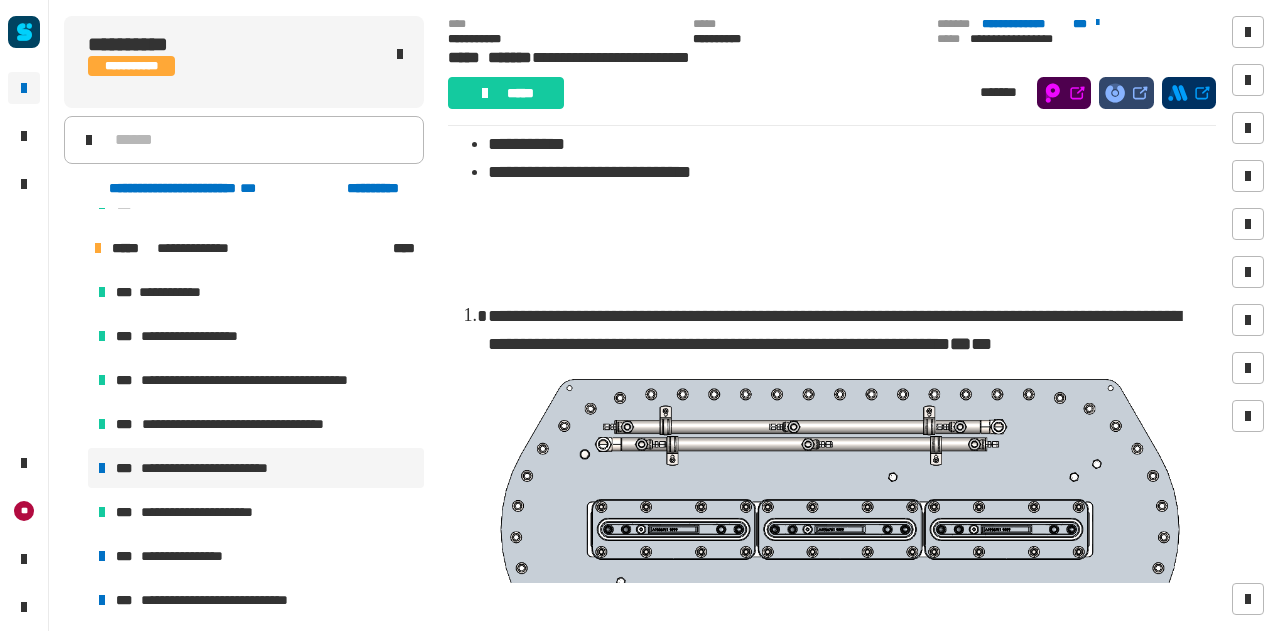 scroll, scrollTop: 126, scrollLeft: 0, axis: vertical 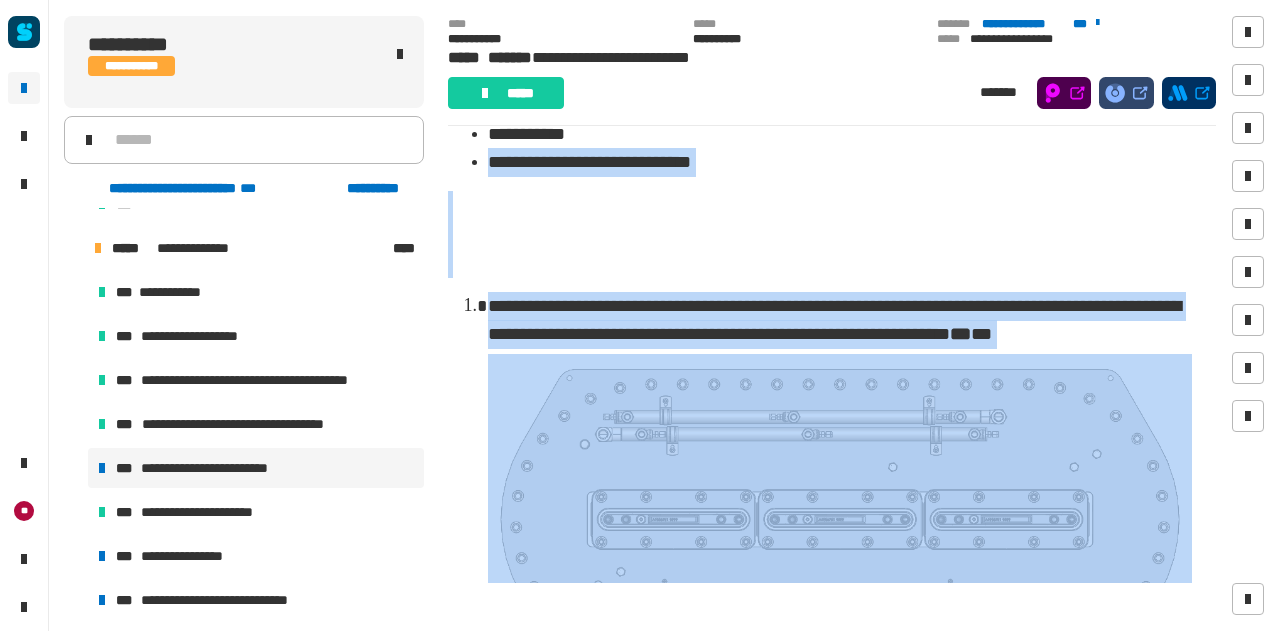 drag, startPoint x: 1206, startPoint y: 118, endPoint x: 1196, endPoint y: 147, distance: 30.675724 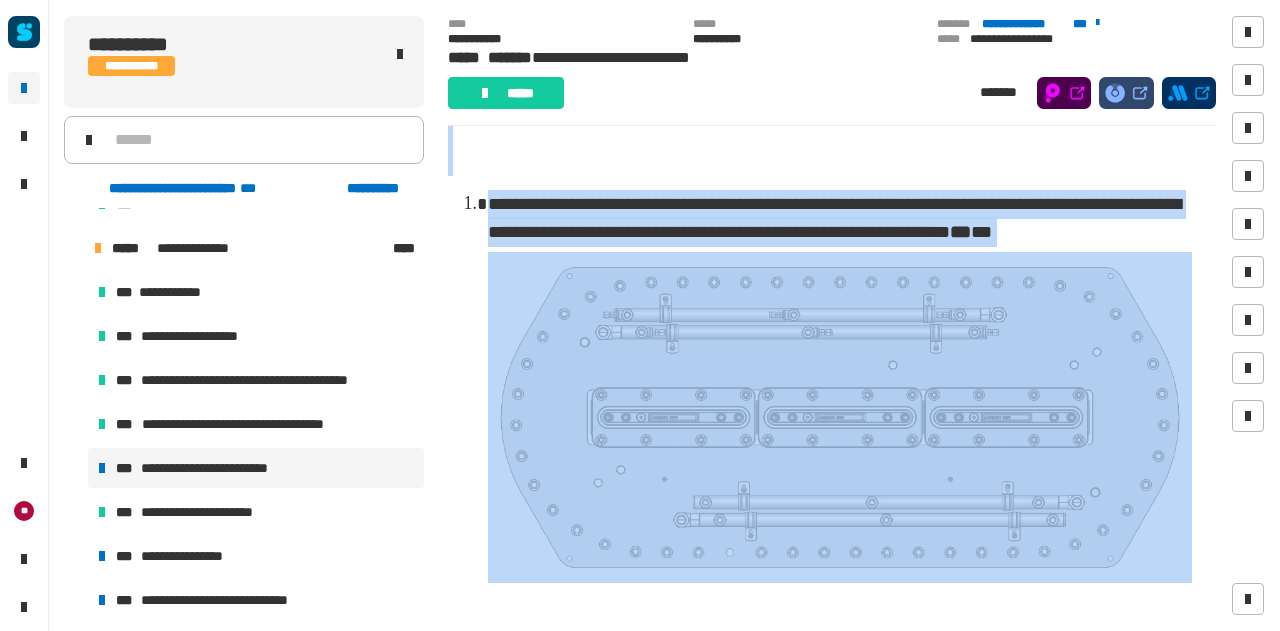scroll, scrollTop: 210, scrollLeft: 0, axis: vertical 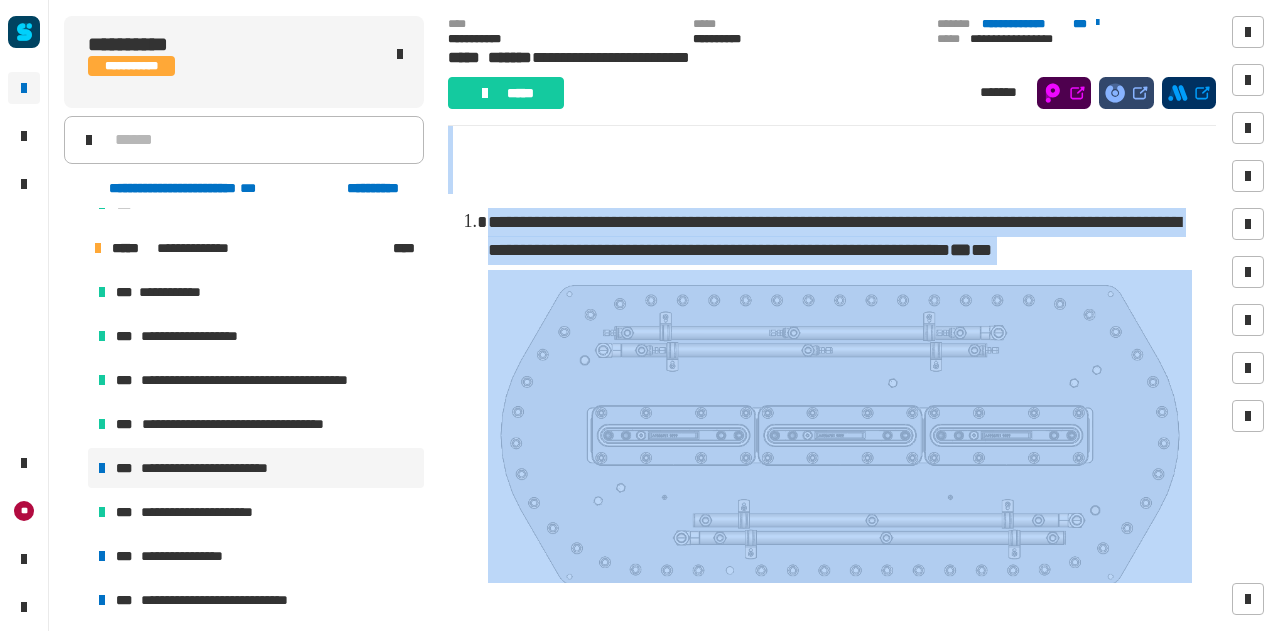 click 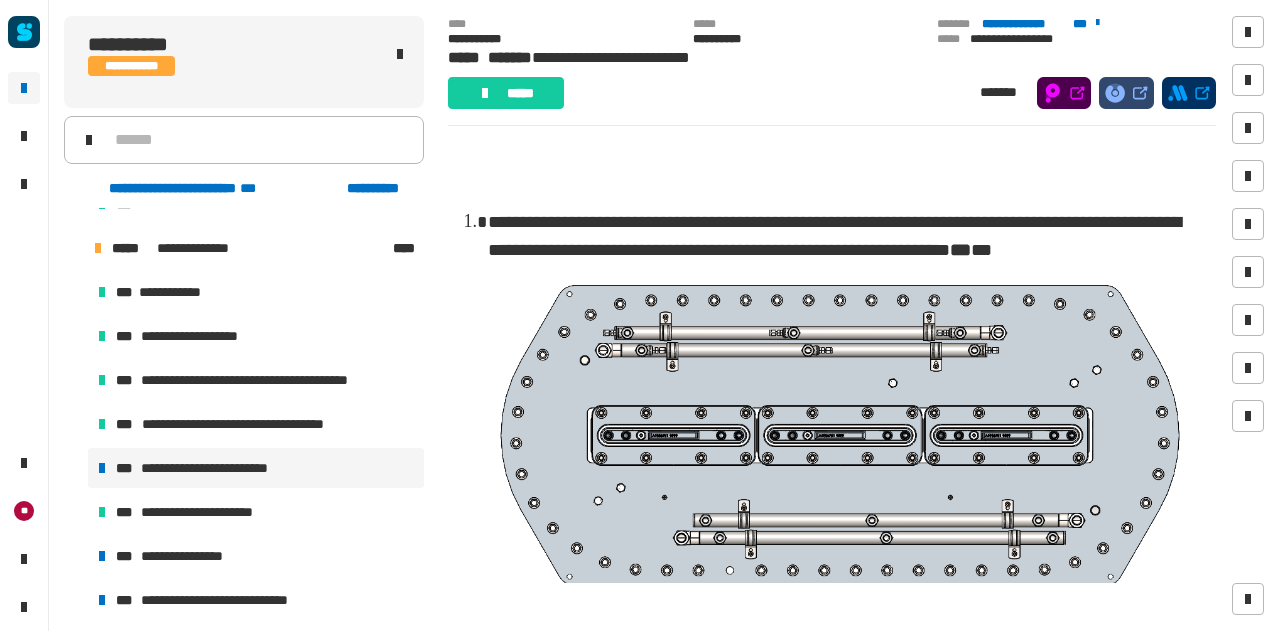 scroll, scrollTop: 260, scrollLeft: 0, axis: vertical 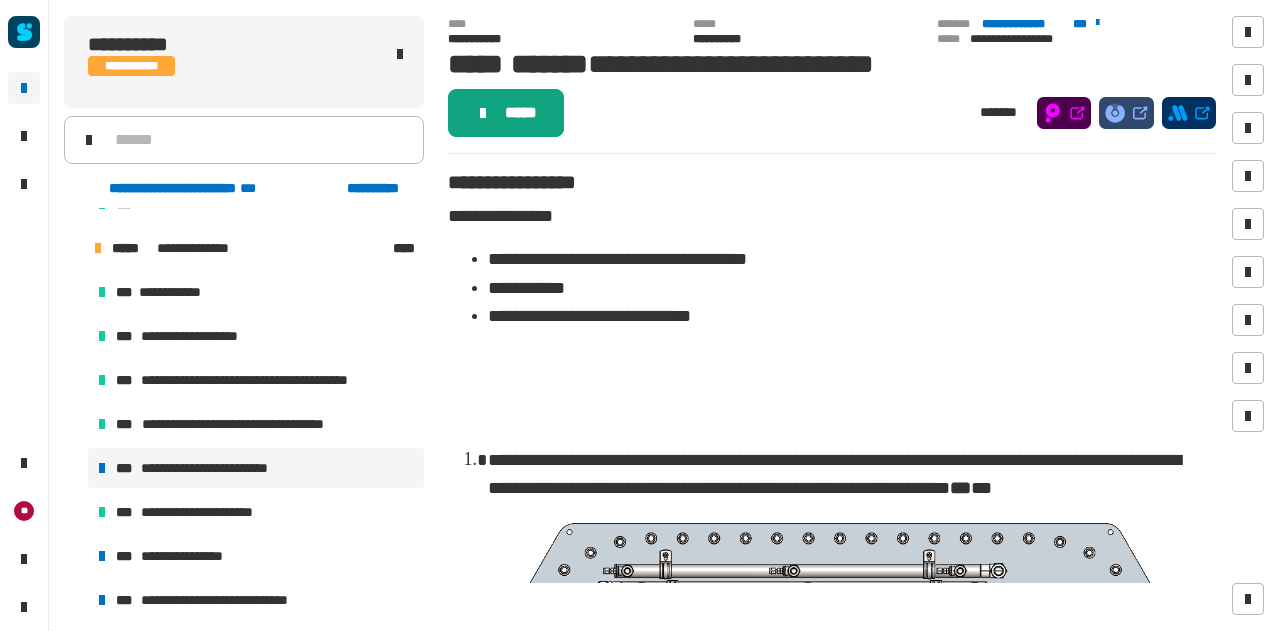 click on "*****" 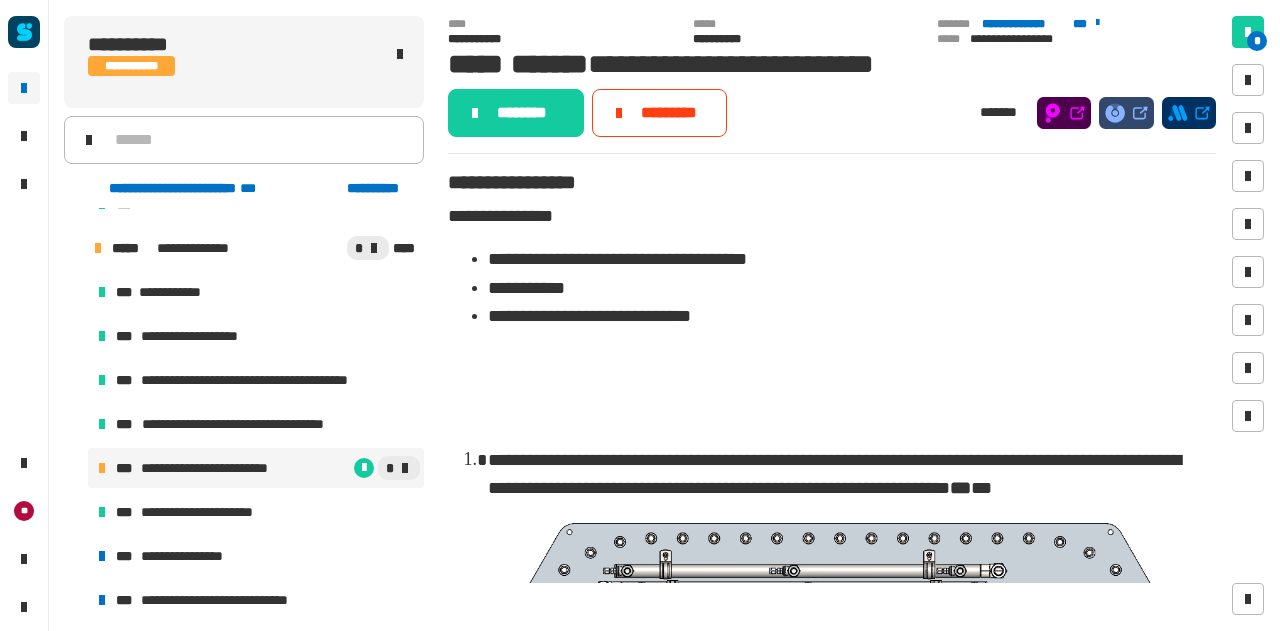 click on "********" 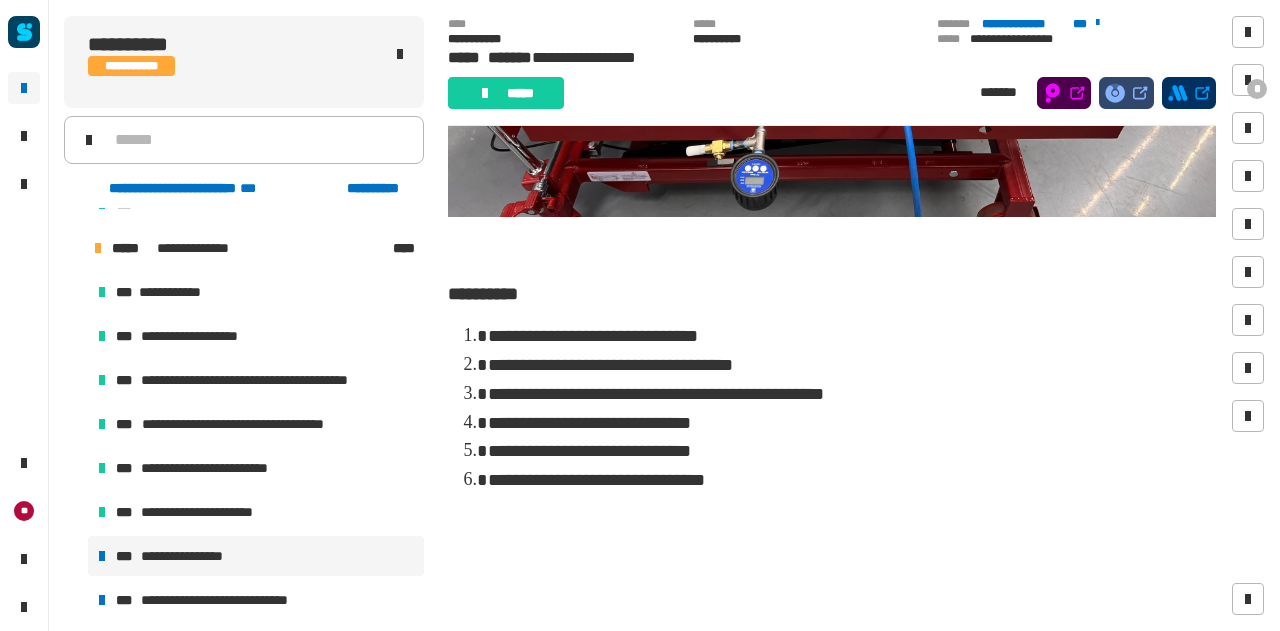 scroll, scrollTop: 888, scrollLeft: 0, axis: vertical 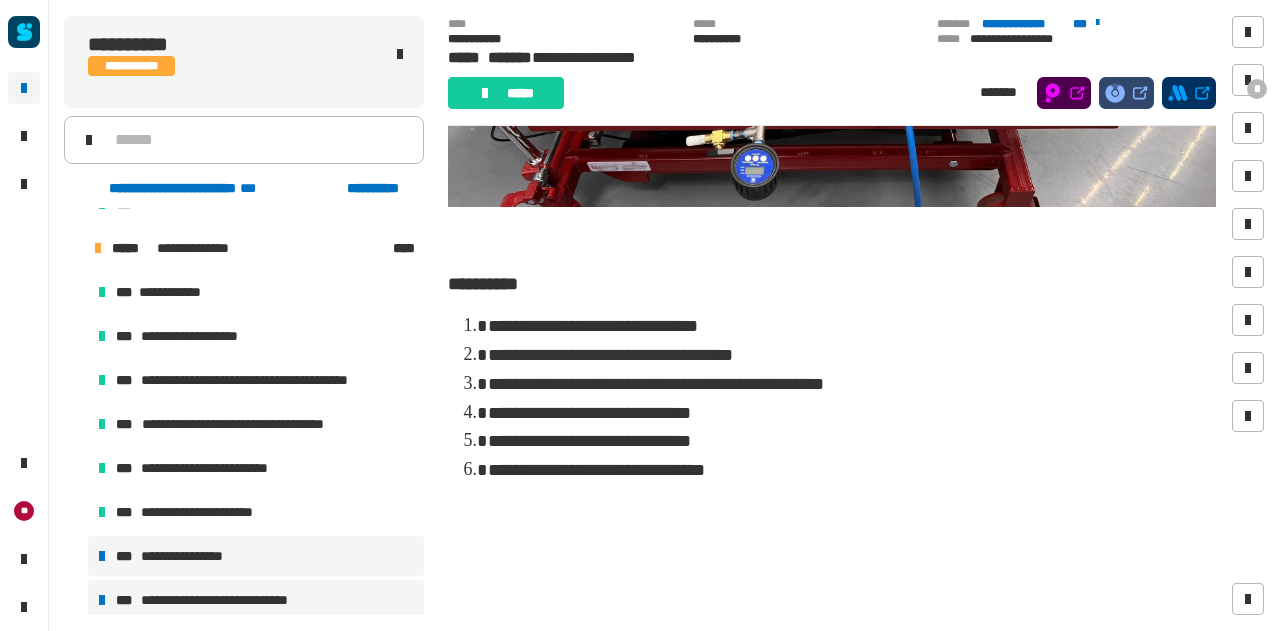 click on "**********" at bounding box center [231, 600] 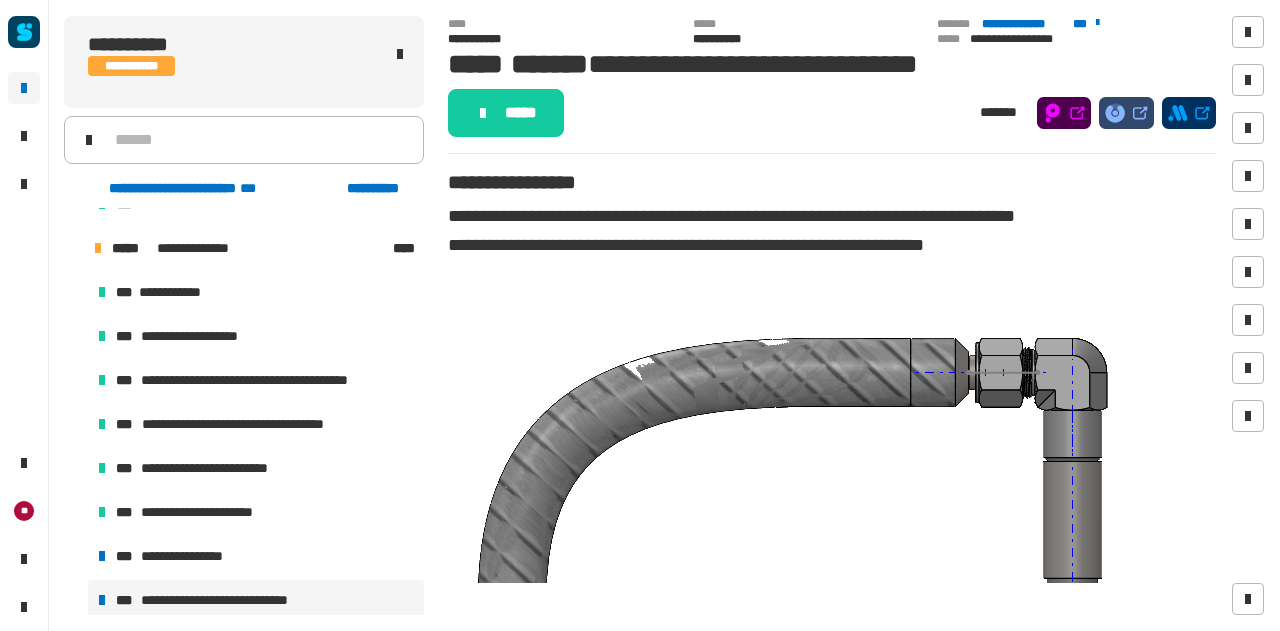 click on "**********" 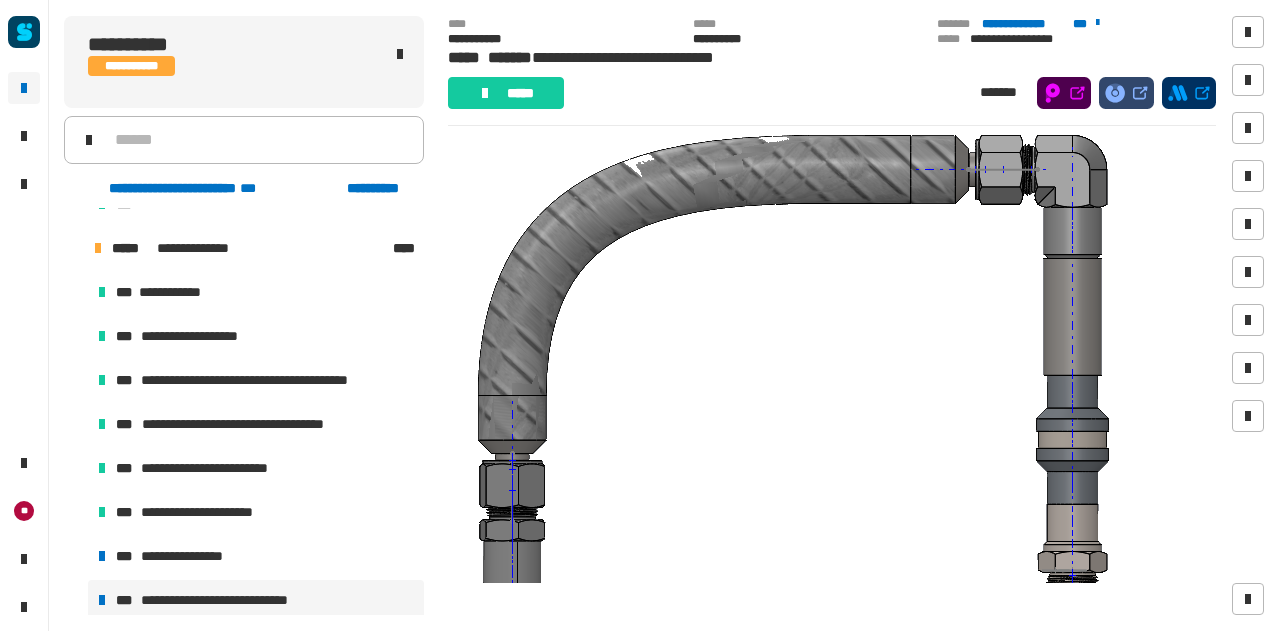 scroll, scrollTop: 171, scrollLeft: 0, axis: vertical 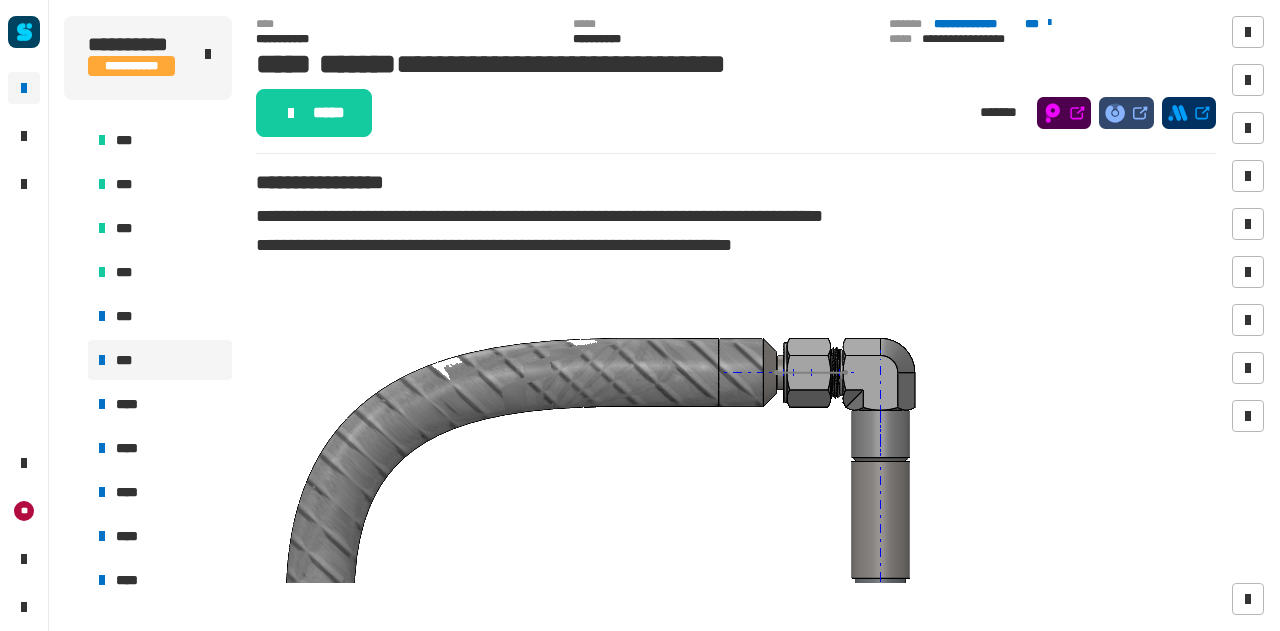 drag, startPoint x: 180, startPoint y: 219, endPoint x: 715, endPoint y: 328, distance: 545.99084 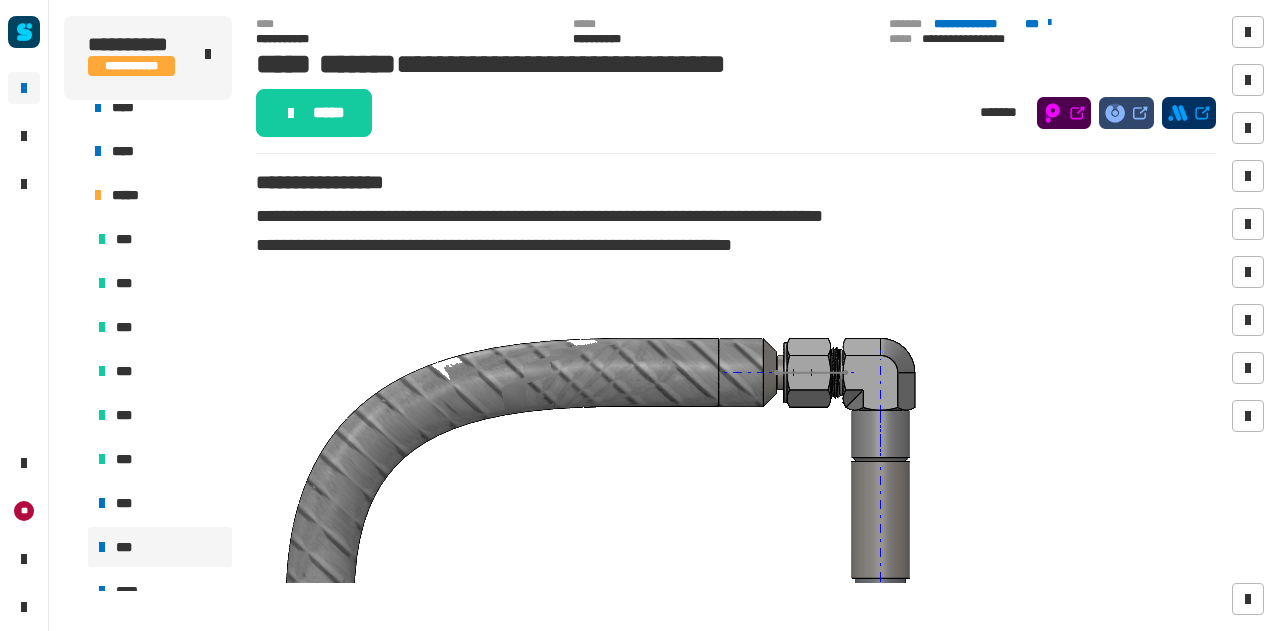 scroll, scrollTop: 136, scrollLeft: 0, axis: vertical 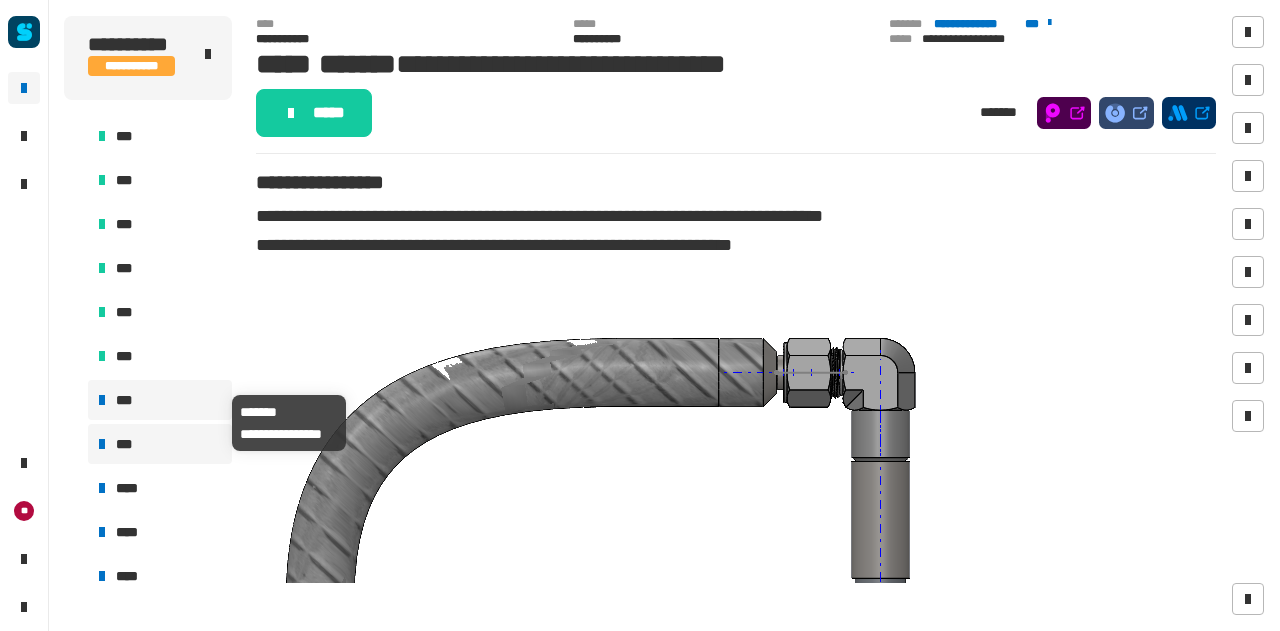 click on "***" at bounding box center [160, 400] 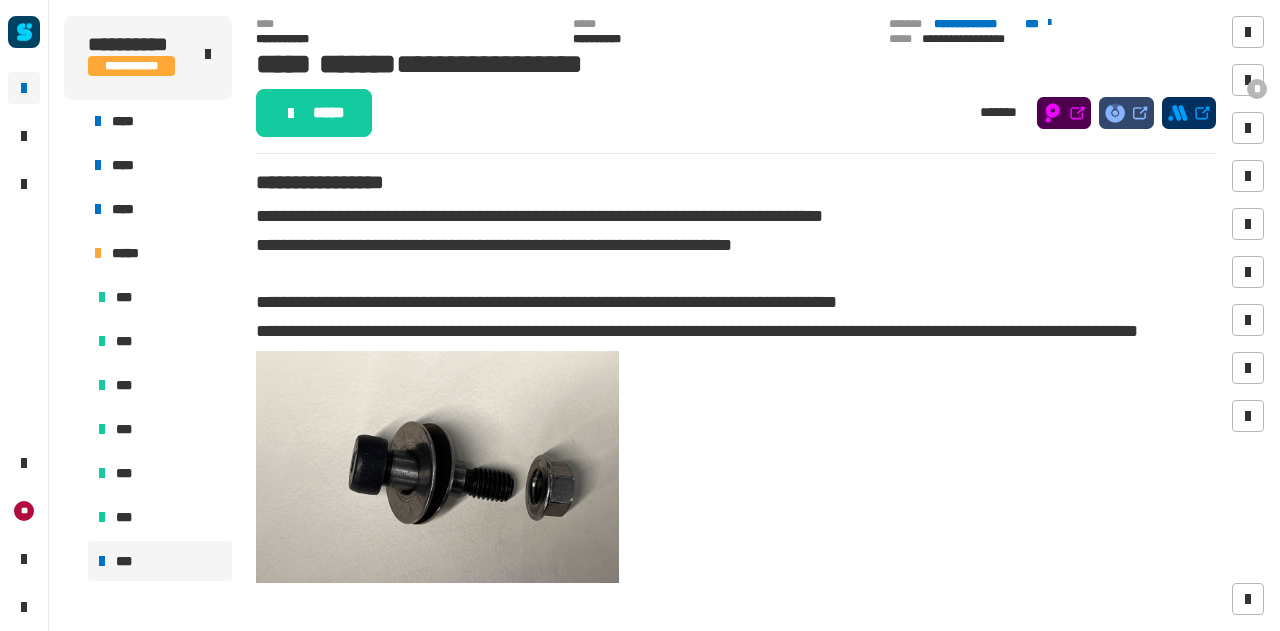 scroll, scrollTop: 88, scrollLeft: 0, axis: vertical 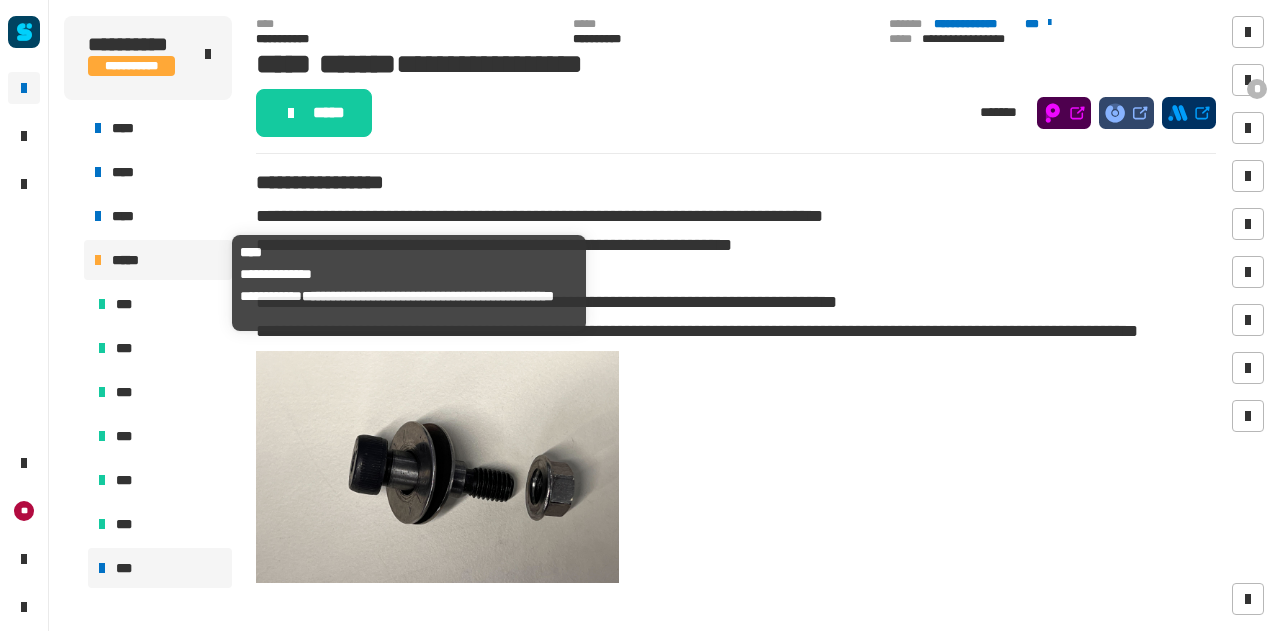 click on "*****" at bounding box center [132, 260] 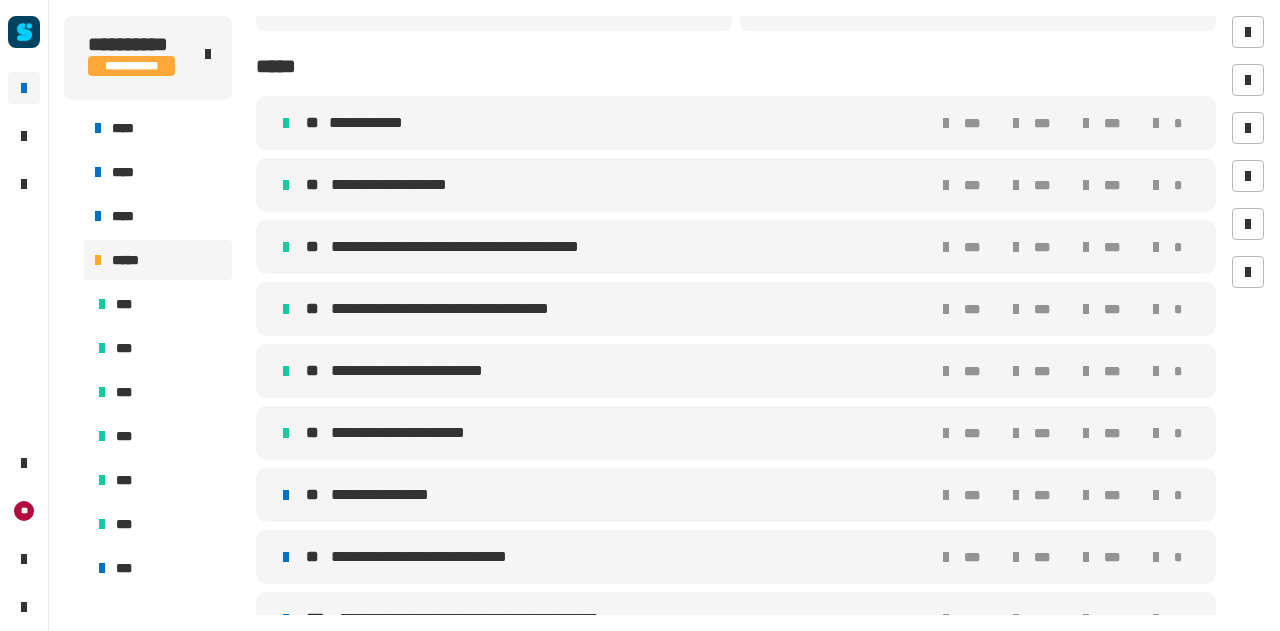 scroll, scrollTop: 640, scrollLeft: 0, axis: vertical 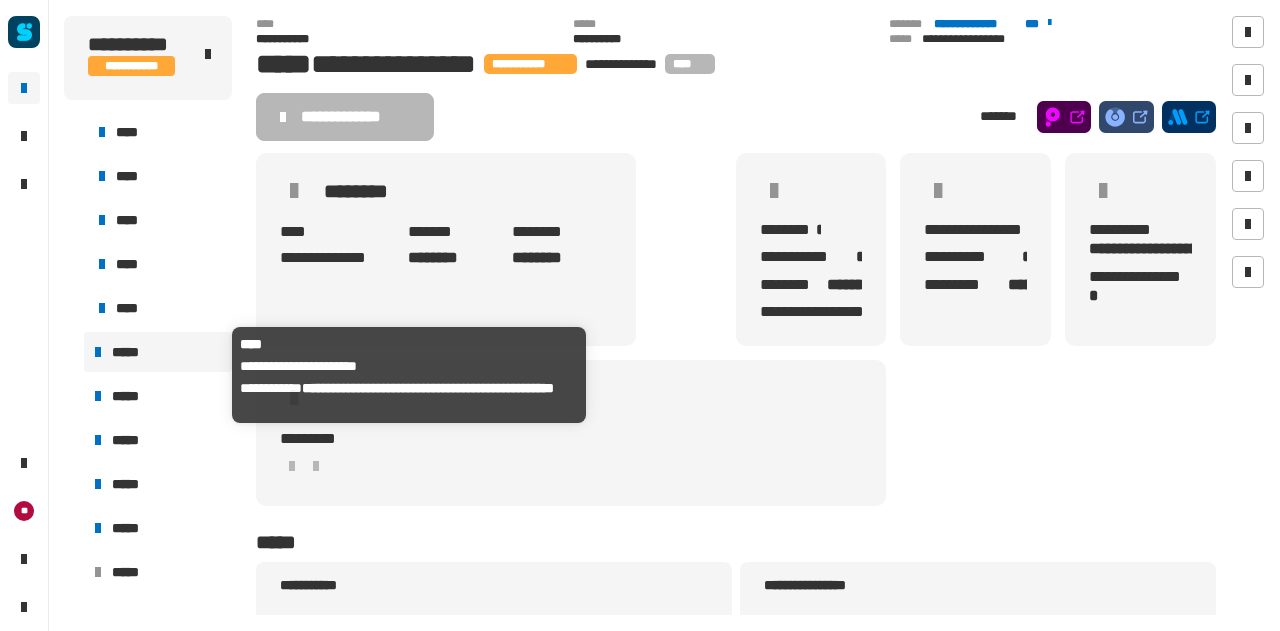 click on "*****" at bounding box center [133, 352] 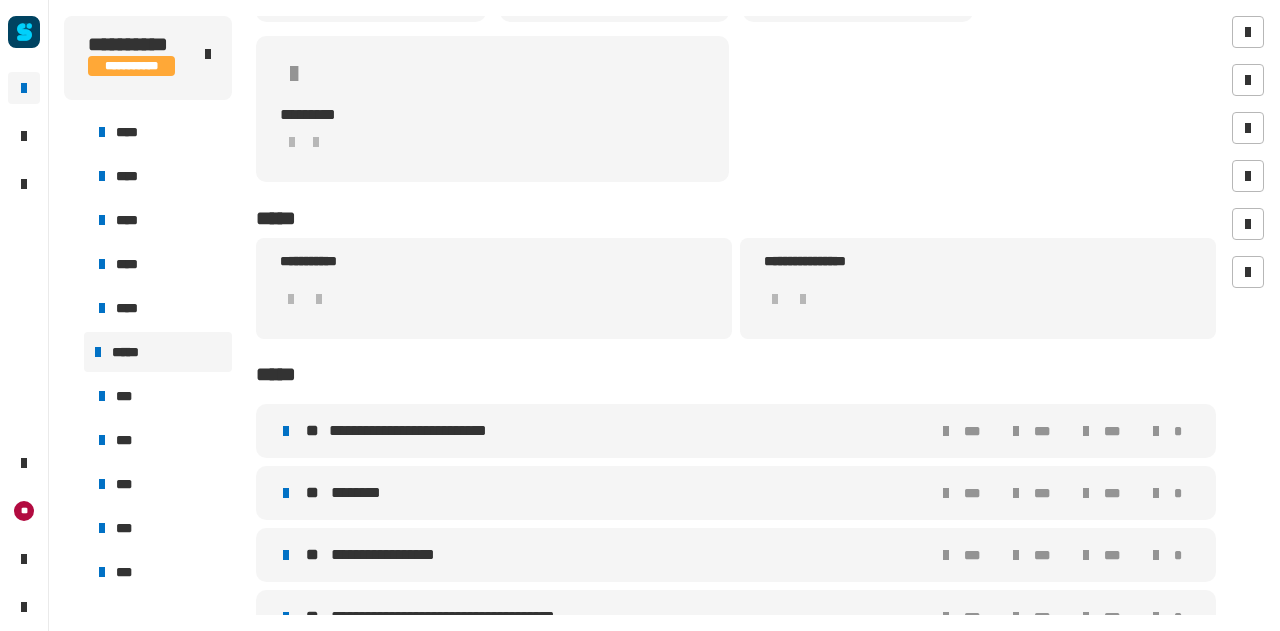 scroll, scrollTop: 0, scrollLeft: 0, axis: both 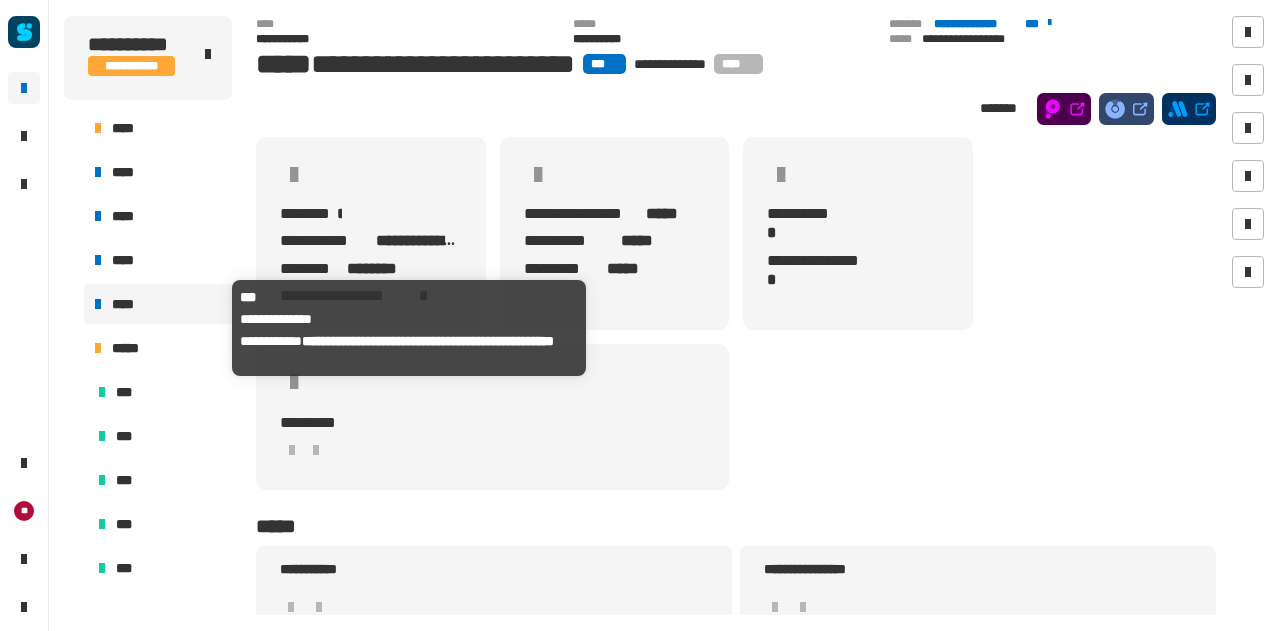 click on "****" at bounding box center (168, 304) 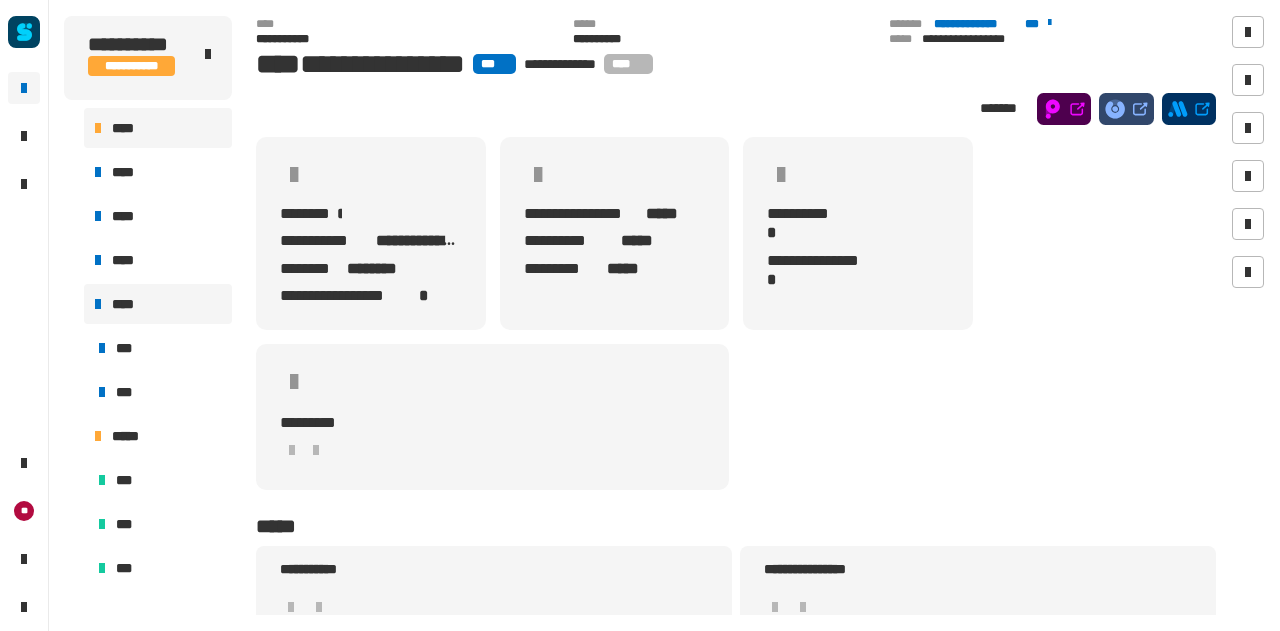 click on "****" at bounding box center [158, 128] 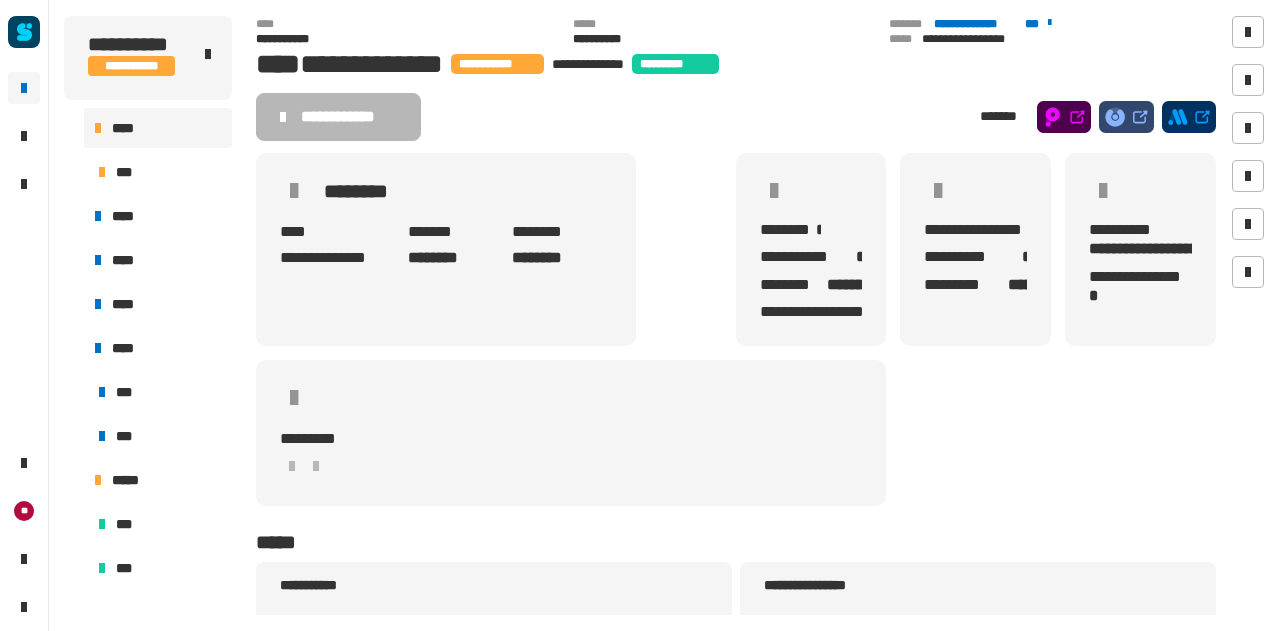 scroll, scrollTop: 167, scrollLeft: 0, axis: vertical 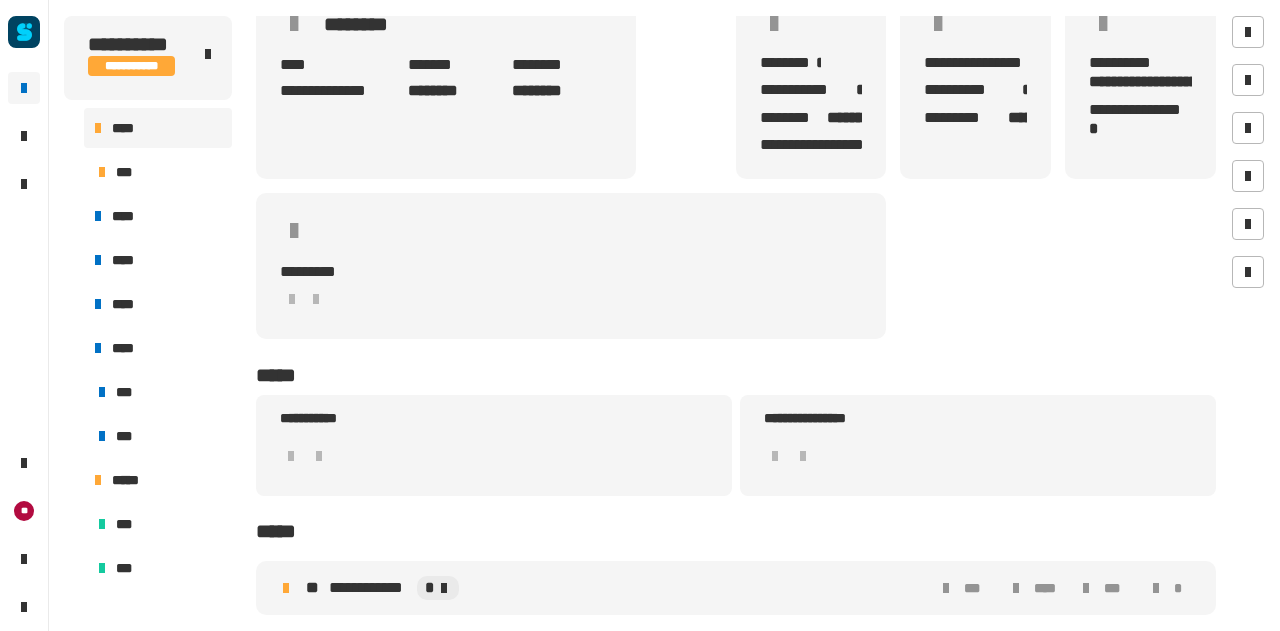 click on "**********" at bounding box center (612, 588) 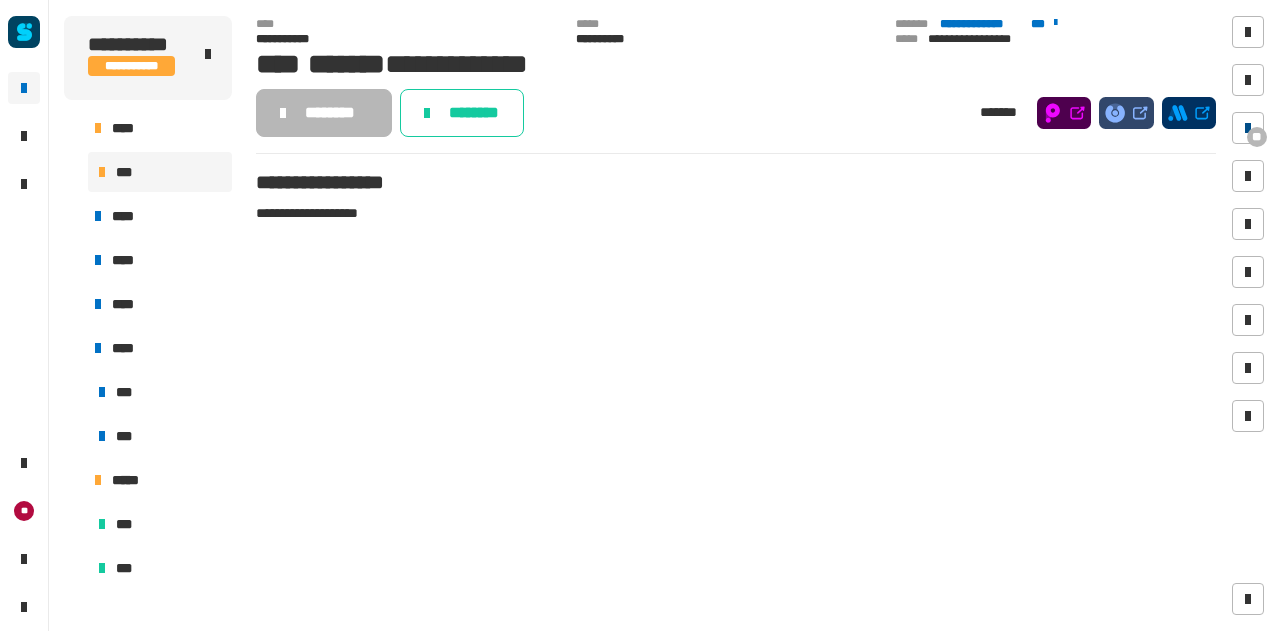 click at bounding box center [1248, 128] 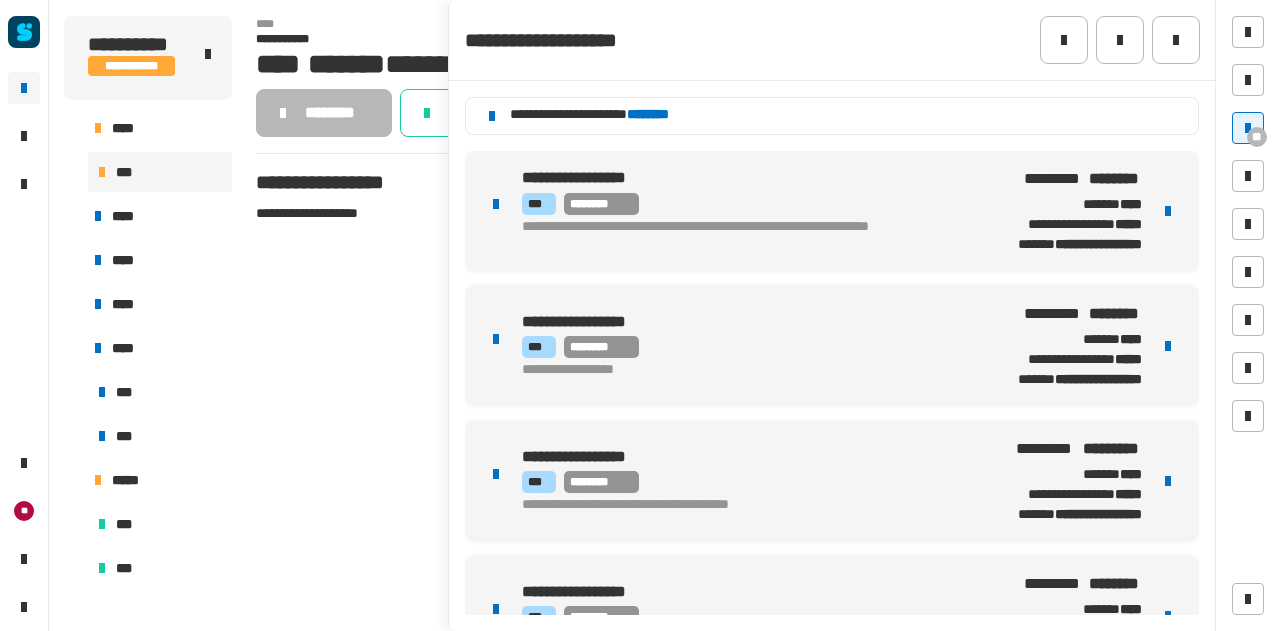 click on "********" 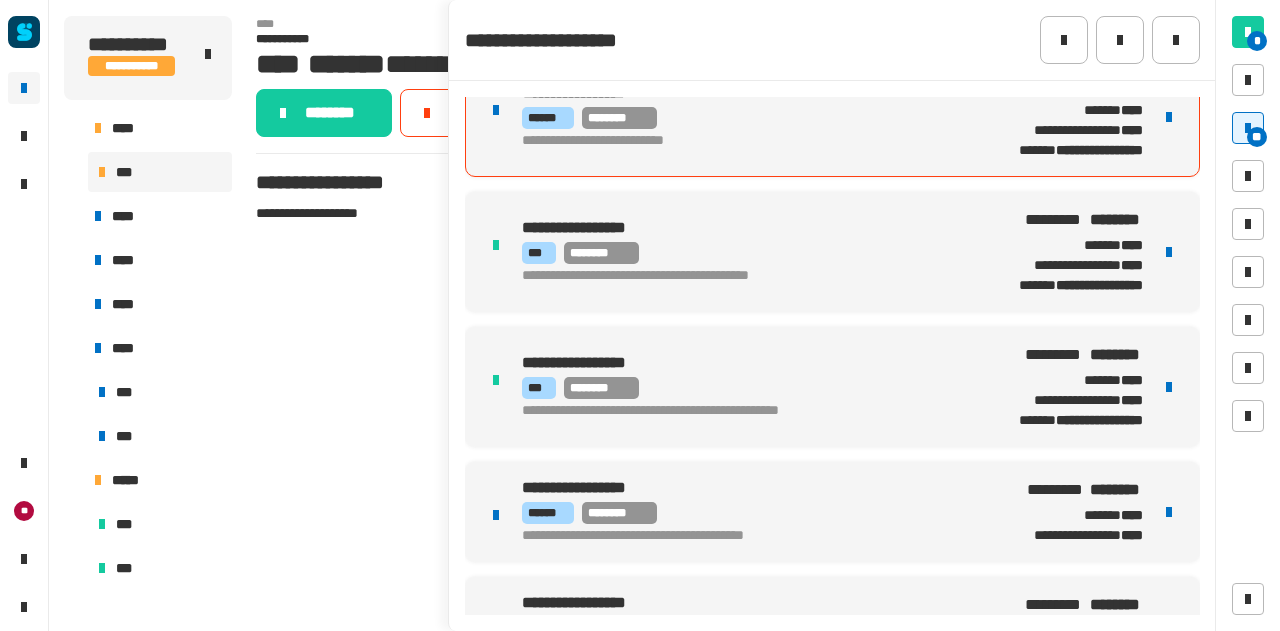 scroll, scrollTop: 1494, scrollLeft: 0, axis: vertical 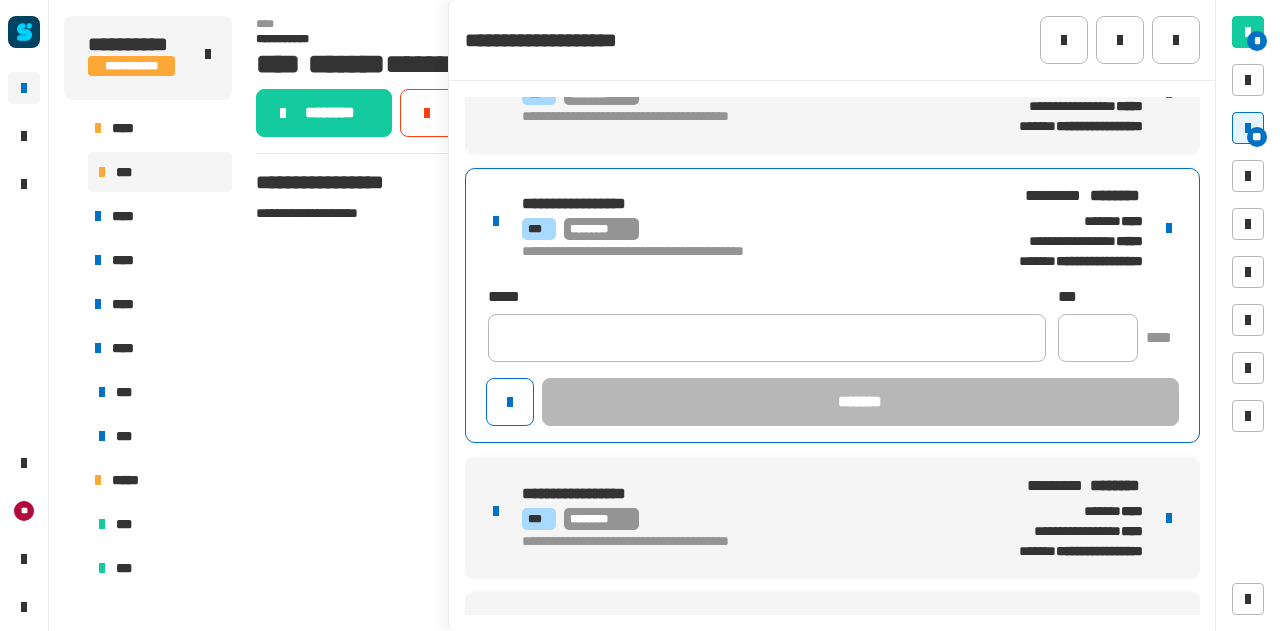 click on "**********" at bounding box center (743, 228) 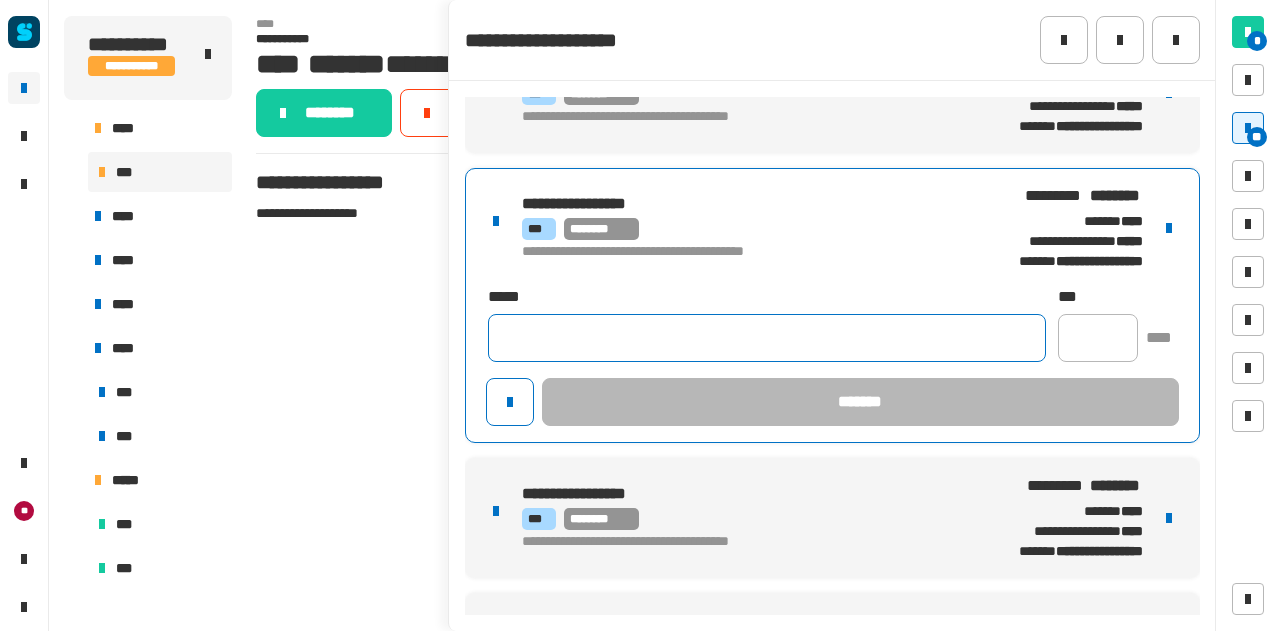 click 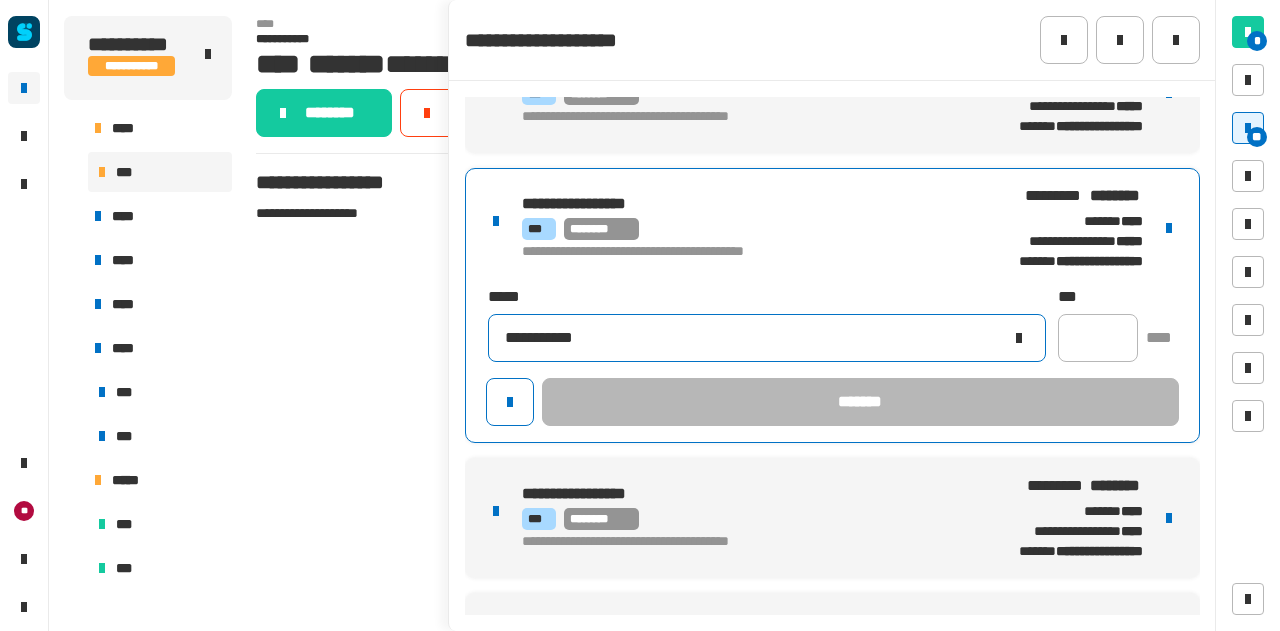 type on "**********" 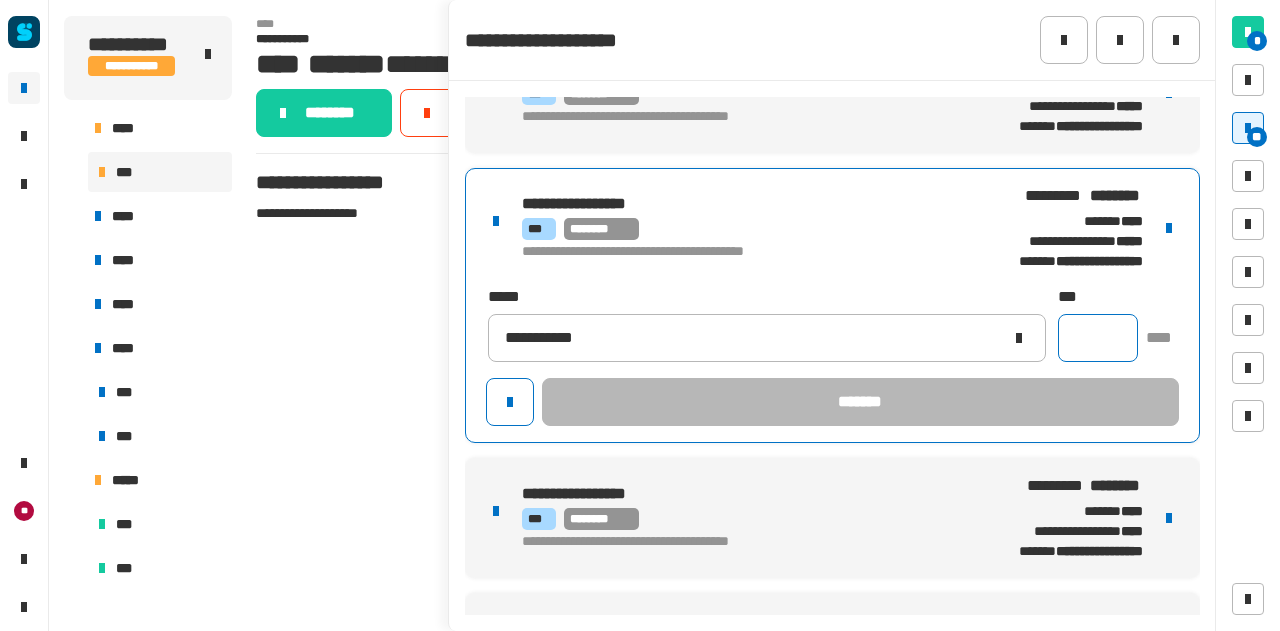 click 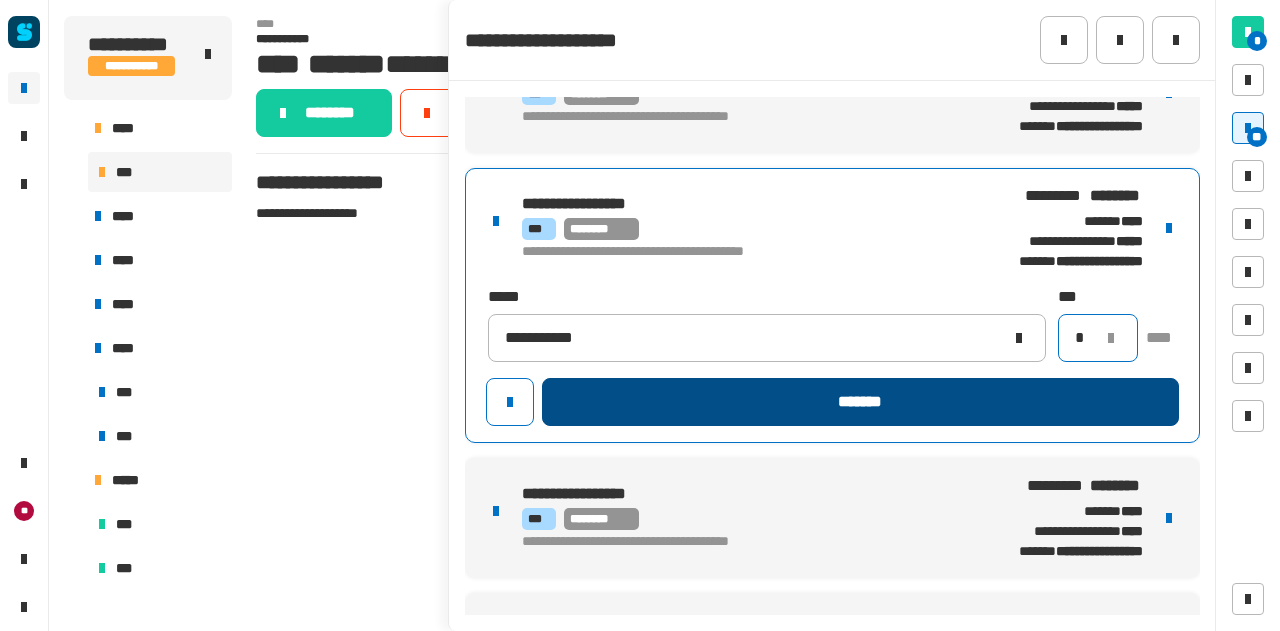 type on "*" 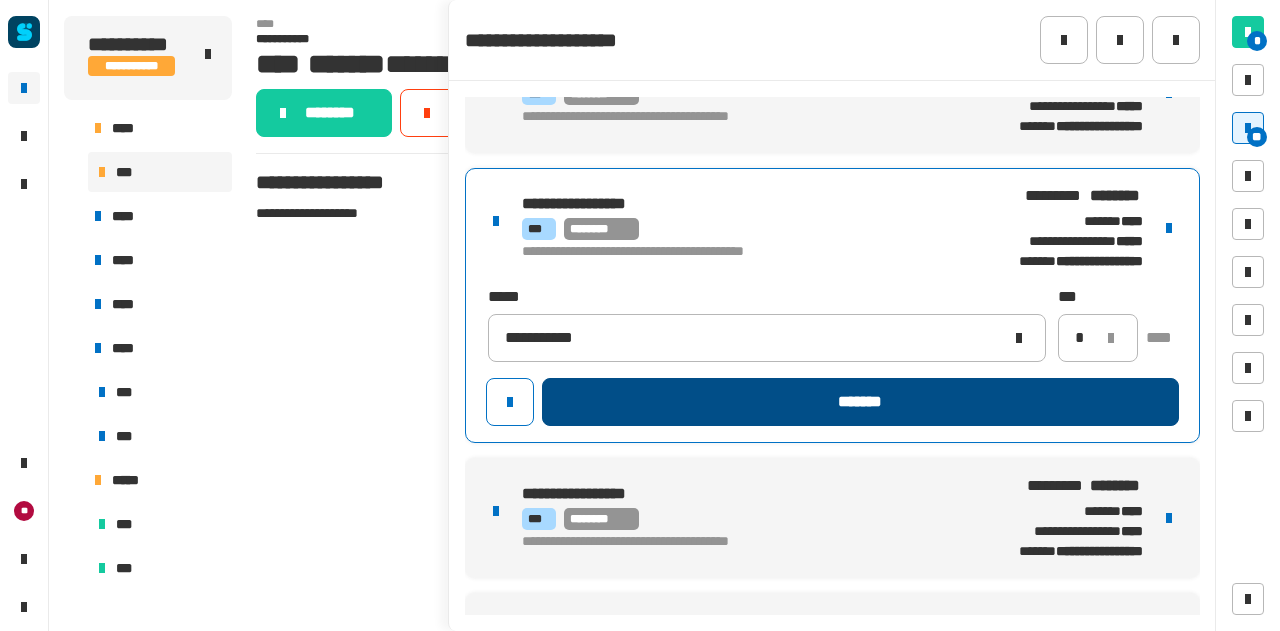 click on "*******" 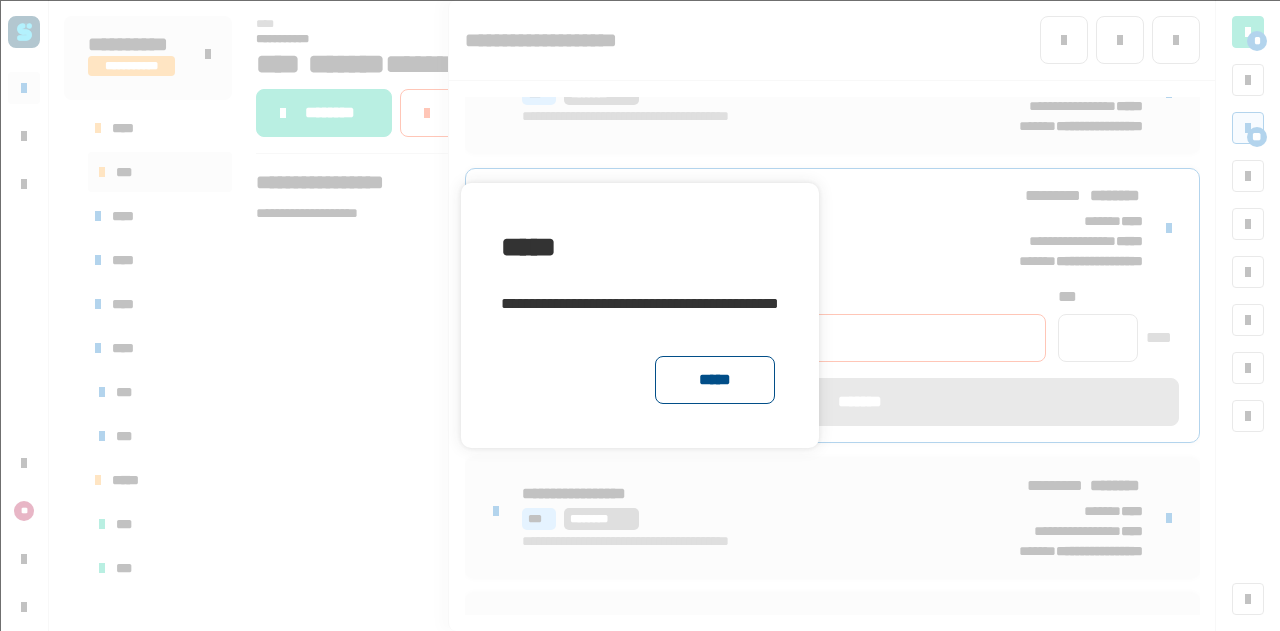click on "*****" 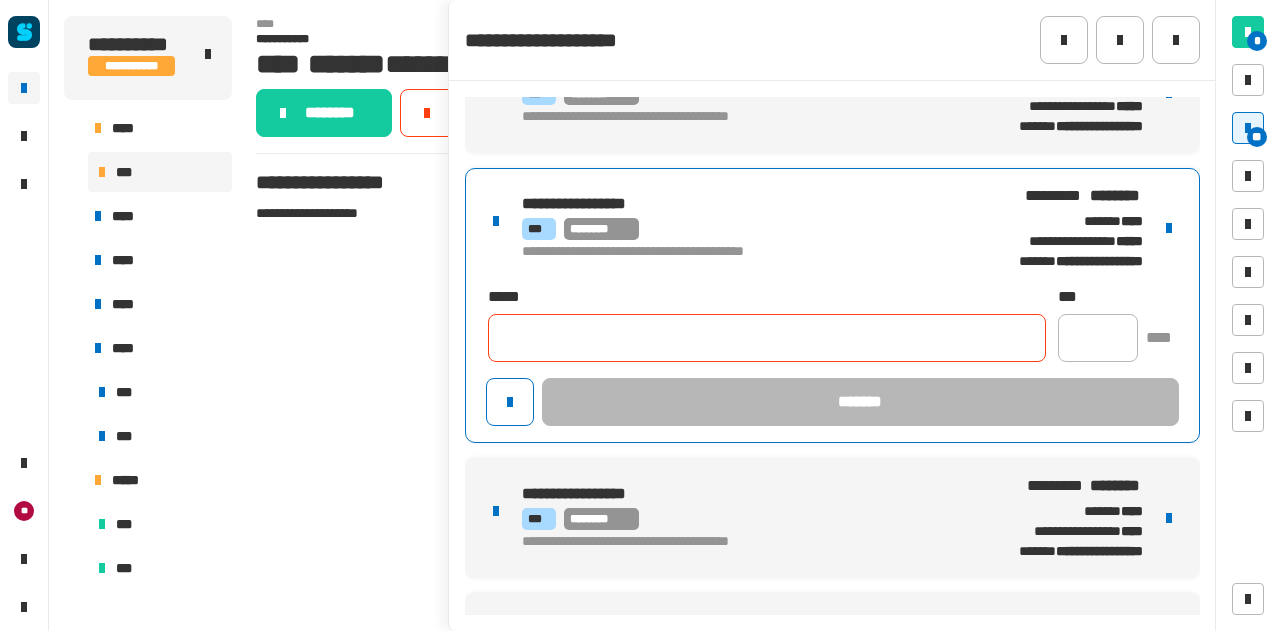 click 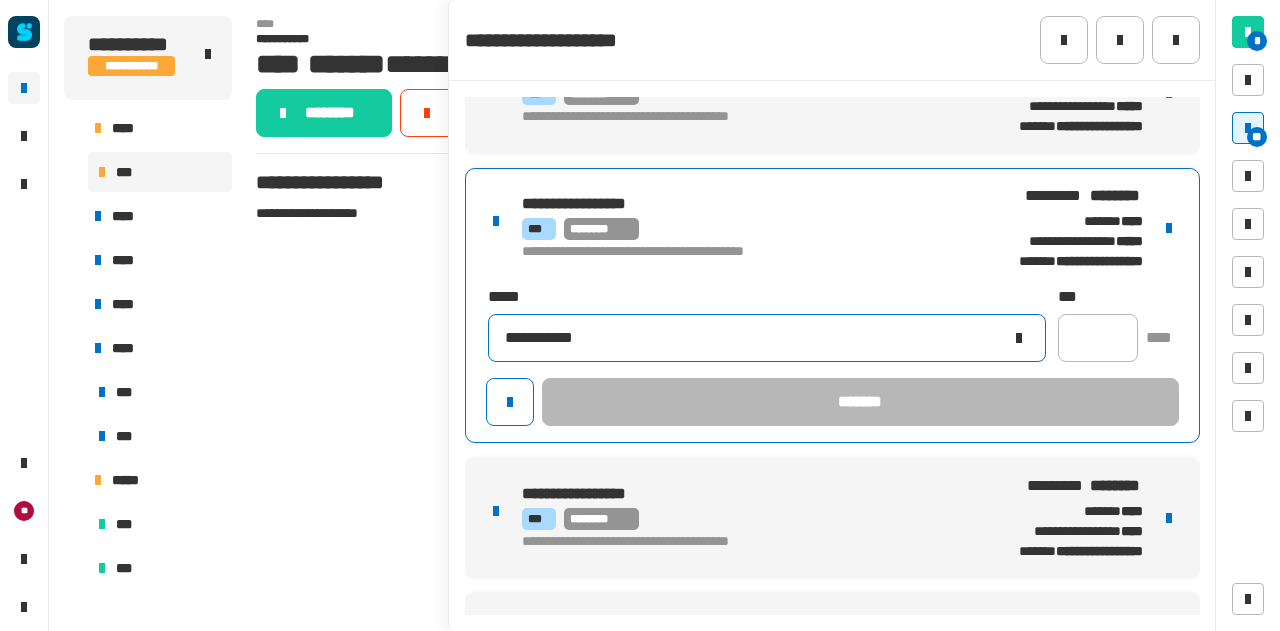 type on "**********" 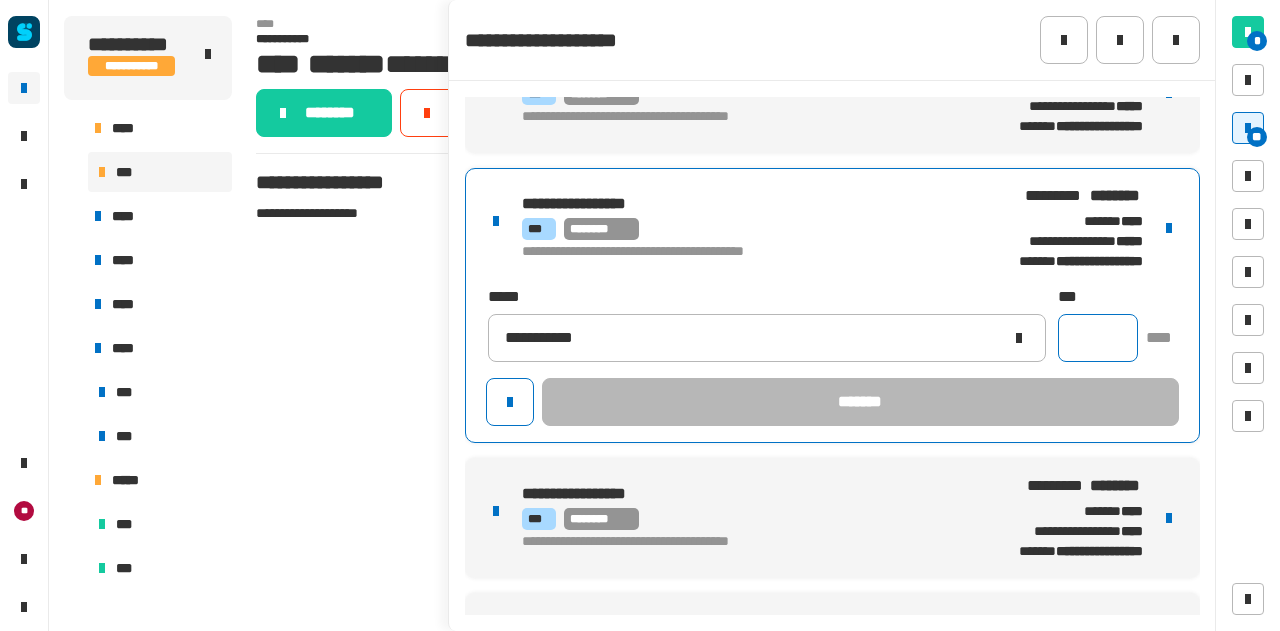 click 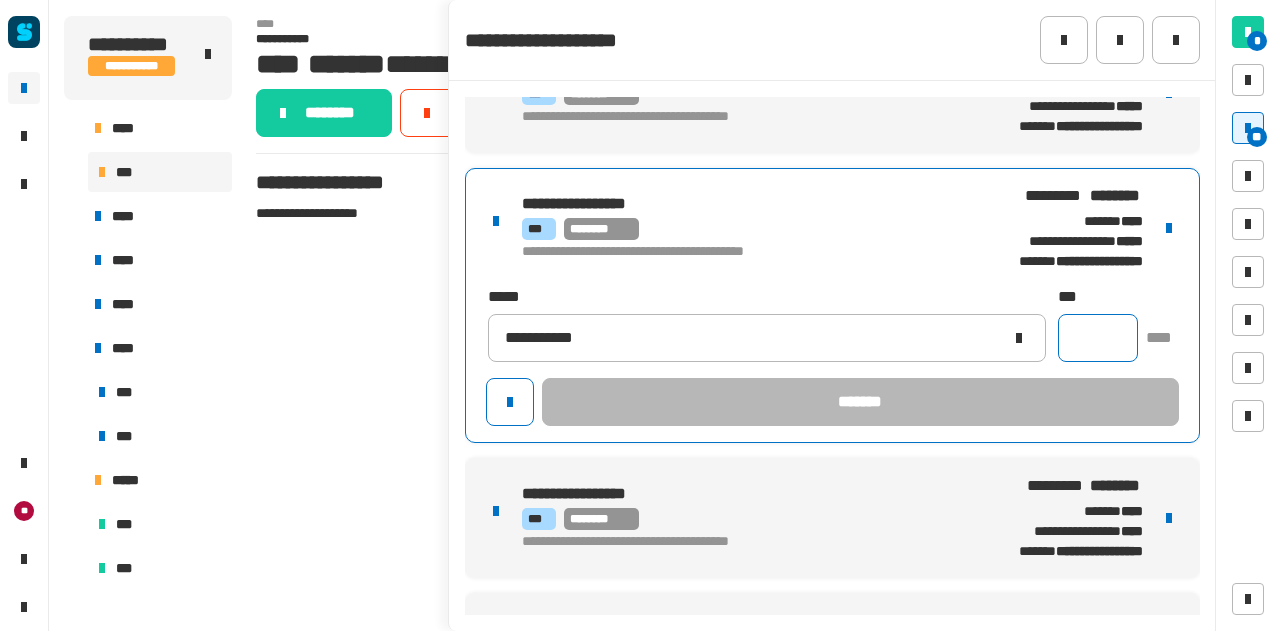 click 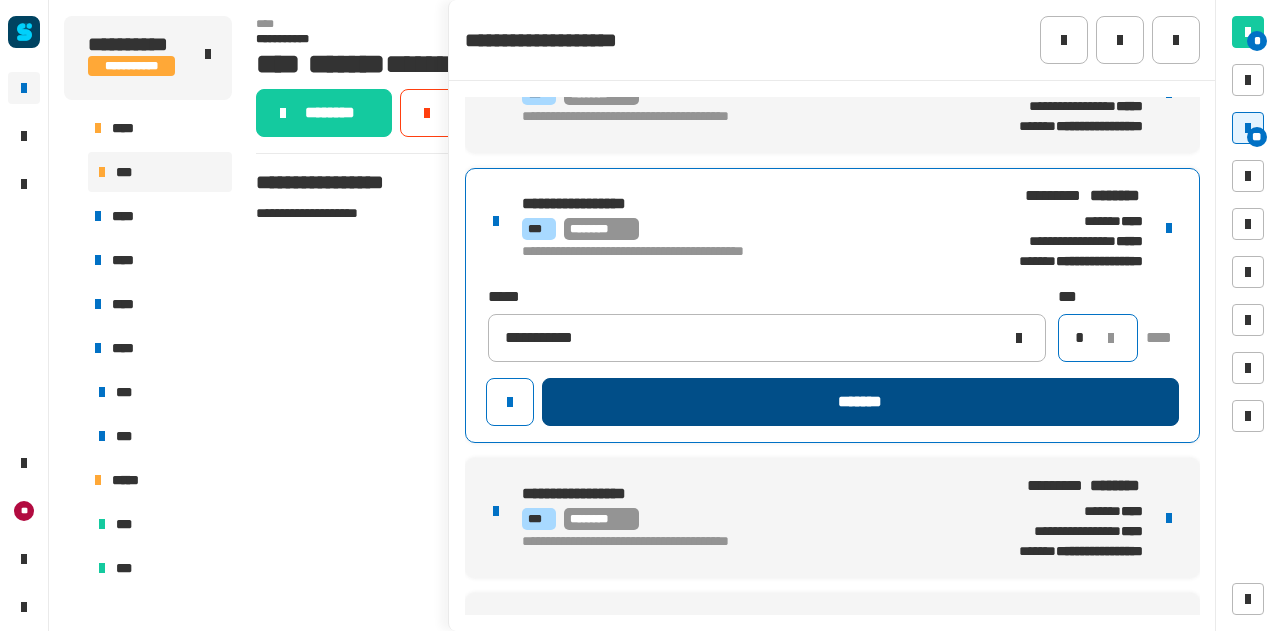 type on "*" 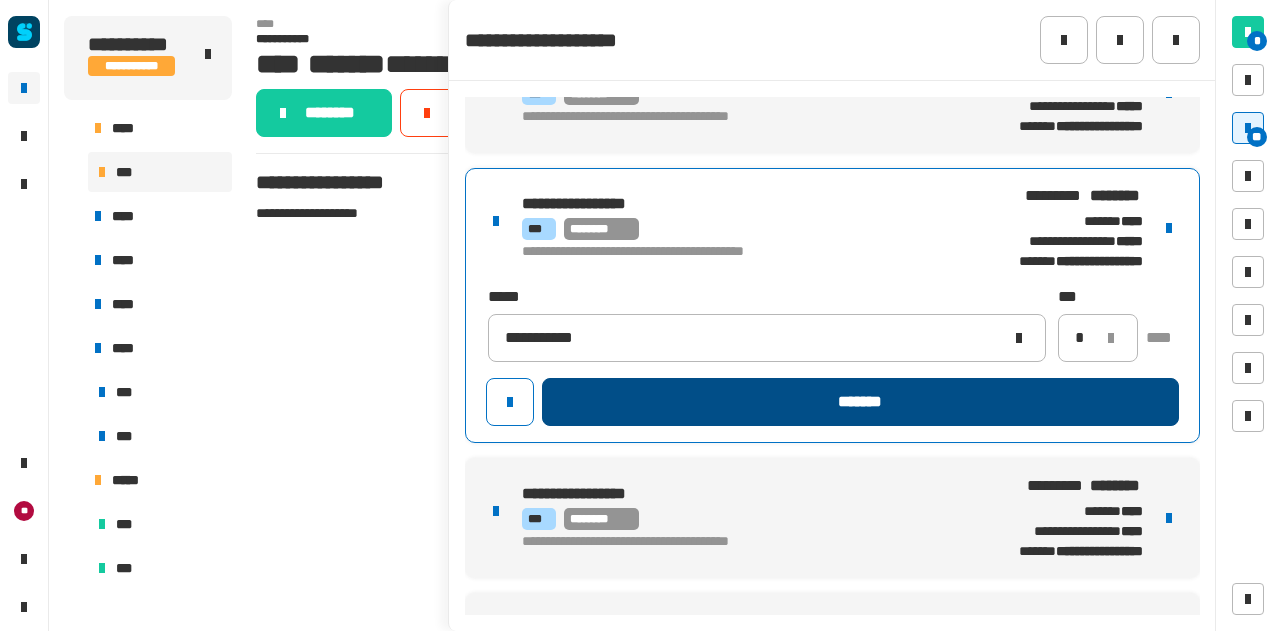 click on "*******" 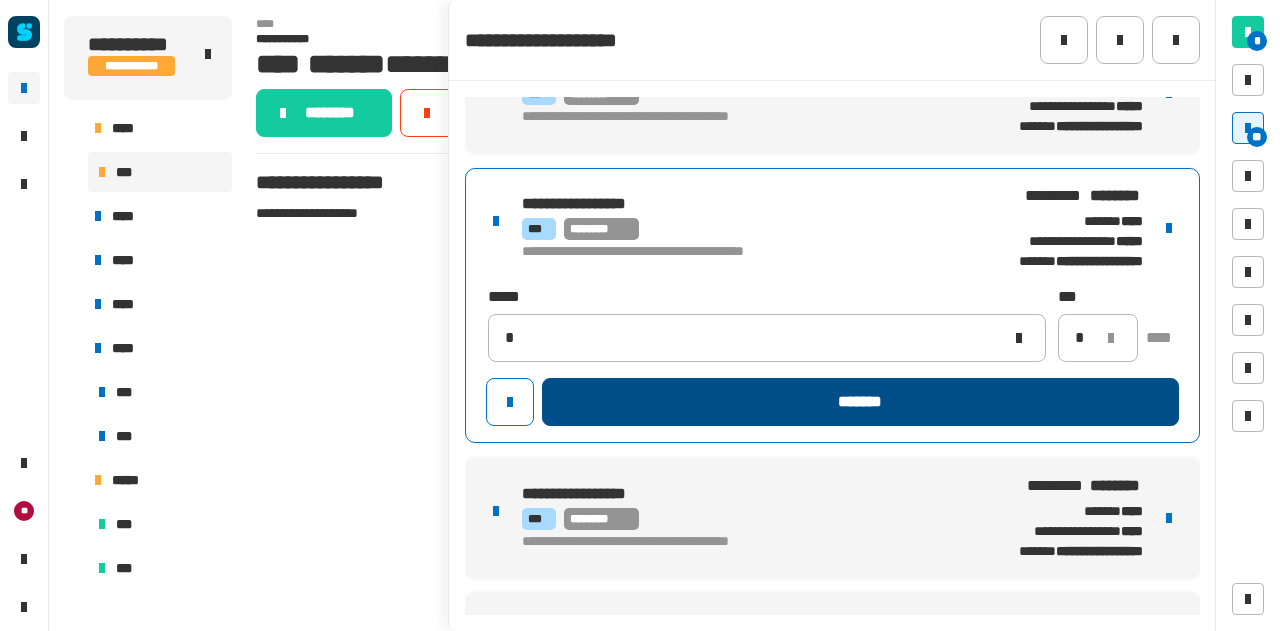 type 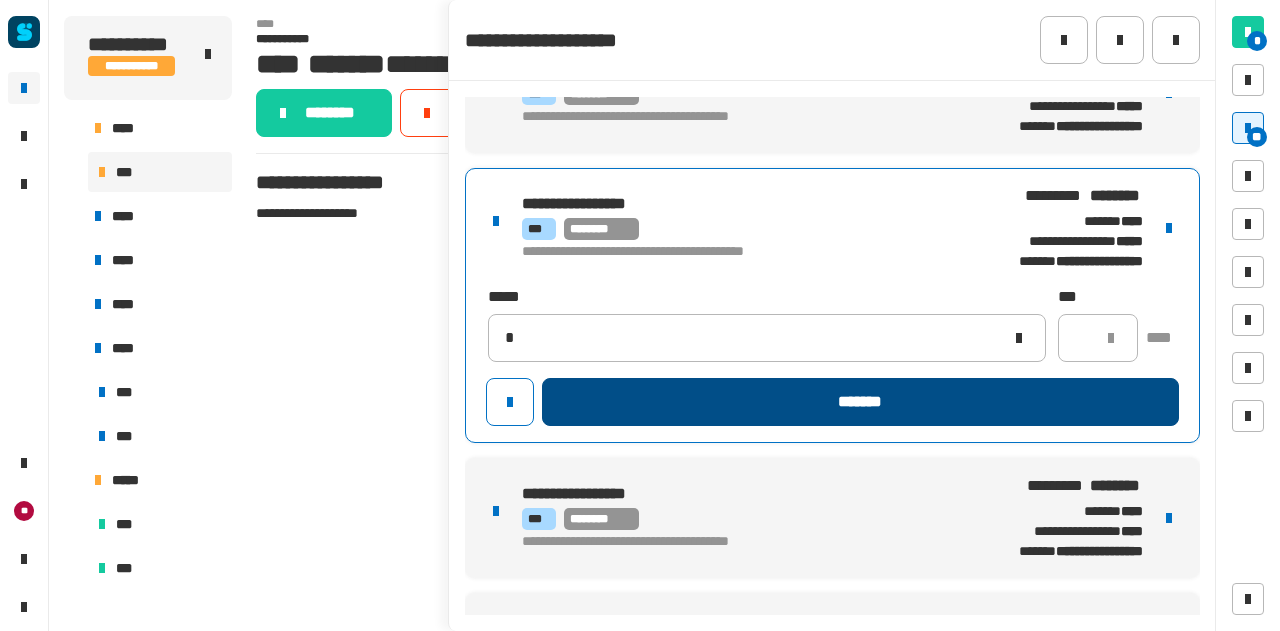 type 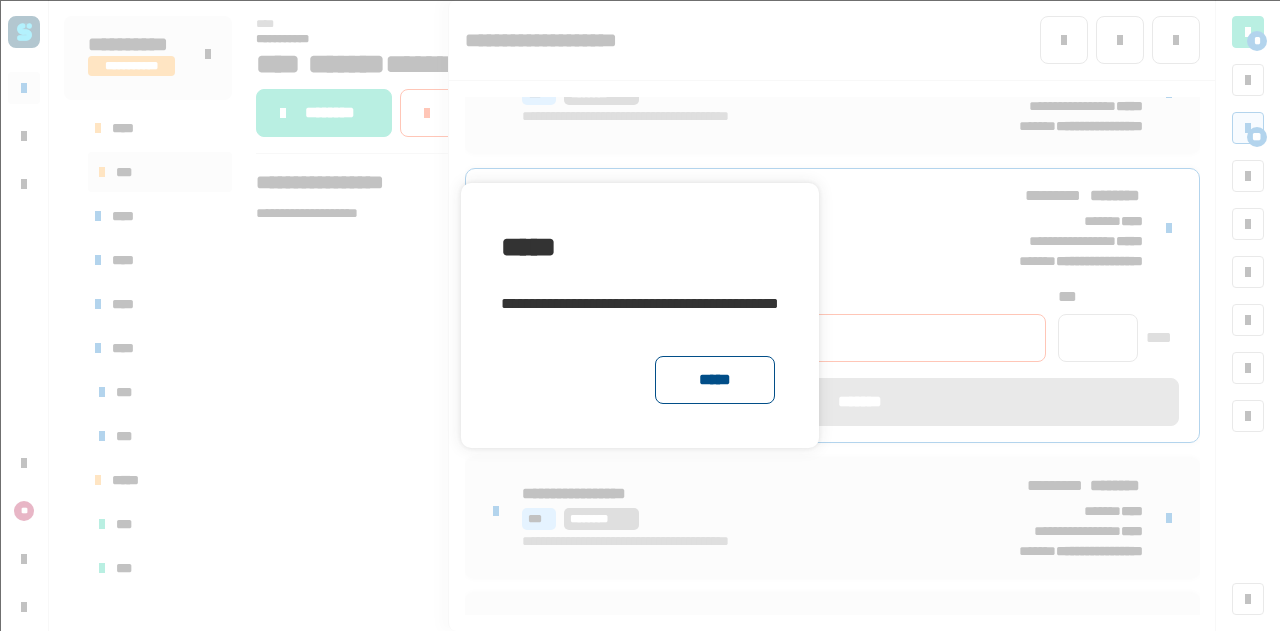 click on "*****" 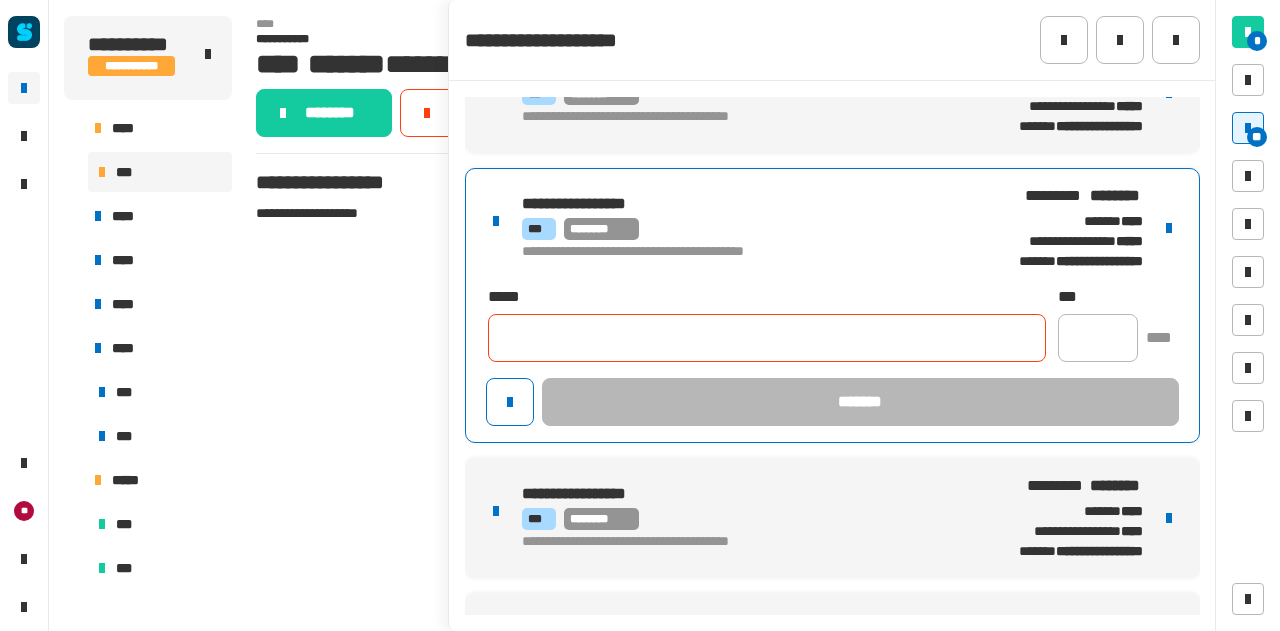 click on "**********" at bounding box center [832, 518] 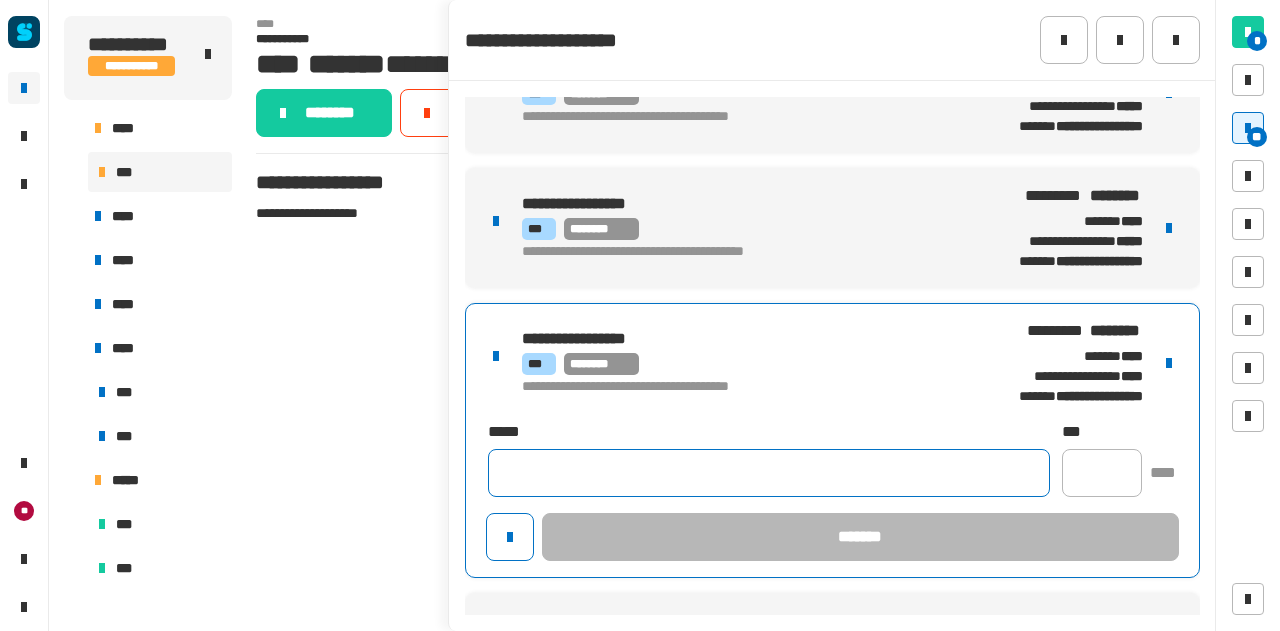 click 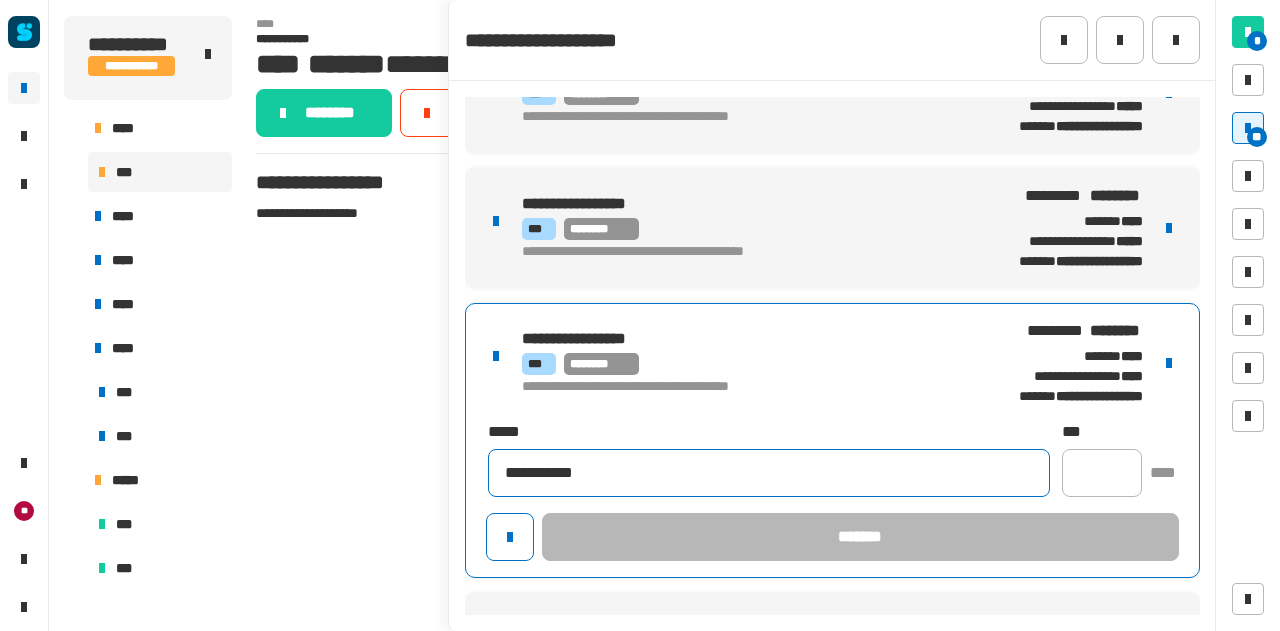 type on "**********" 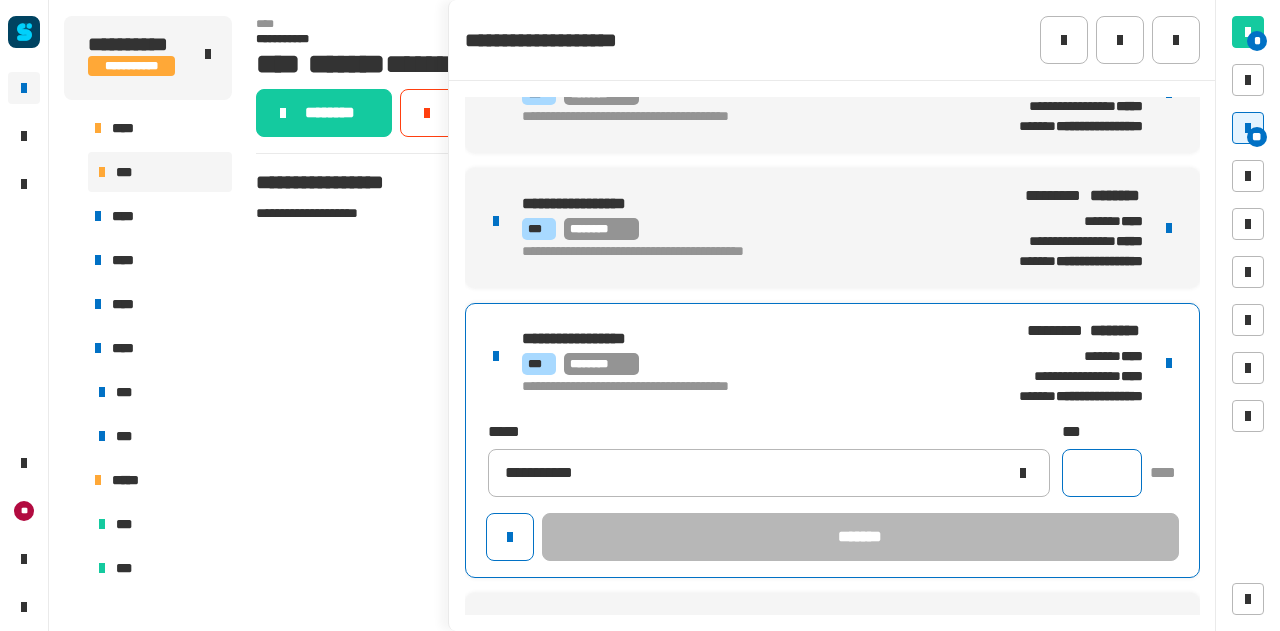 click 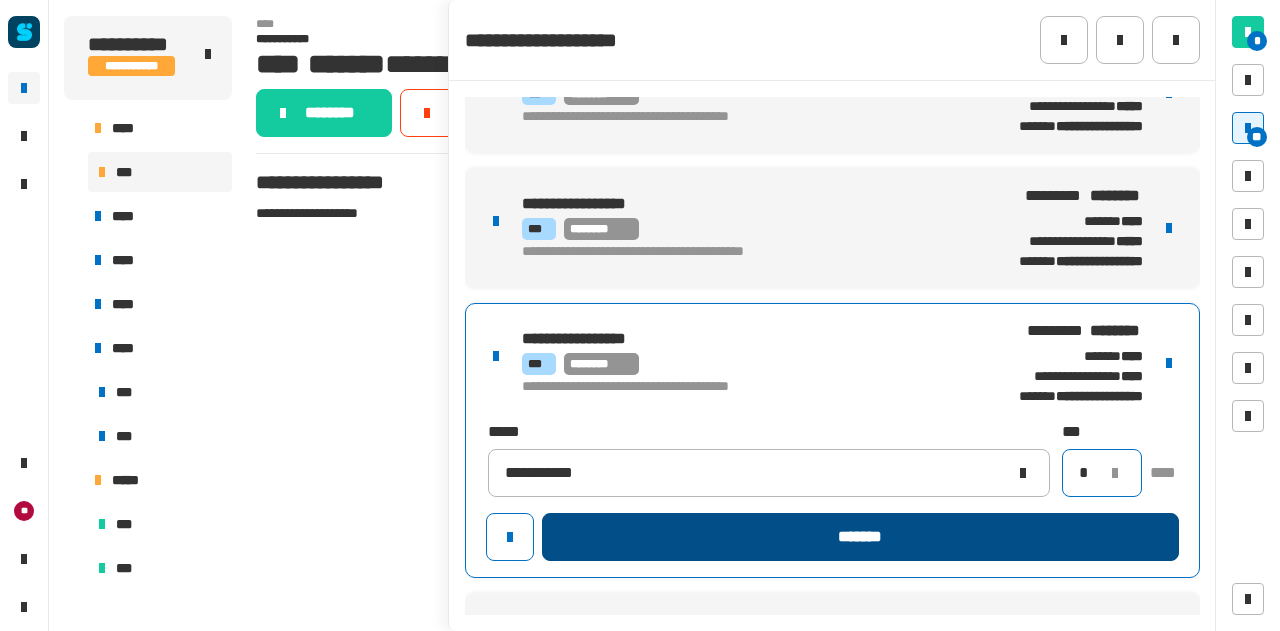 type on "*" 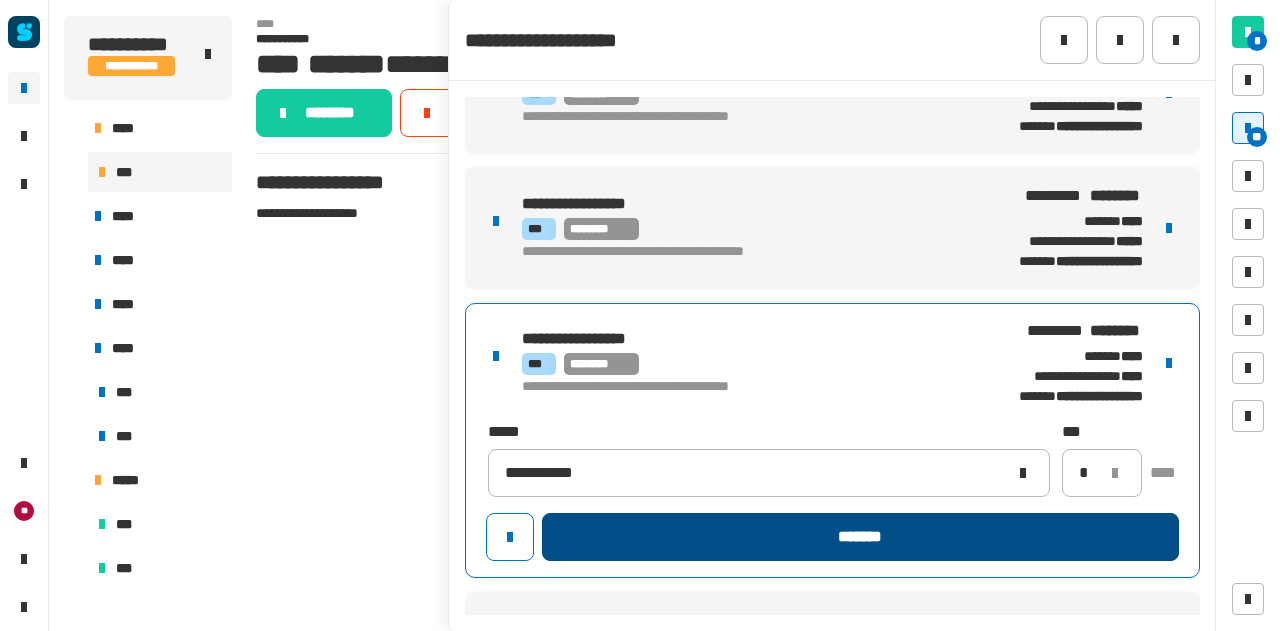 click on "*******" 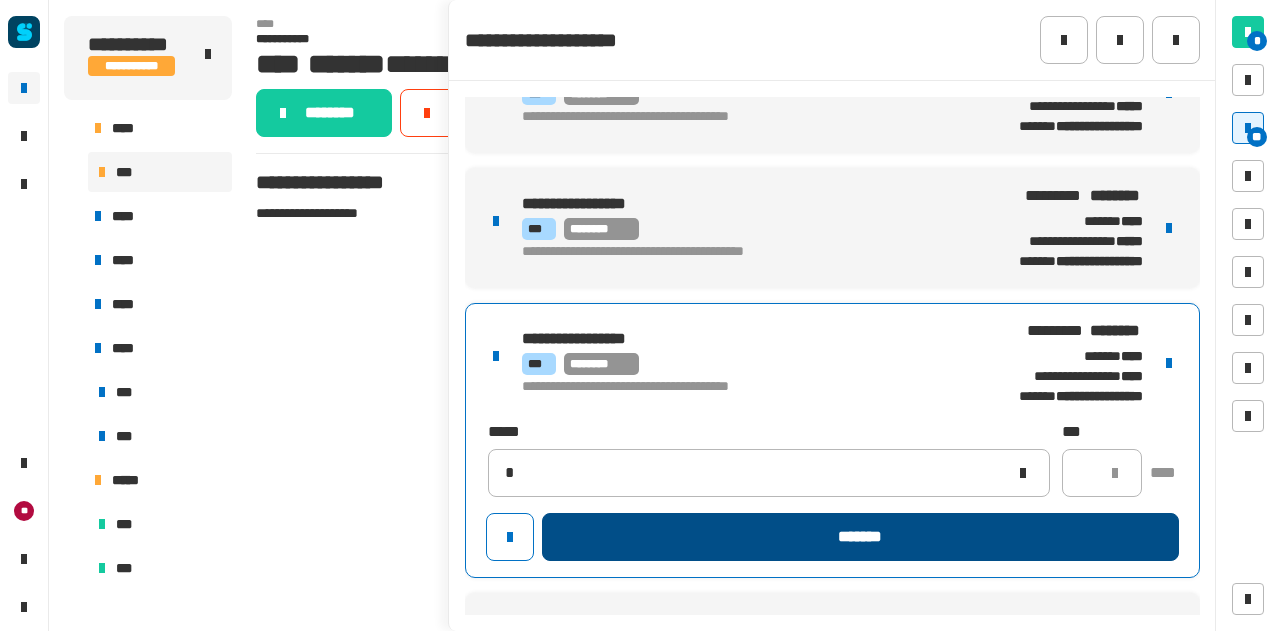 type 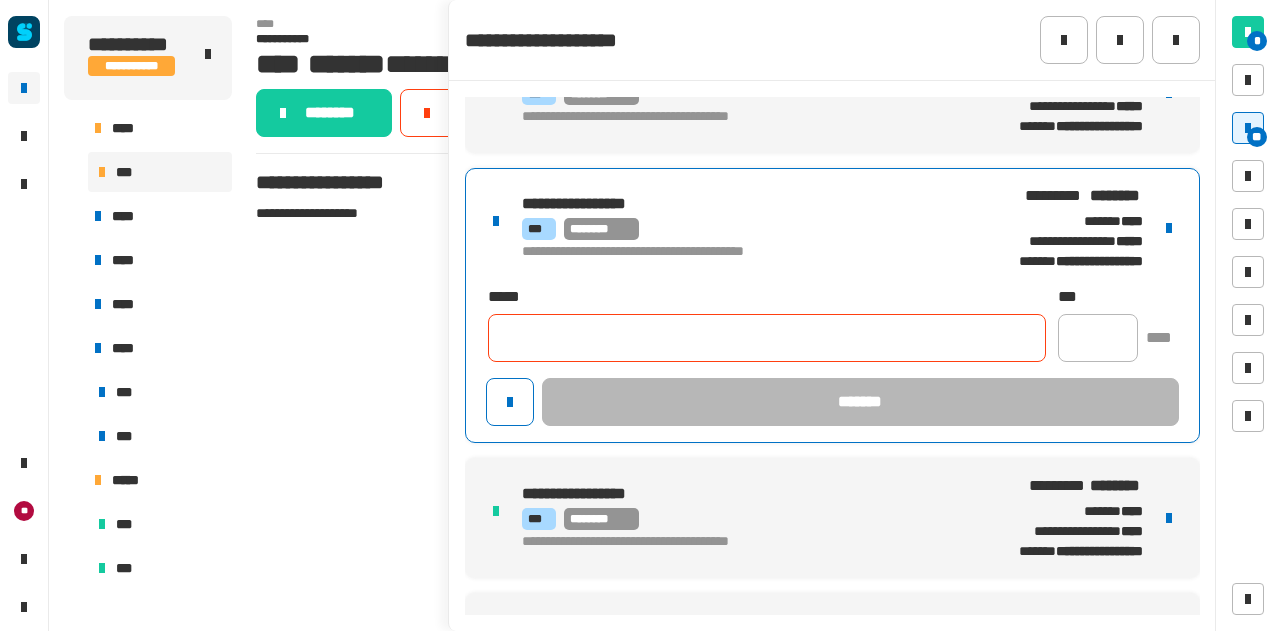 click on "**********" at bounding box center (731, 252) 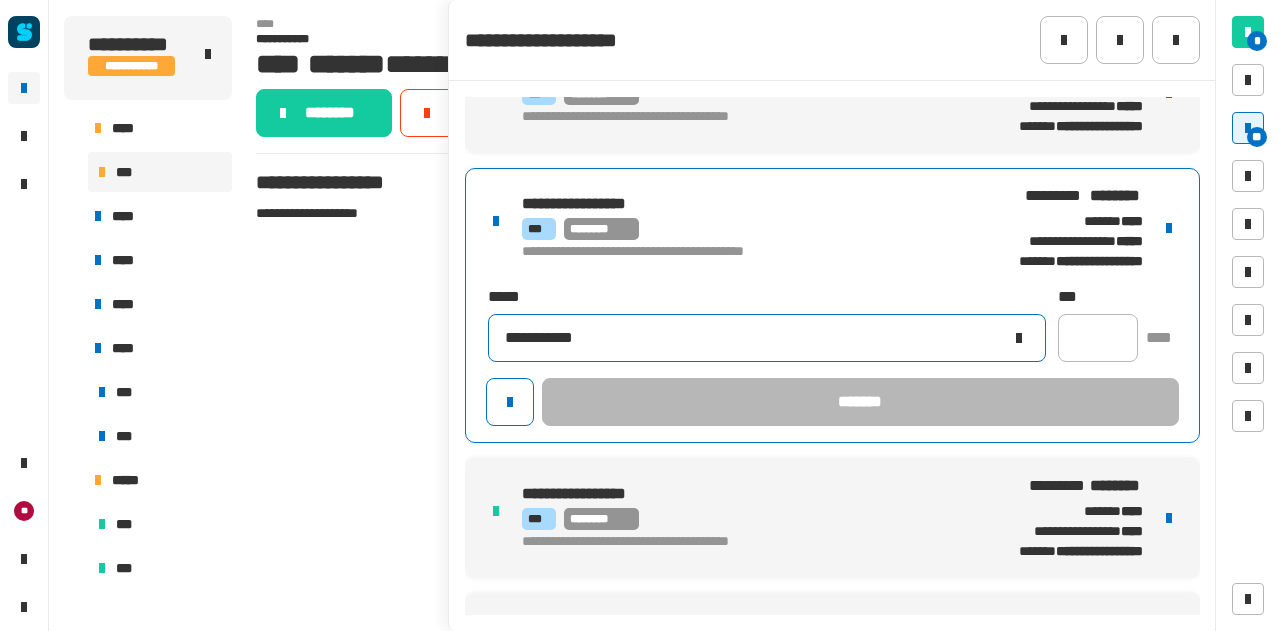 type on "**********" 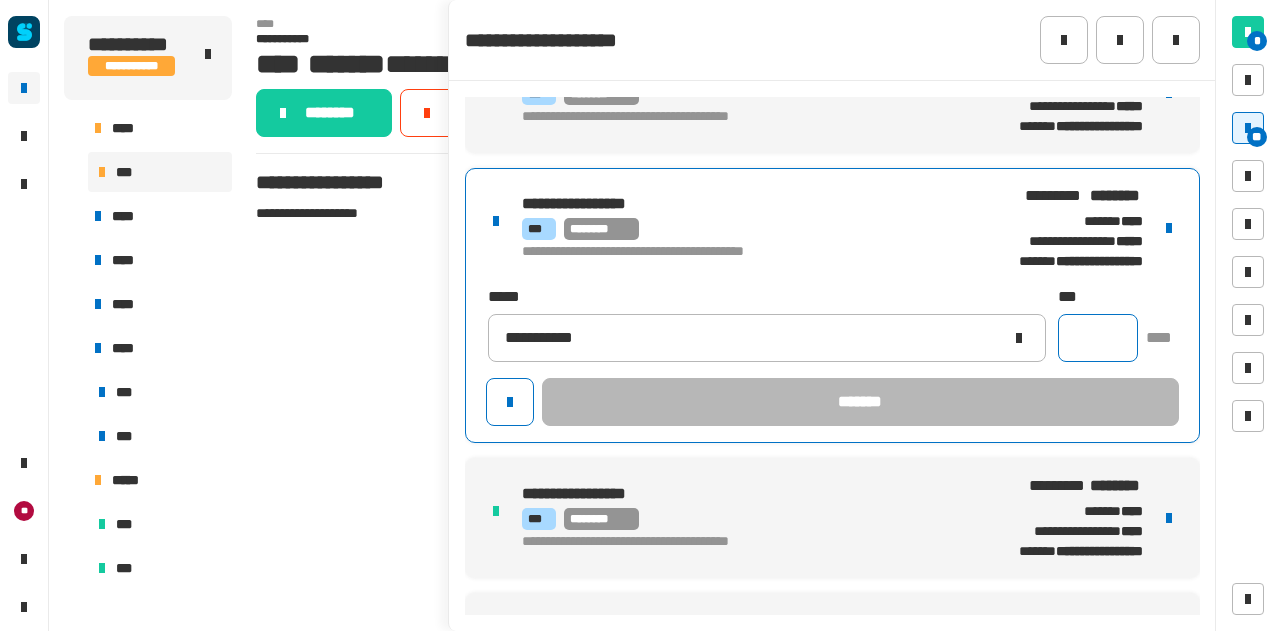 click 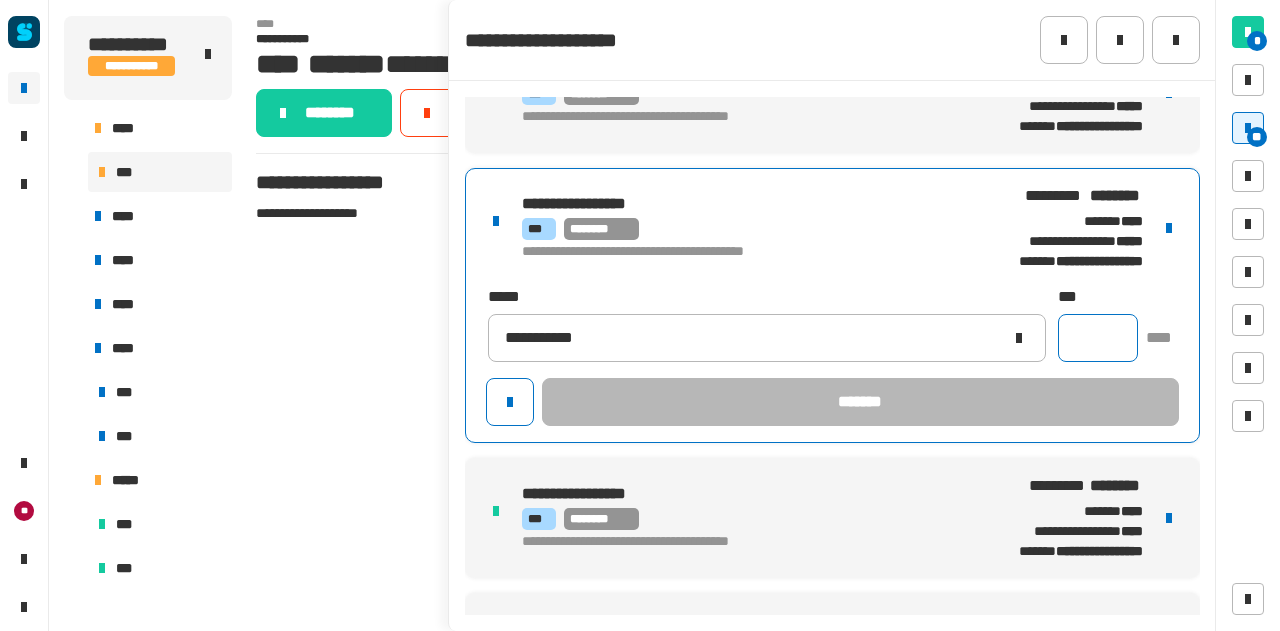 click 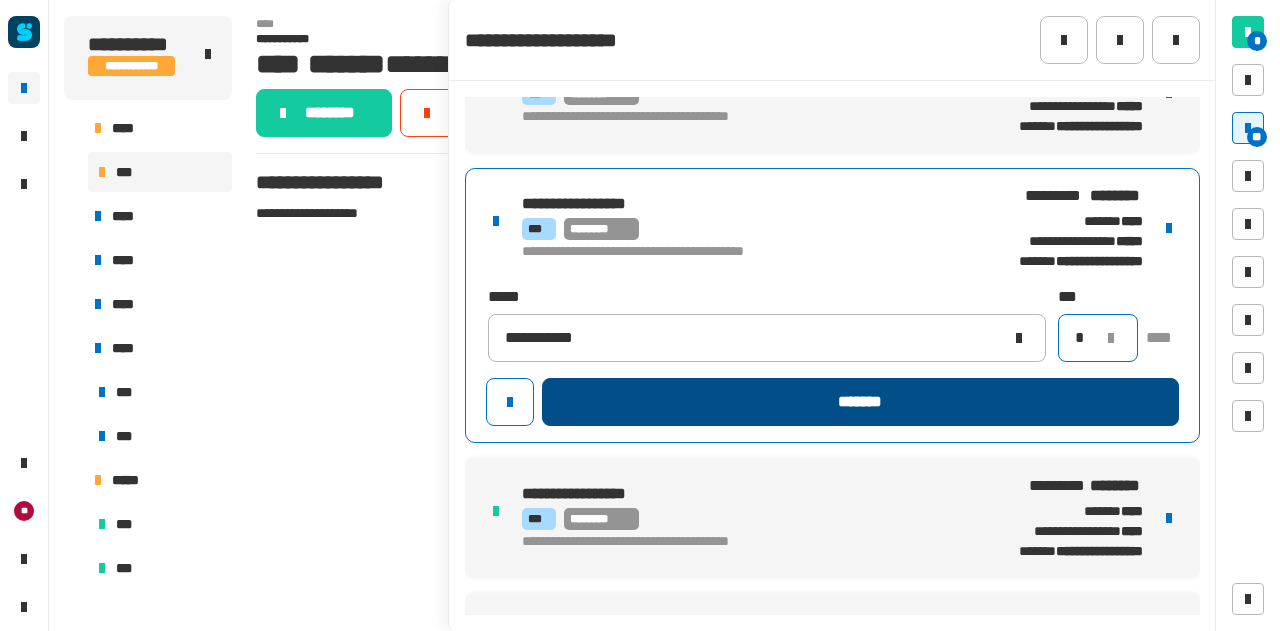 type on "*" 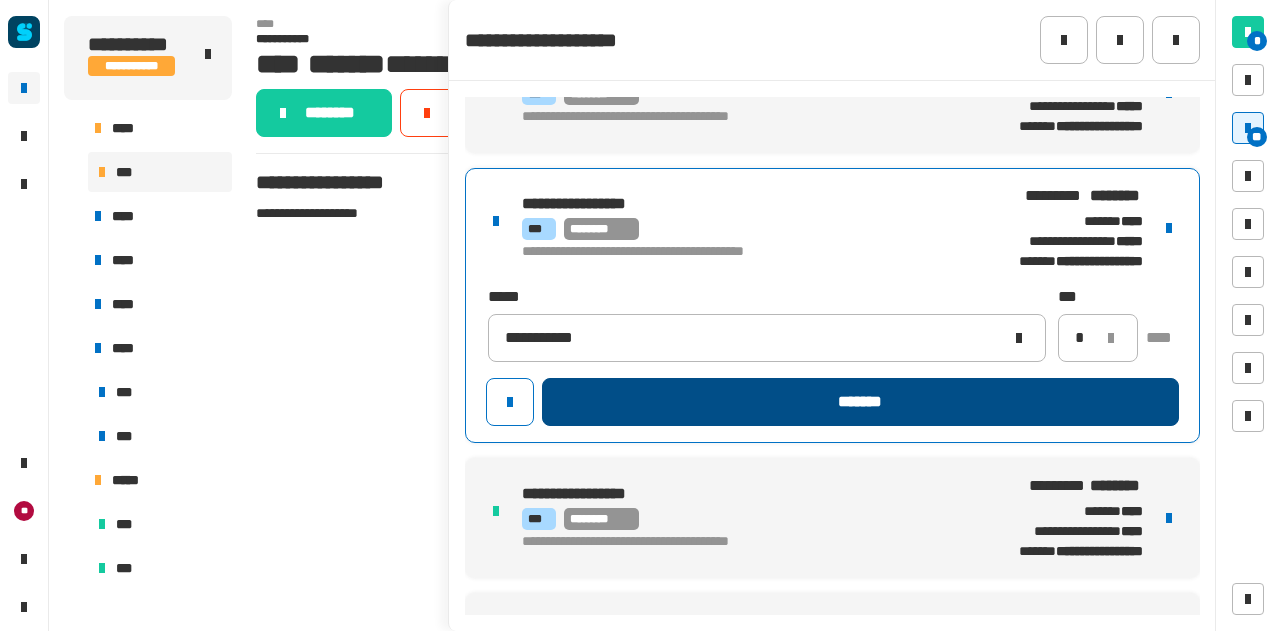 click on "*******" 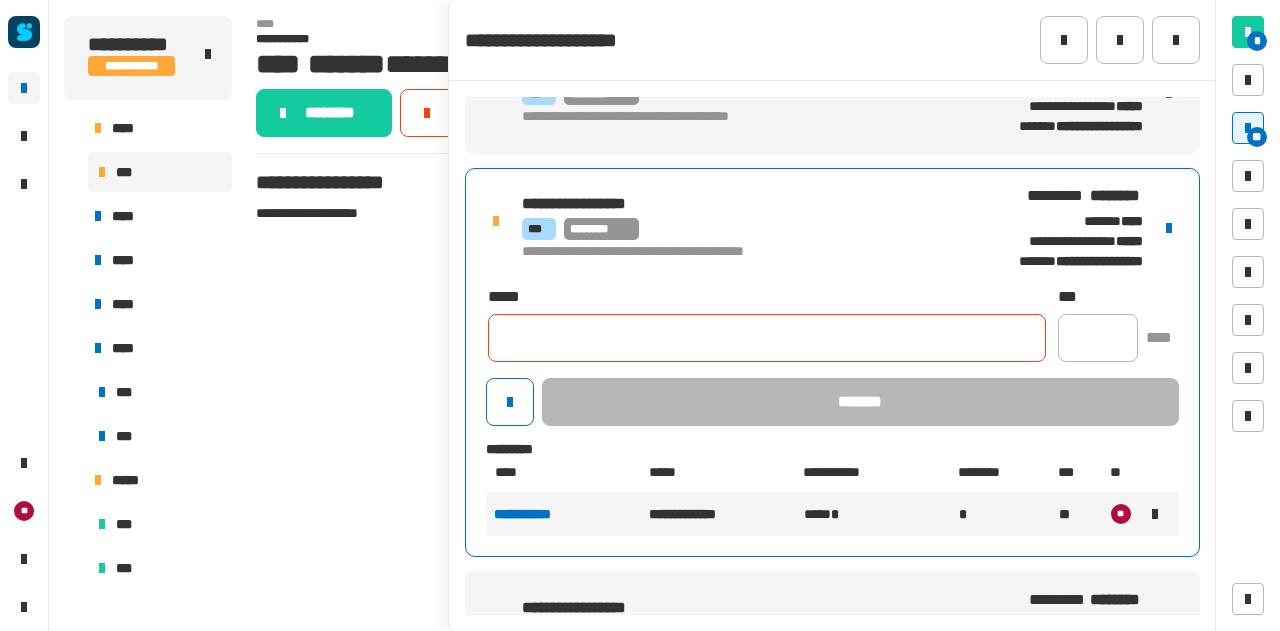click 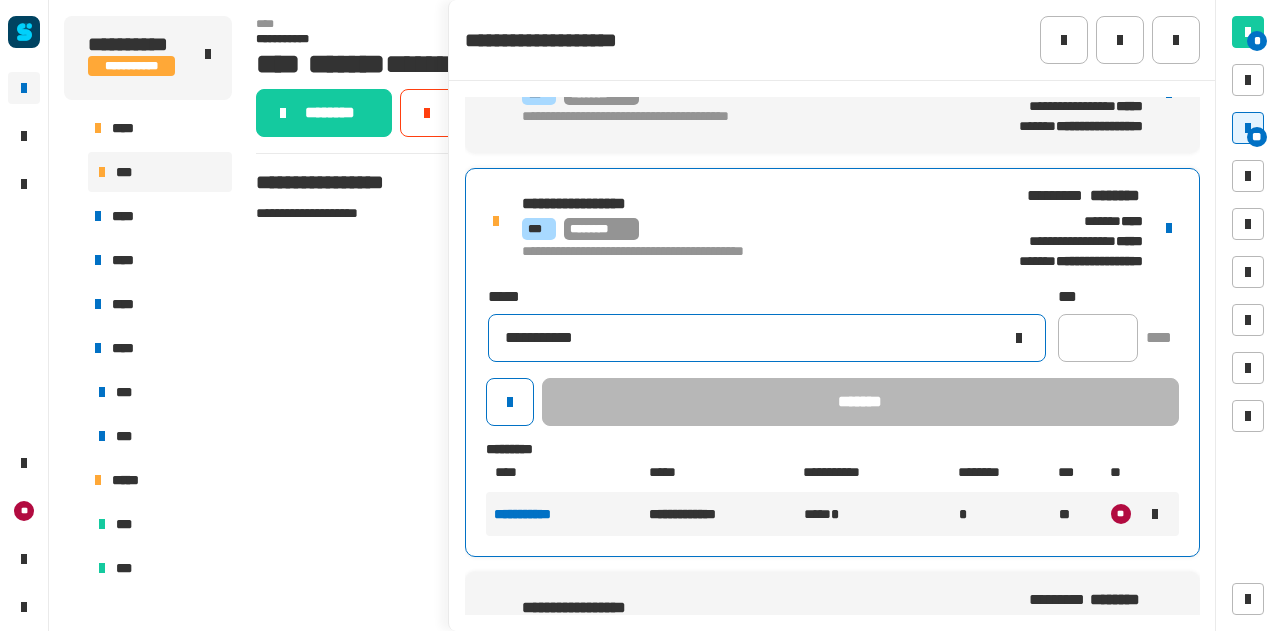 type on "**********" 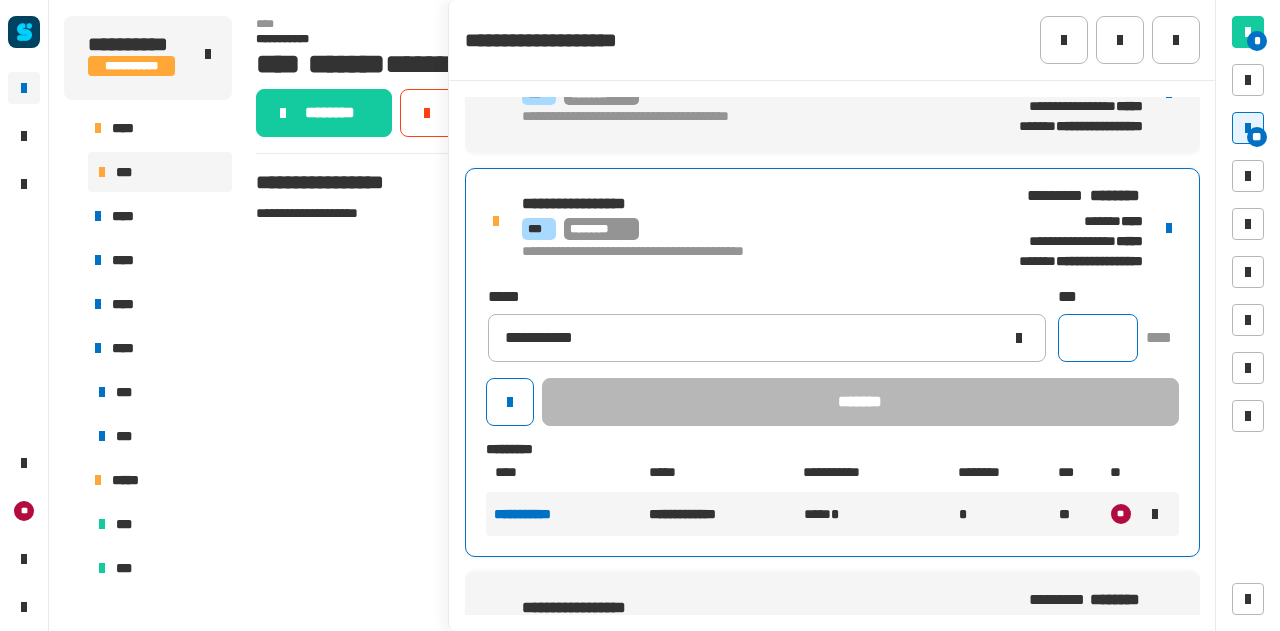 click 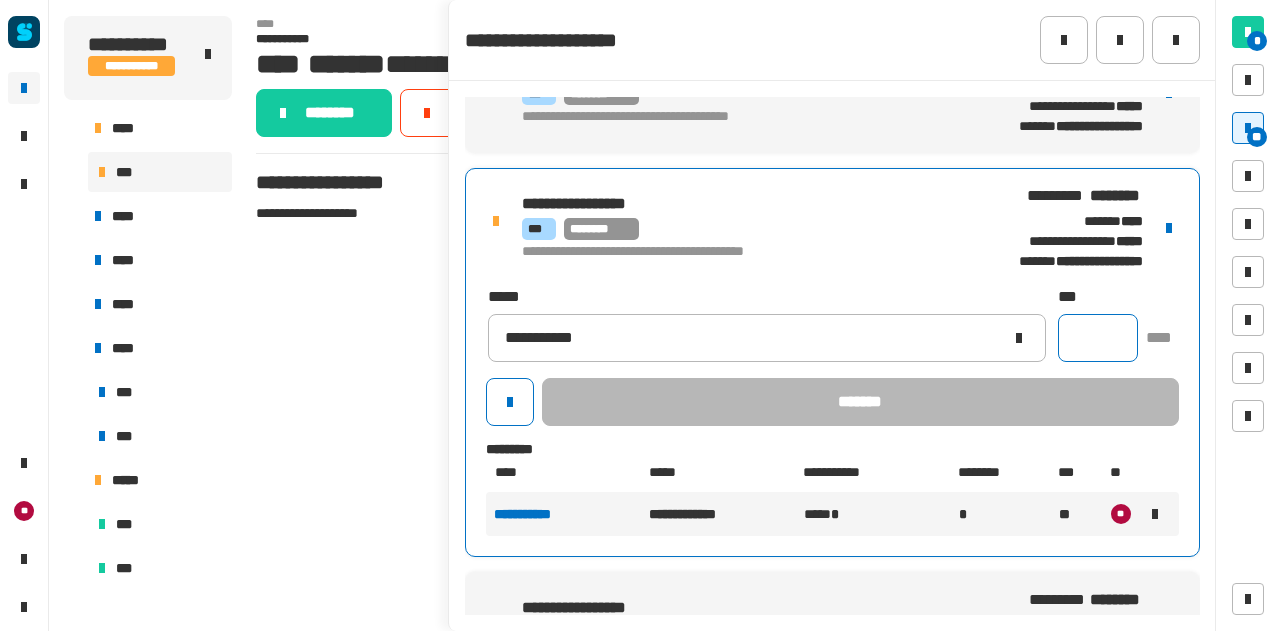 click 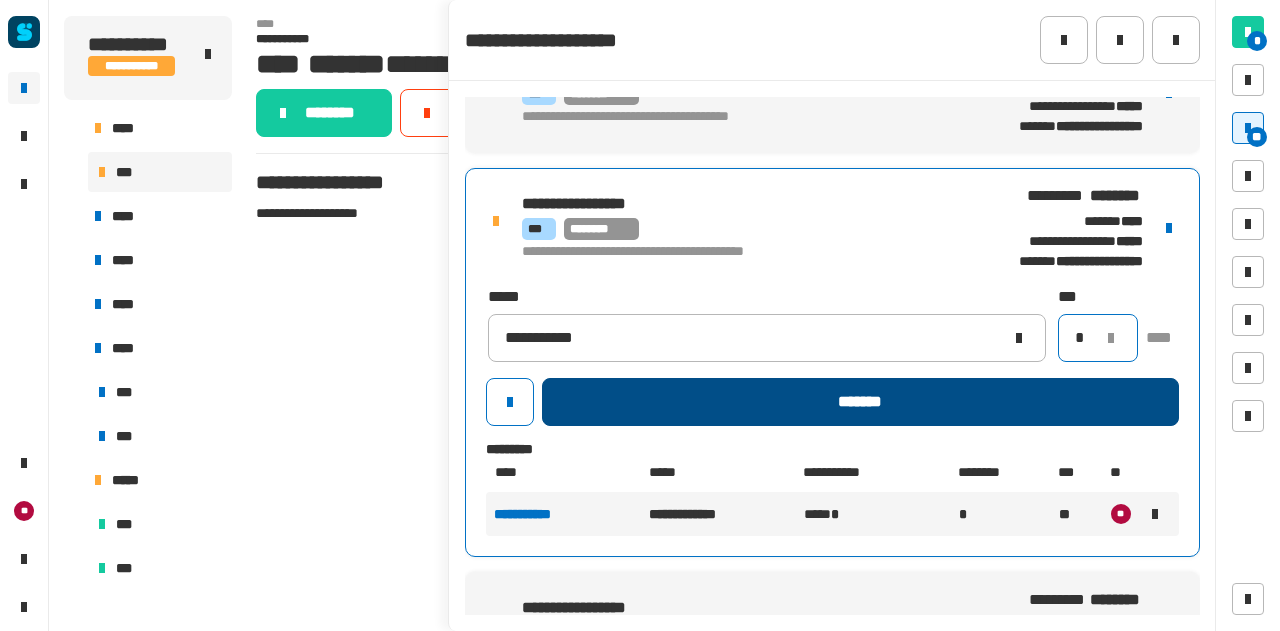 type on "*" 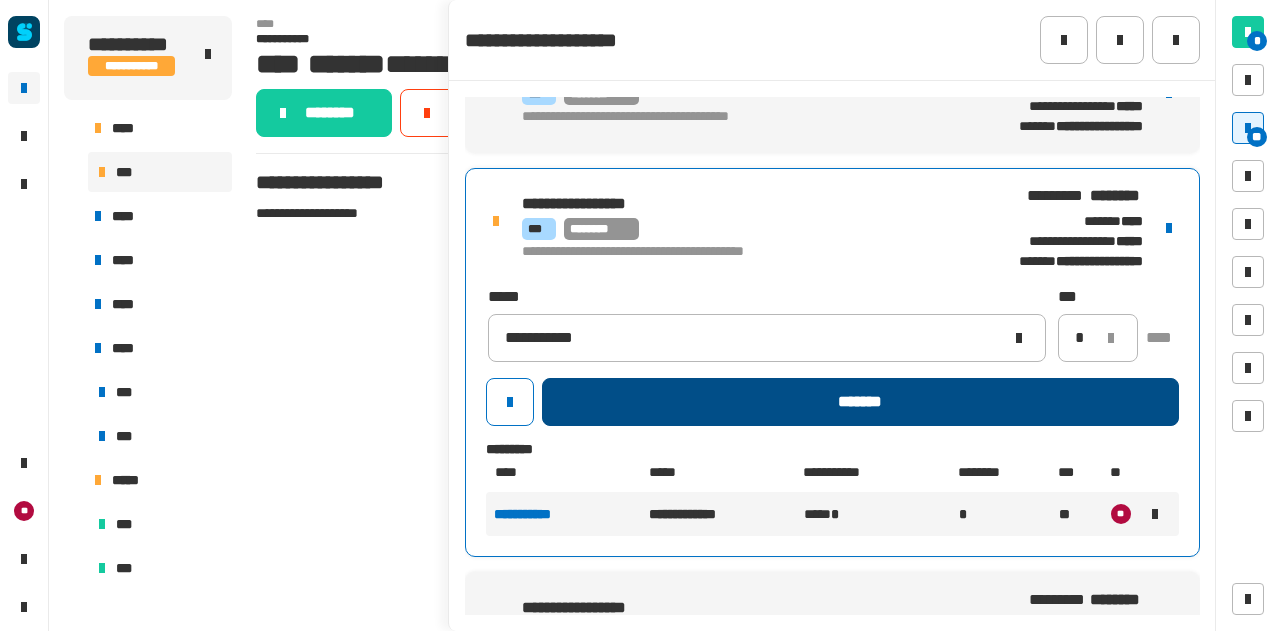 click on "*******" 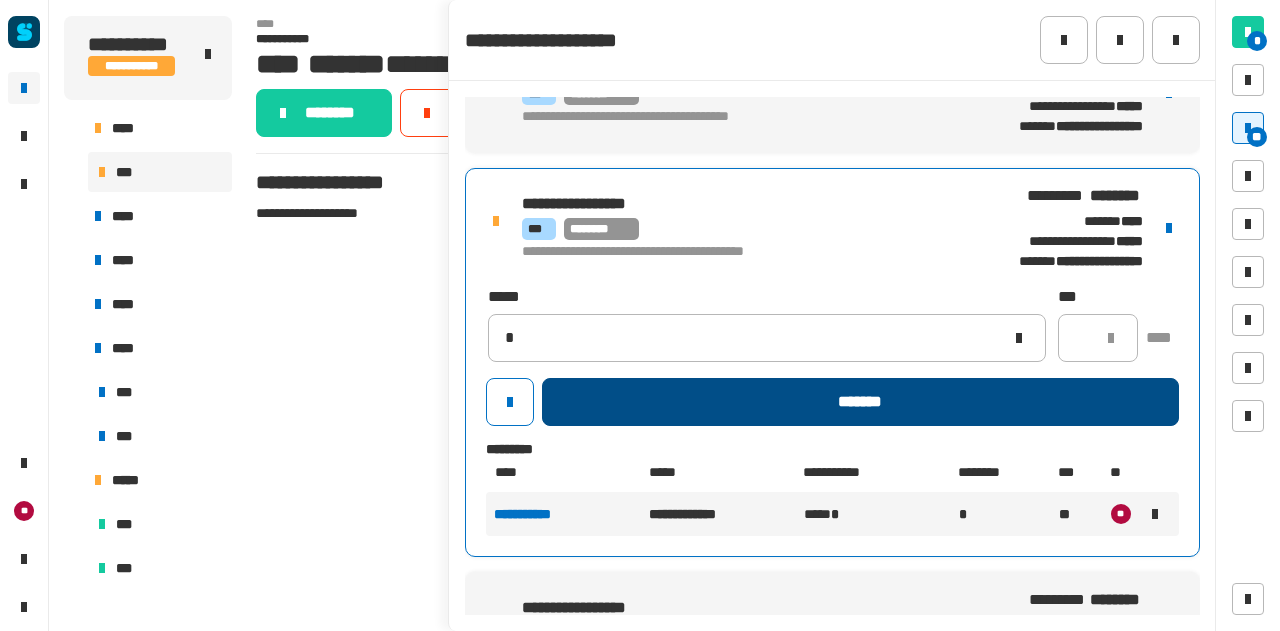 type 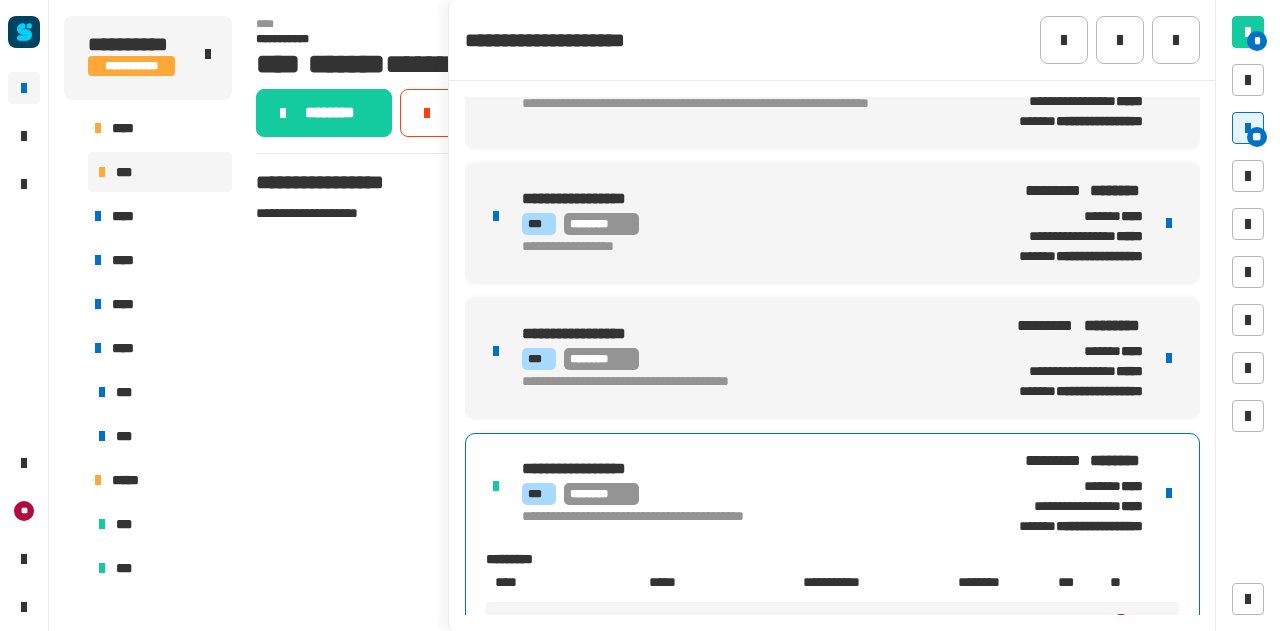 scroll, scrollTop: 0, scrollLeft: 0, axis: both 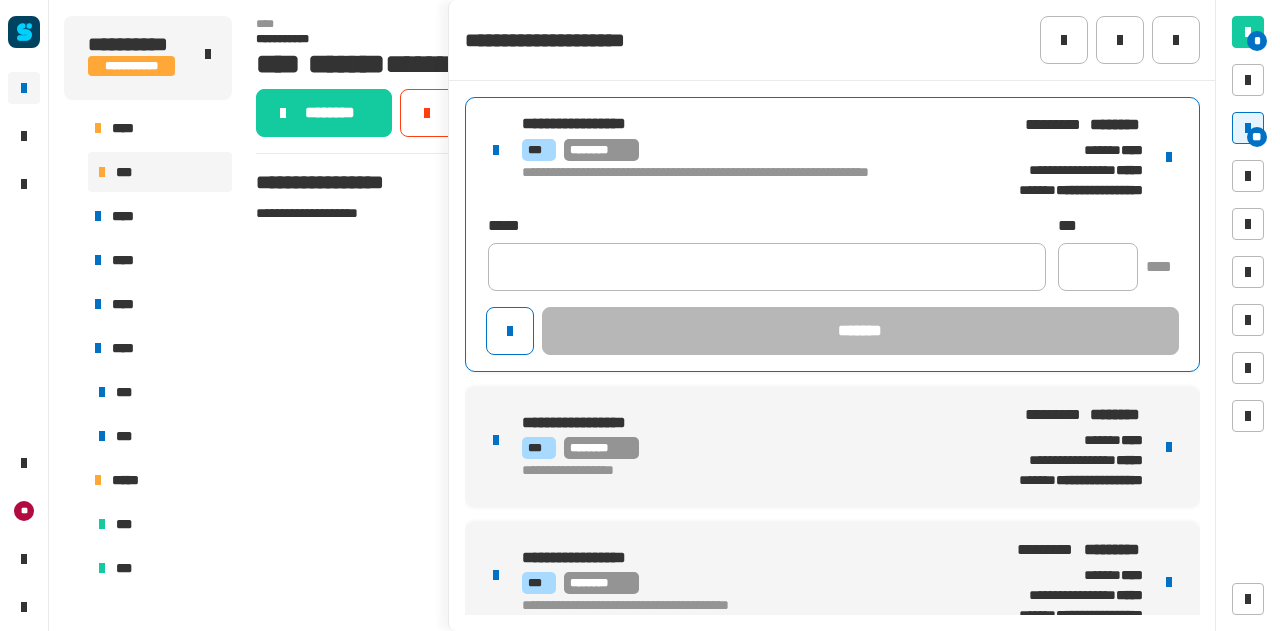 click on "********* ********" at bounding box center [1084, 125] 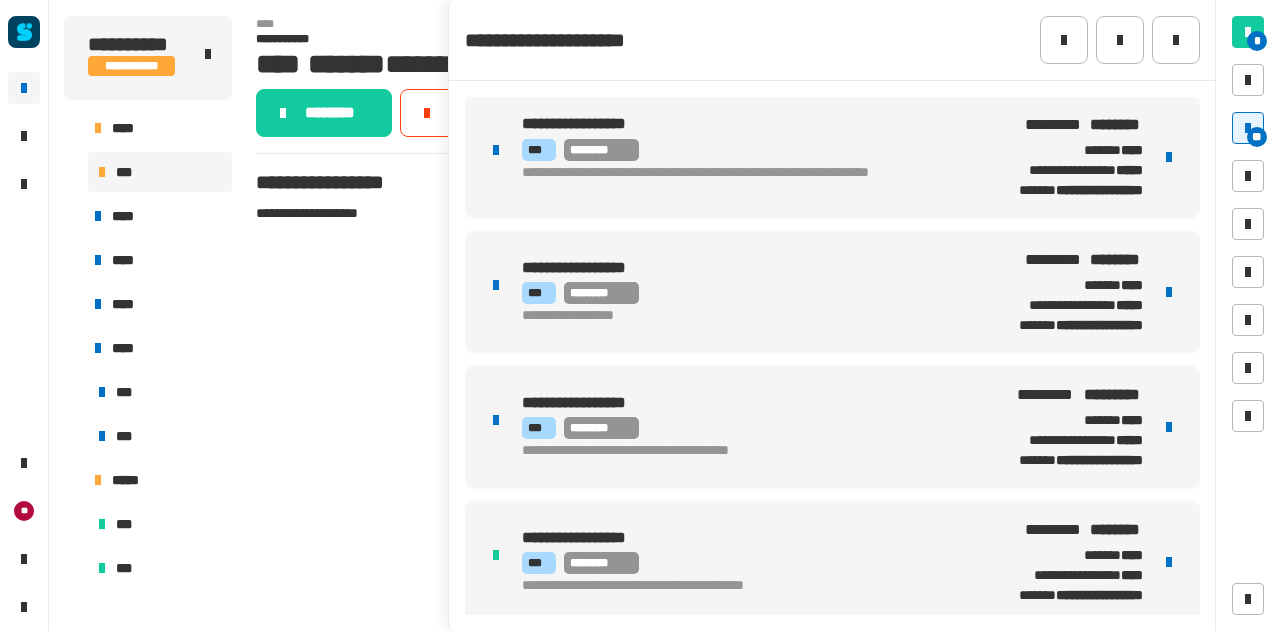 click on "**********" at bounding box center (832, 1149) 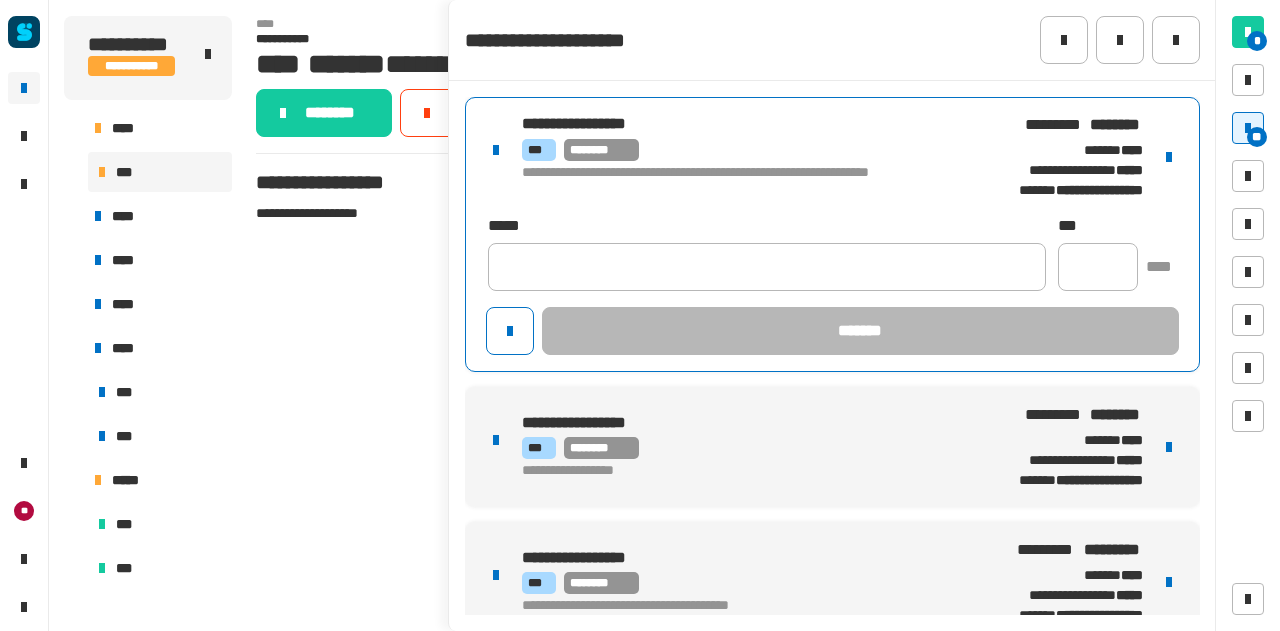 click on "**********" at bounding box center (730, 181) 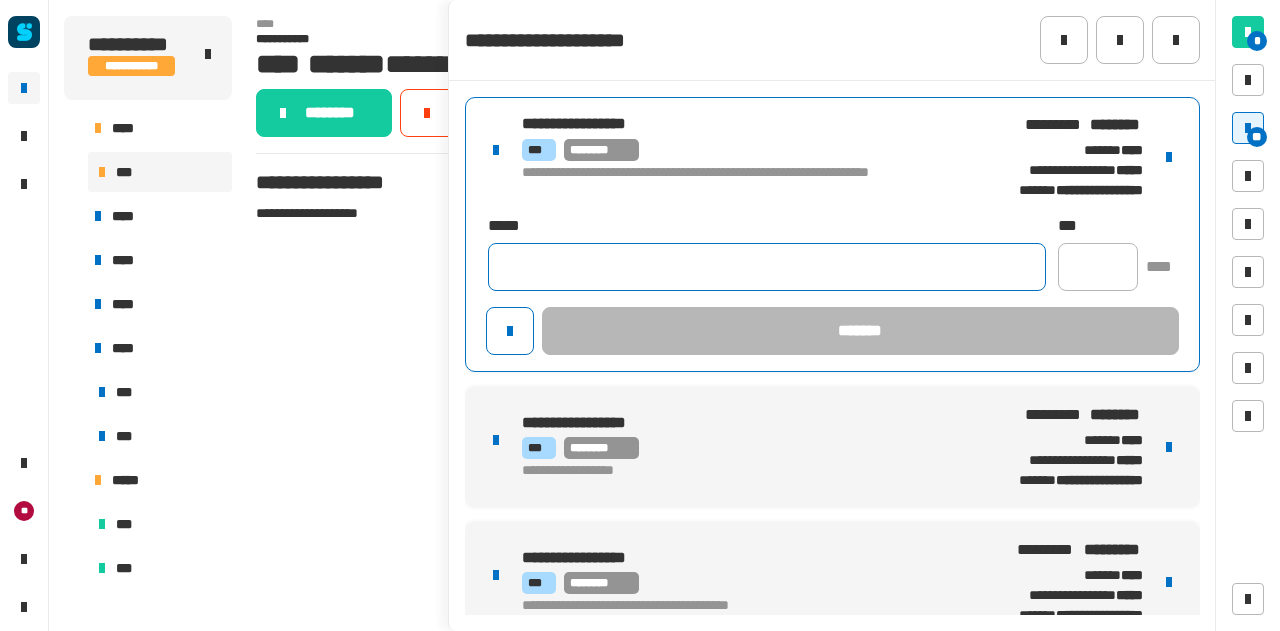 click 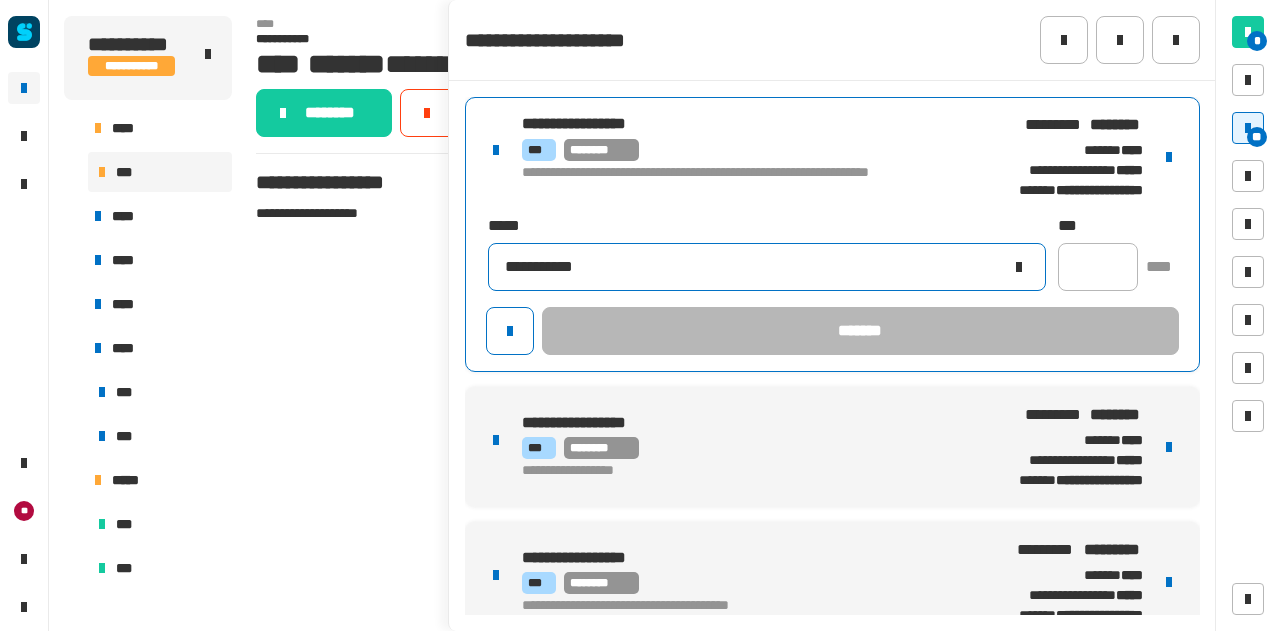 type on "**********" 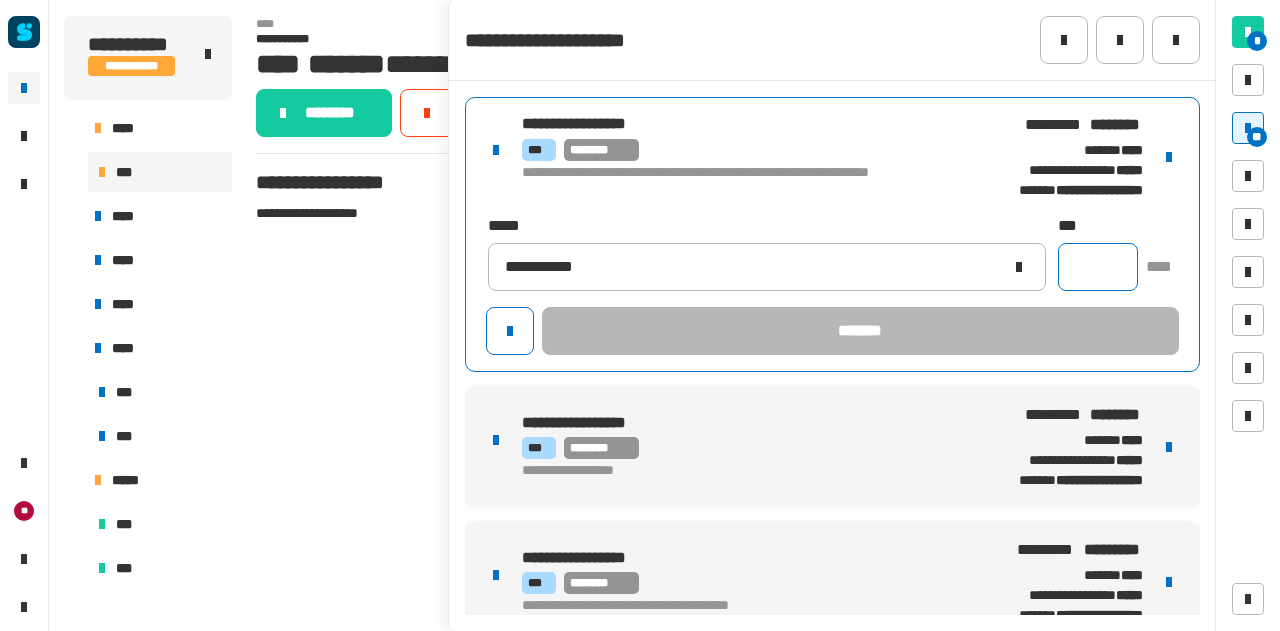 click 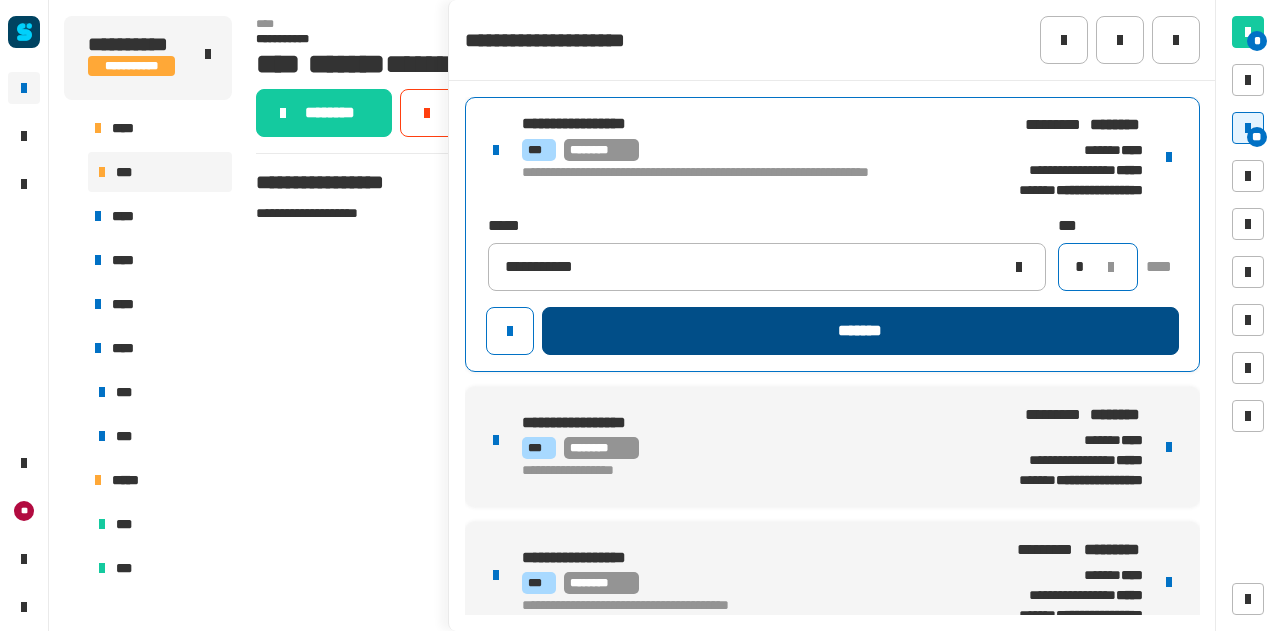 type on "*" 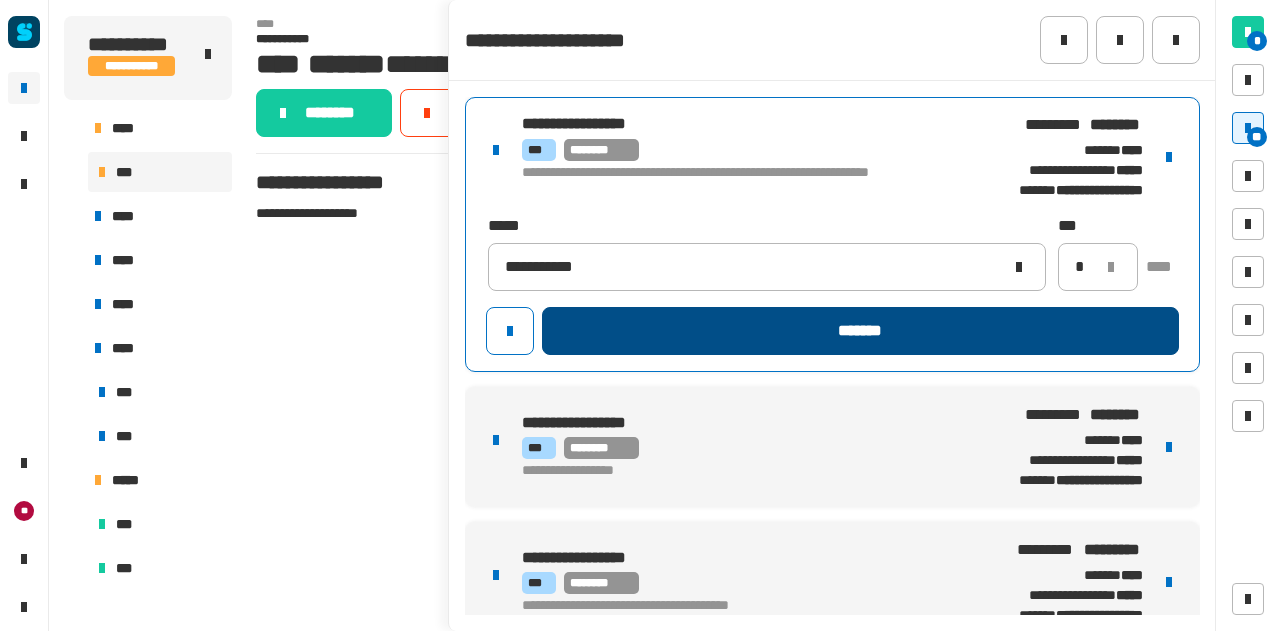 click on "*******" 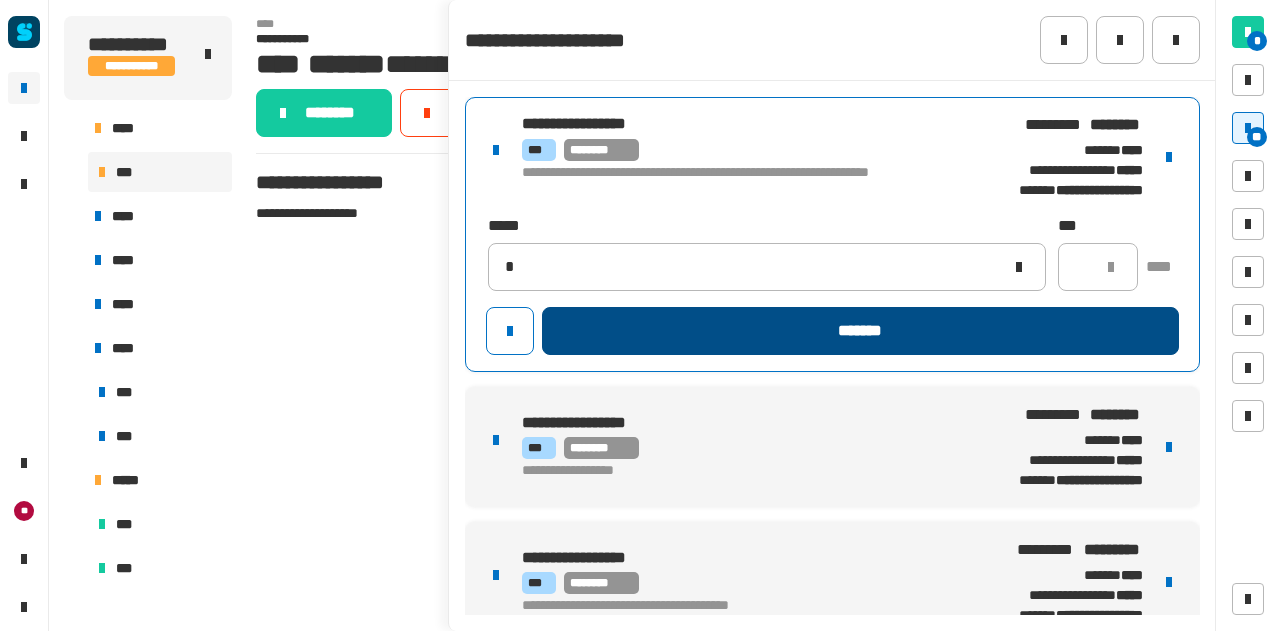 type 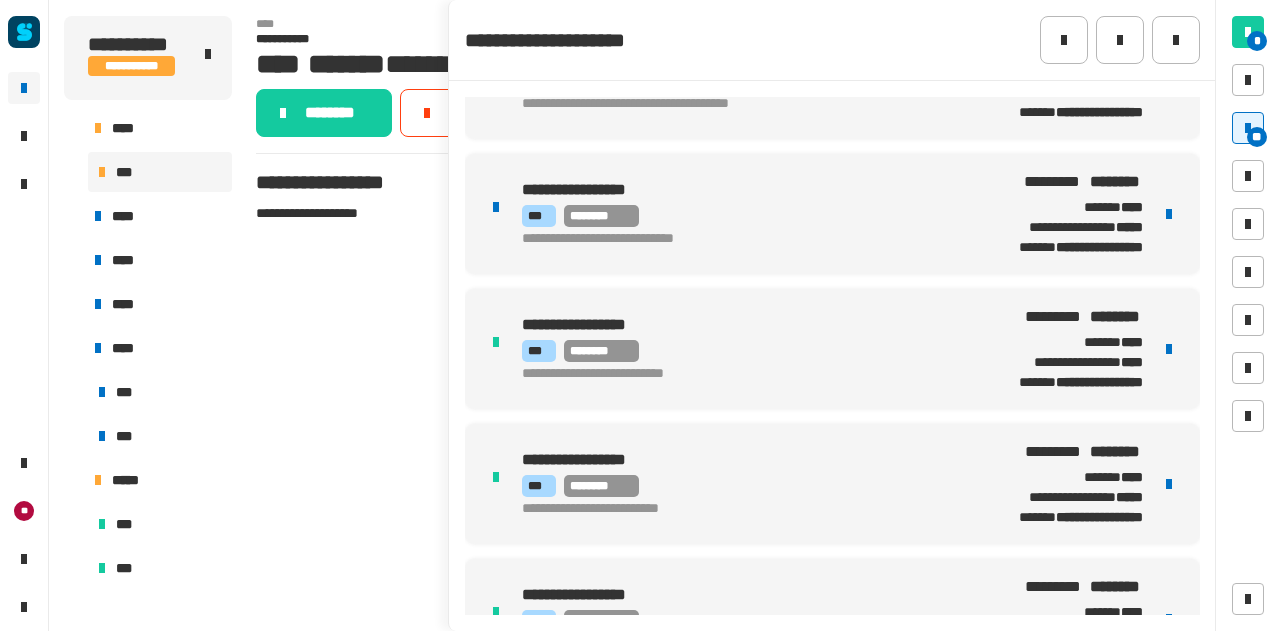scroll, scrollTop: 736, scrollLeft: 0, axis: vertical 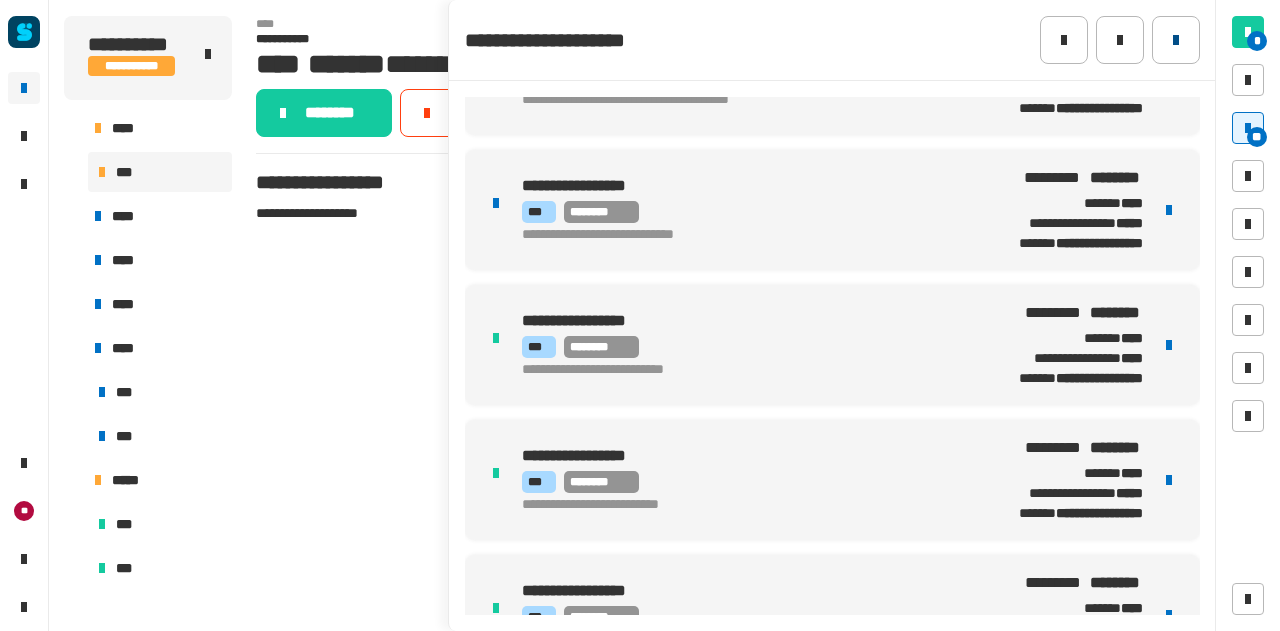 click 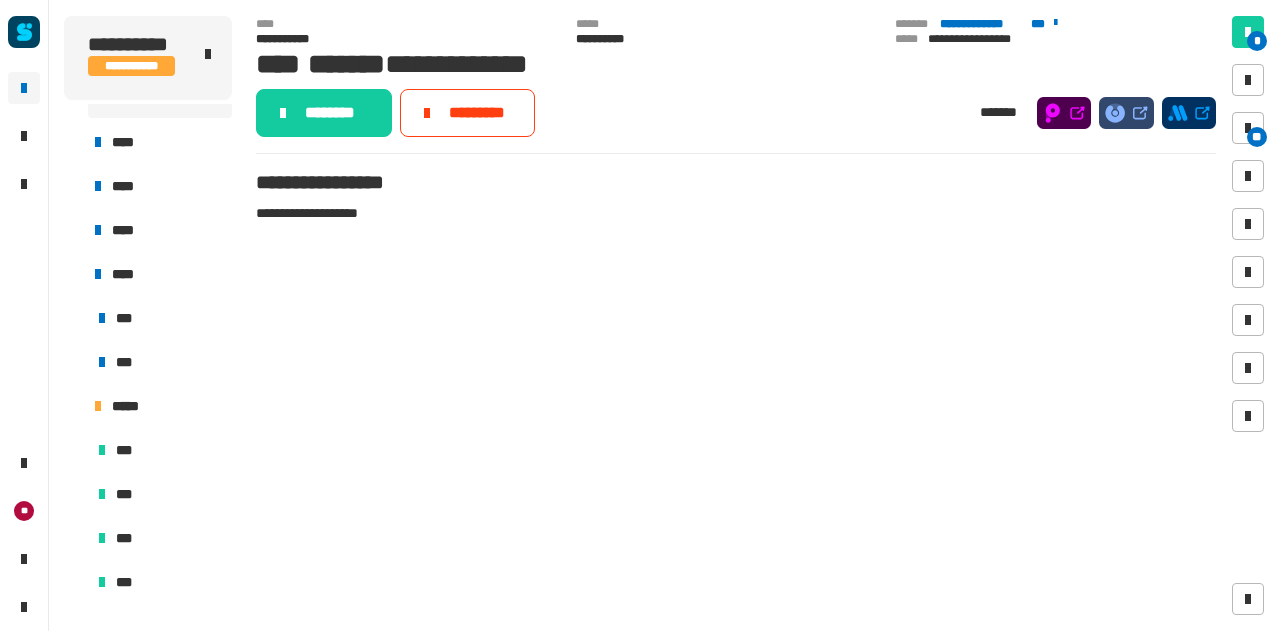 scroll, scrollTop: 0, scrollLeft: 0, axis: both 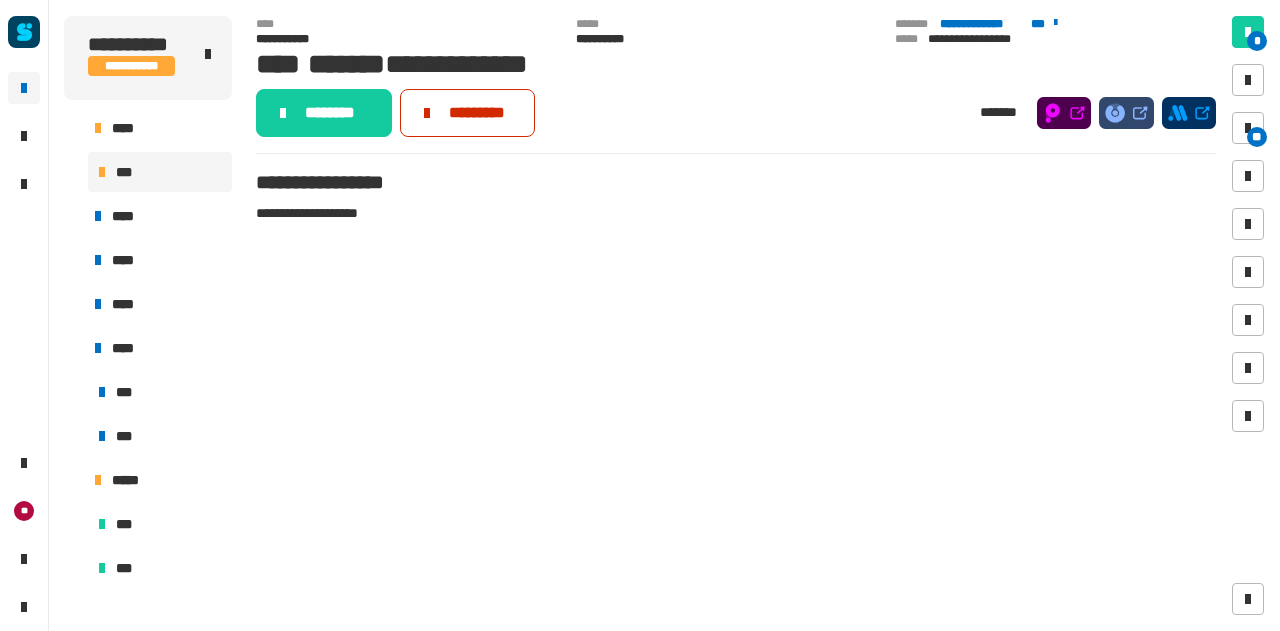 click on "*********" 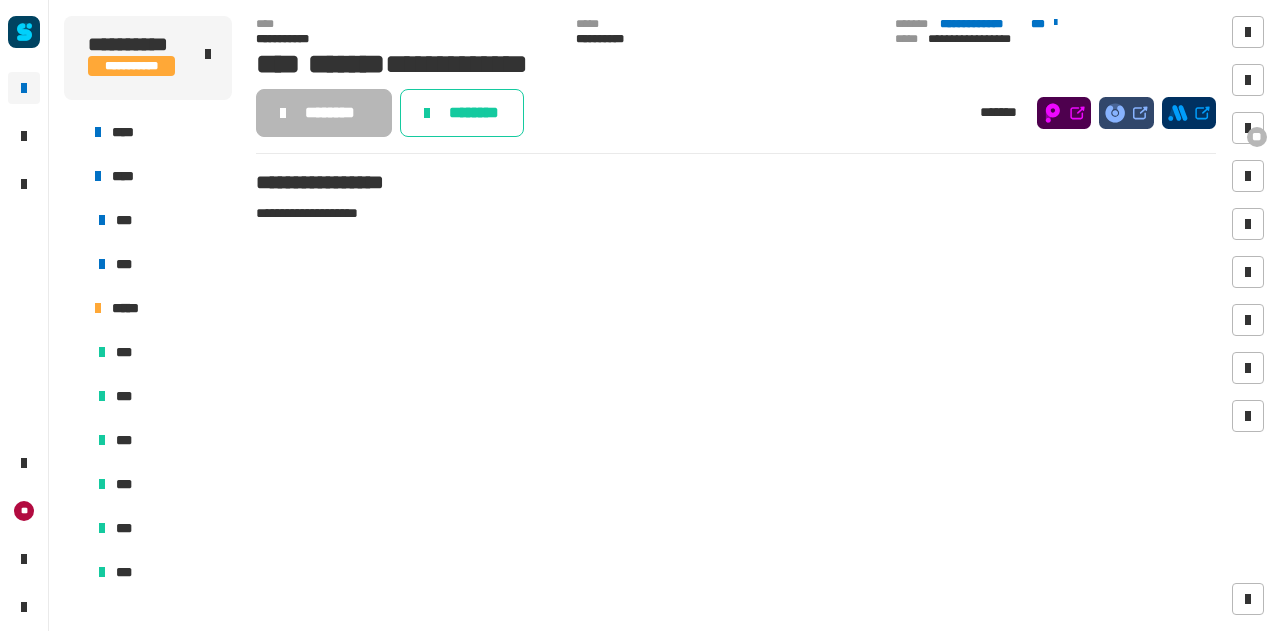 scroll, scrollTop: 0, scrollLeft: 0, axis: both 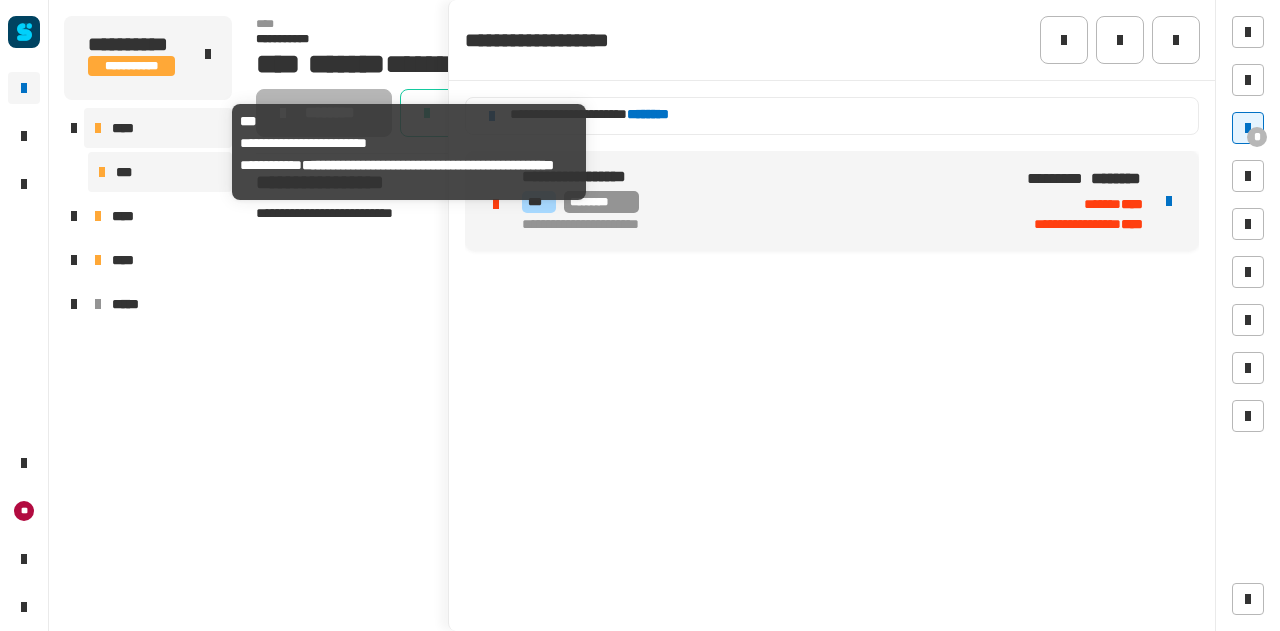 click on "****" at bounding box center [168, 128] 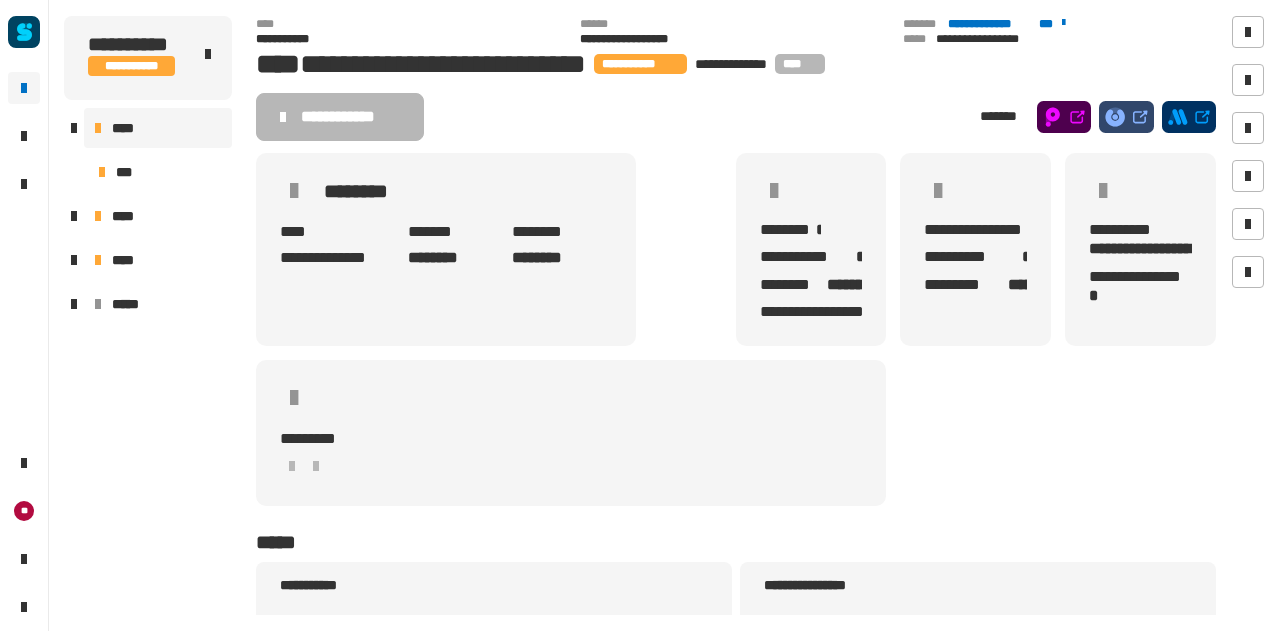 scroll, scrollTop: 167, scrollLeft: 0, axis: vertical 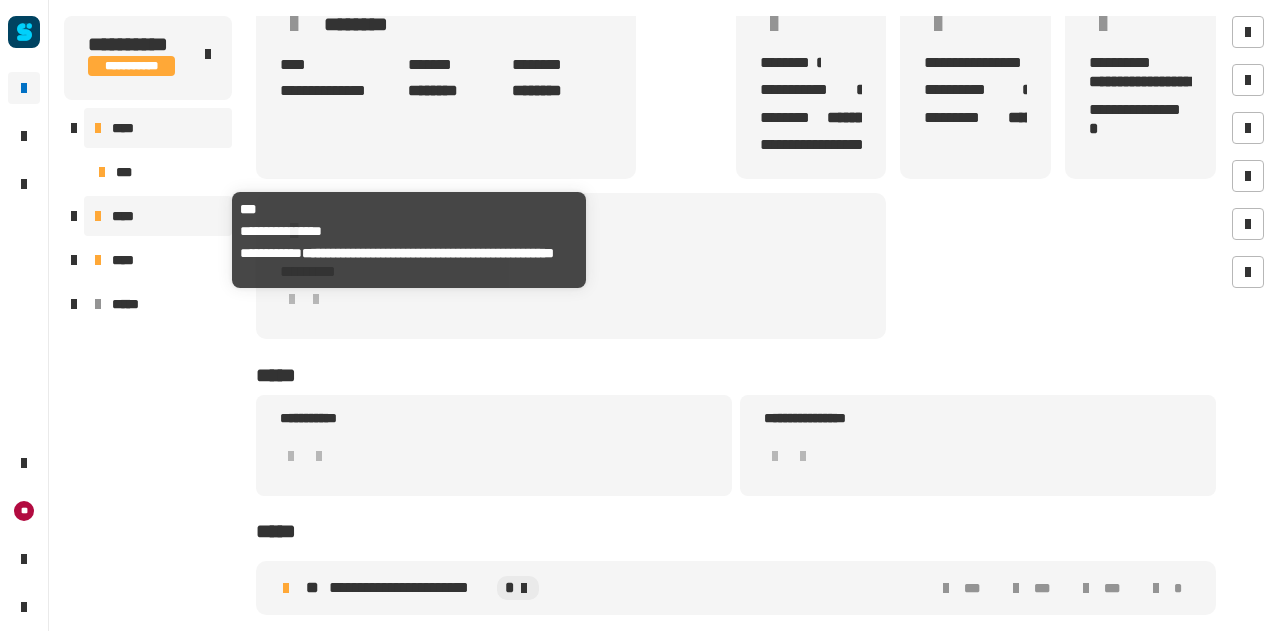 click on "****" at bounding box center [128, 216] 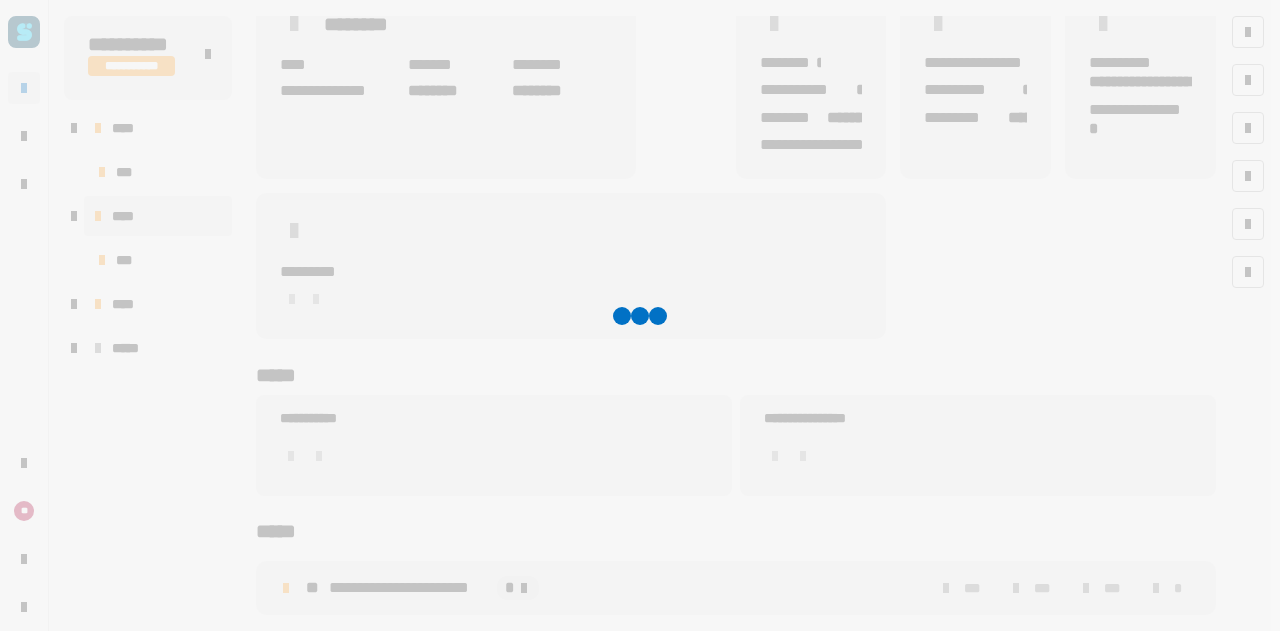 scroll, scrollTop: 167, scrollLeft: 0, axis: vertical 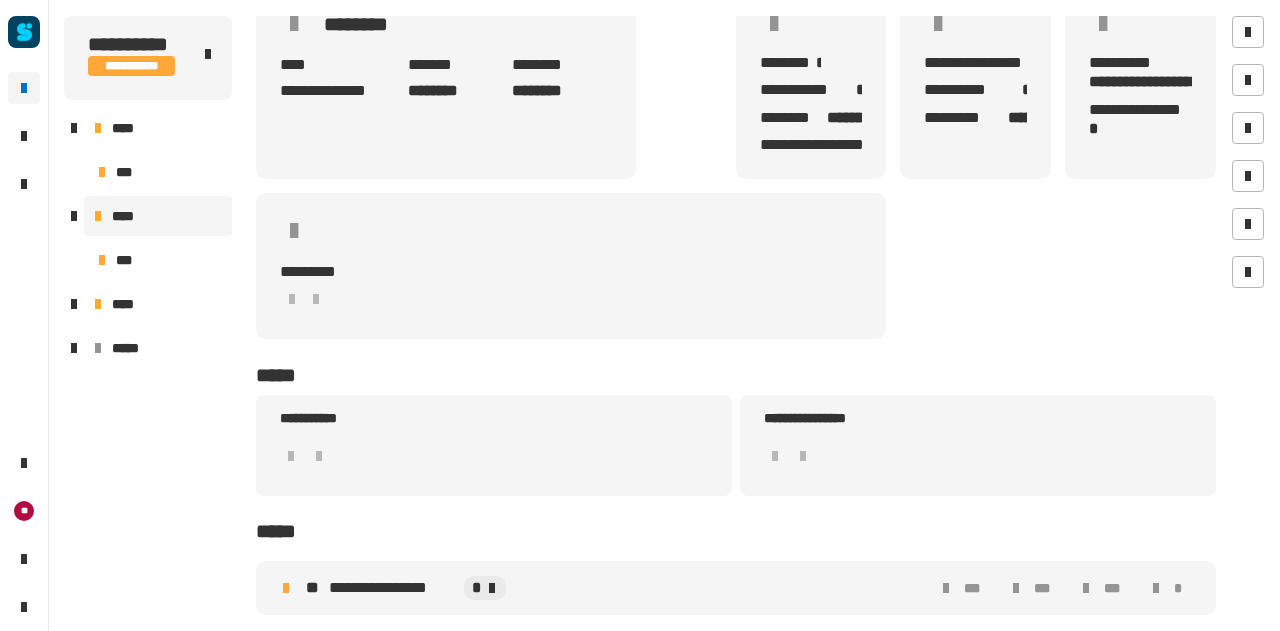 click on "**********" at bounding box center [736, 588] 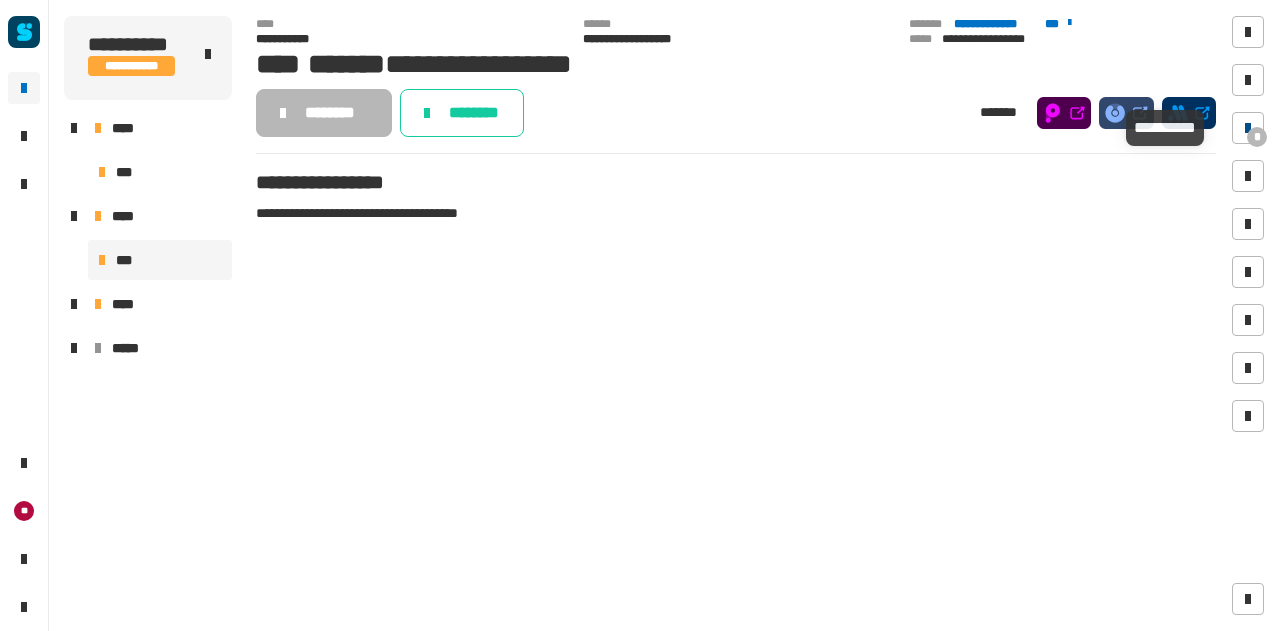 click on "*" at bounding box center (1257, 137) 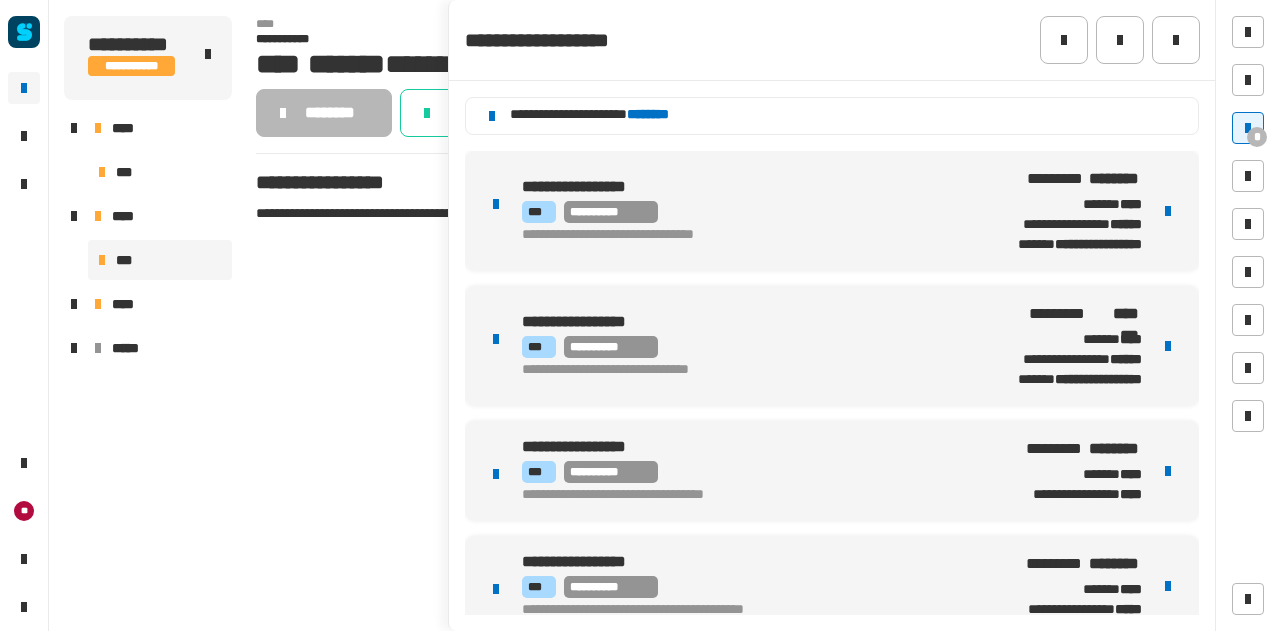 click on "**********" 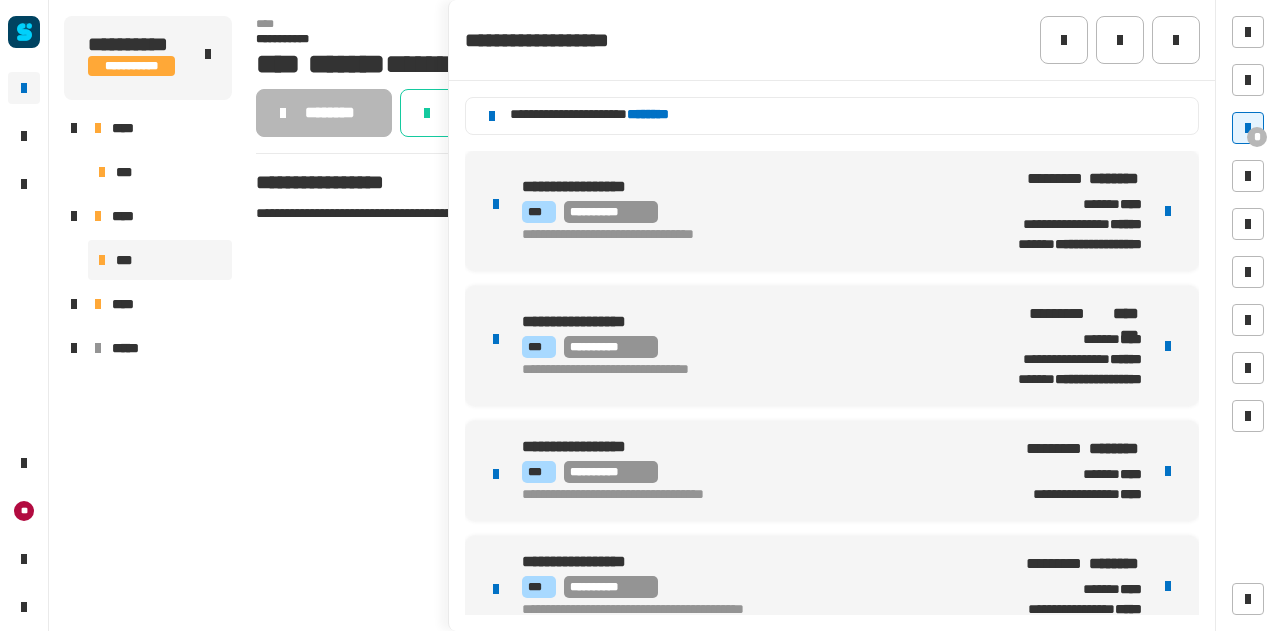 click on "********" 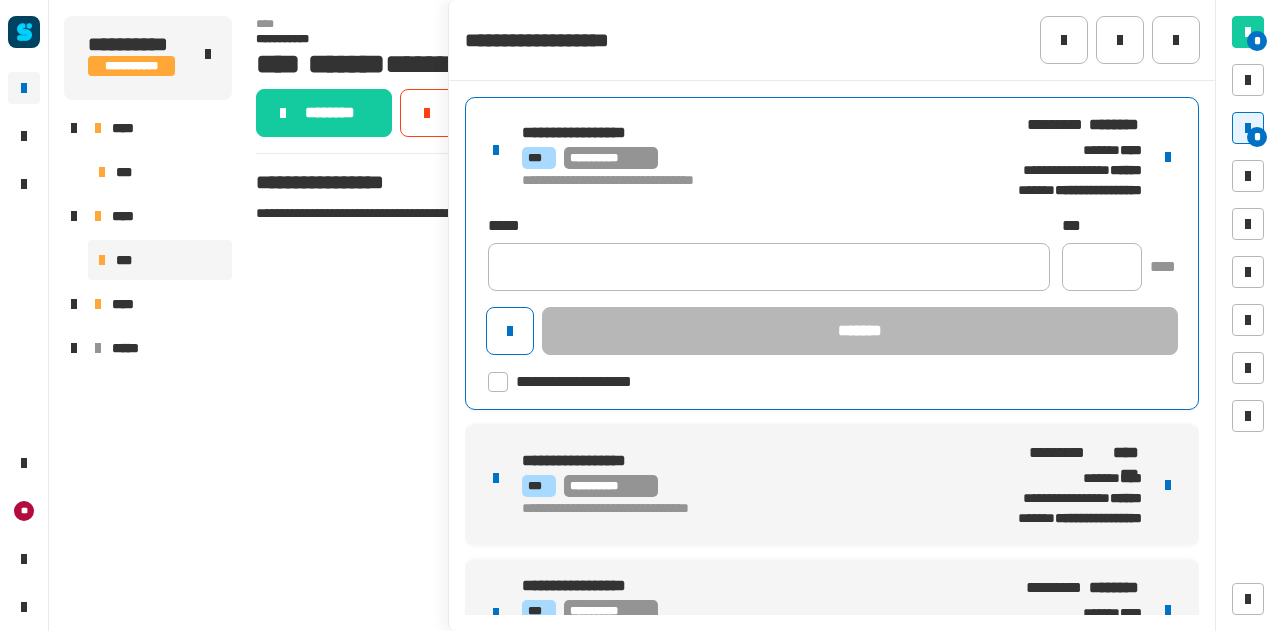 click on "**********" at bounding box center [741, 158] 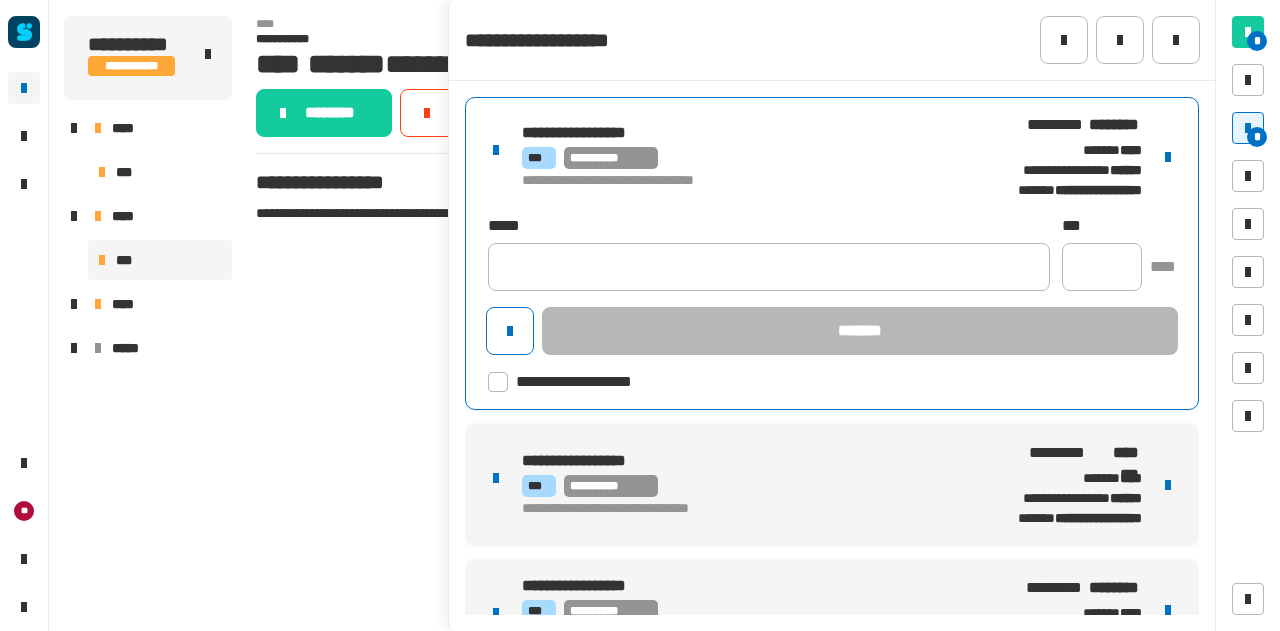 click at bounding box center (1168, 157) 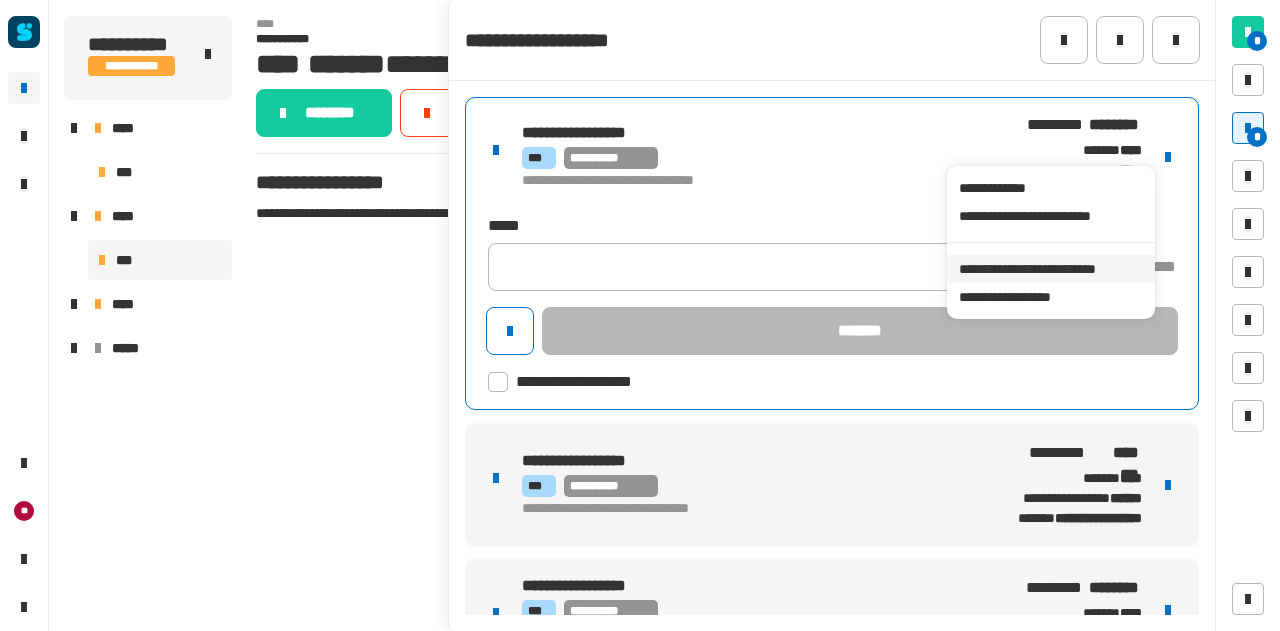 click on "**********" at bounding box center [1050, 269] 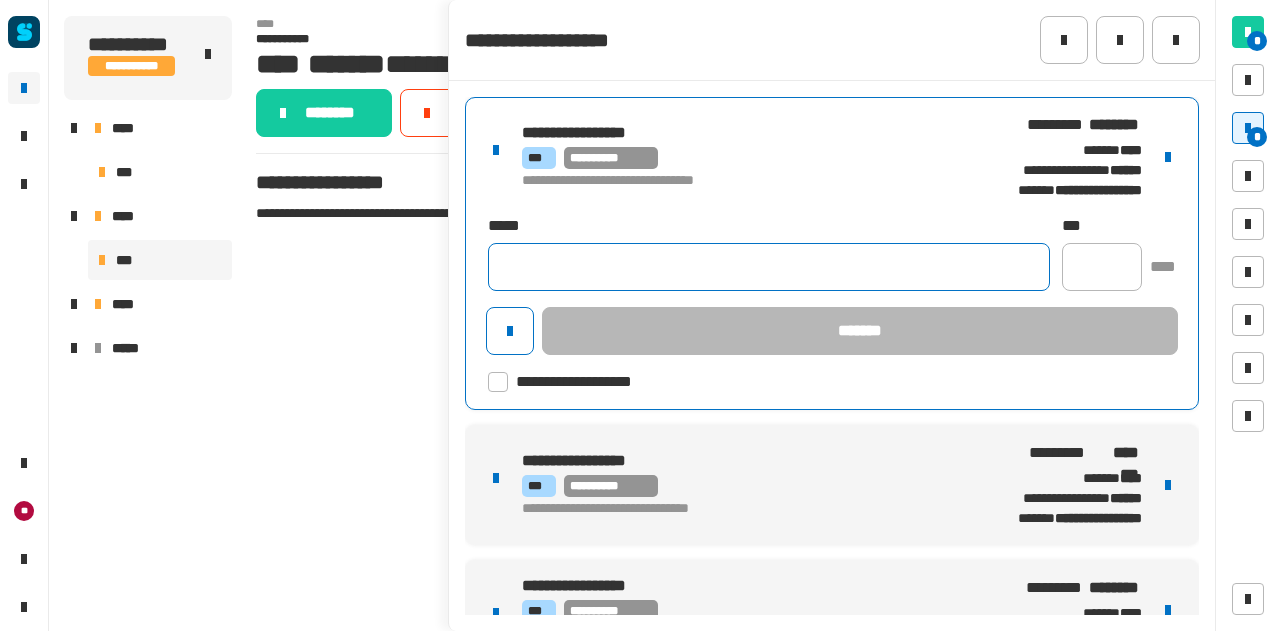 click 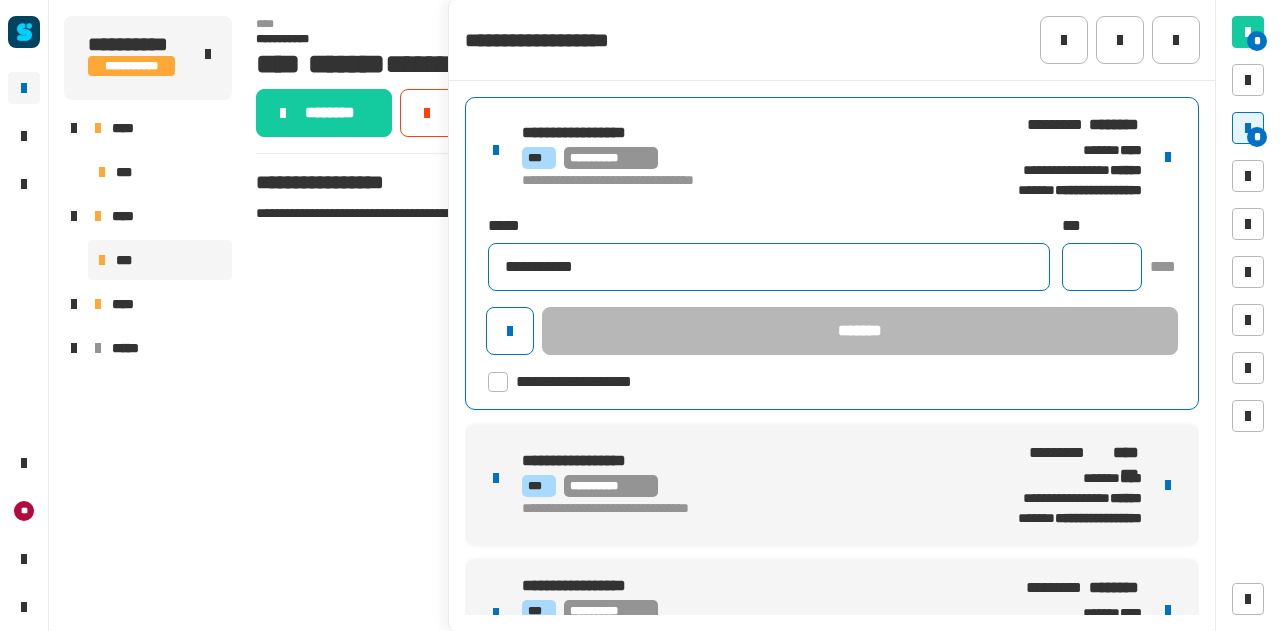 type on "**********" 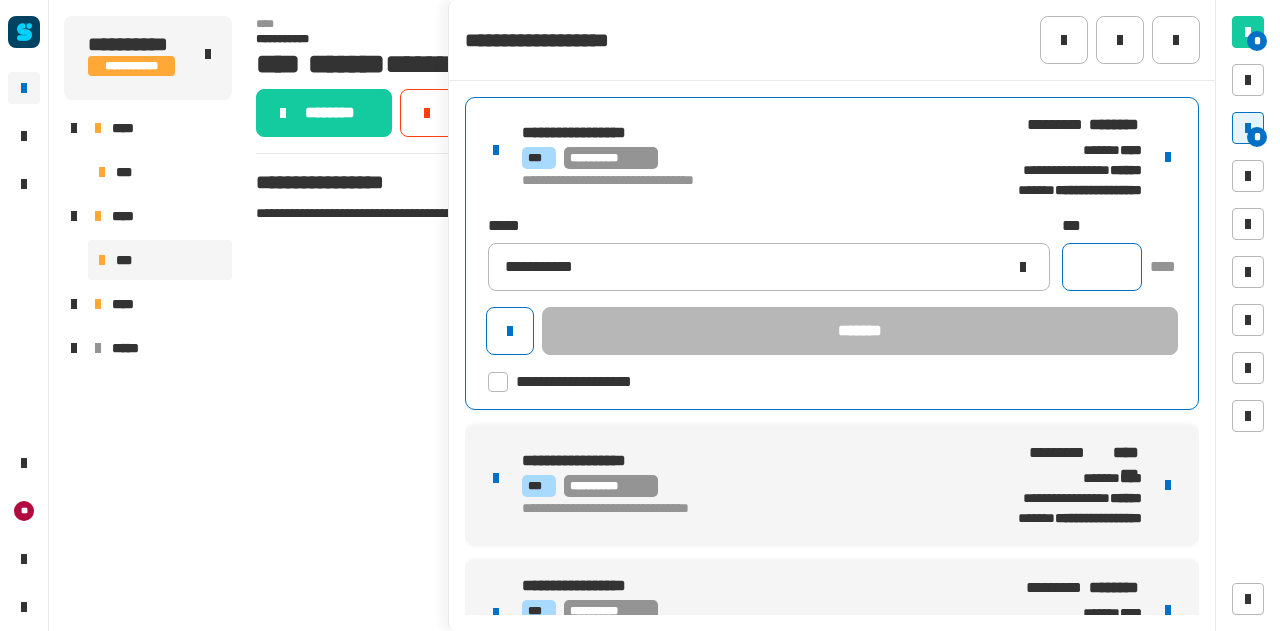 click 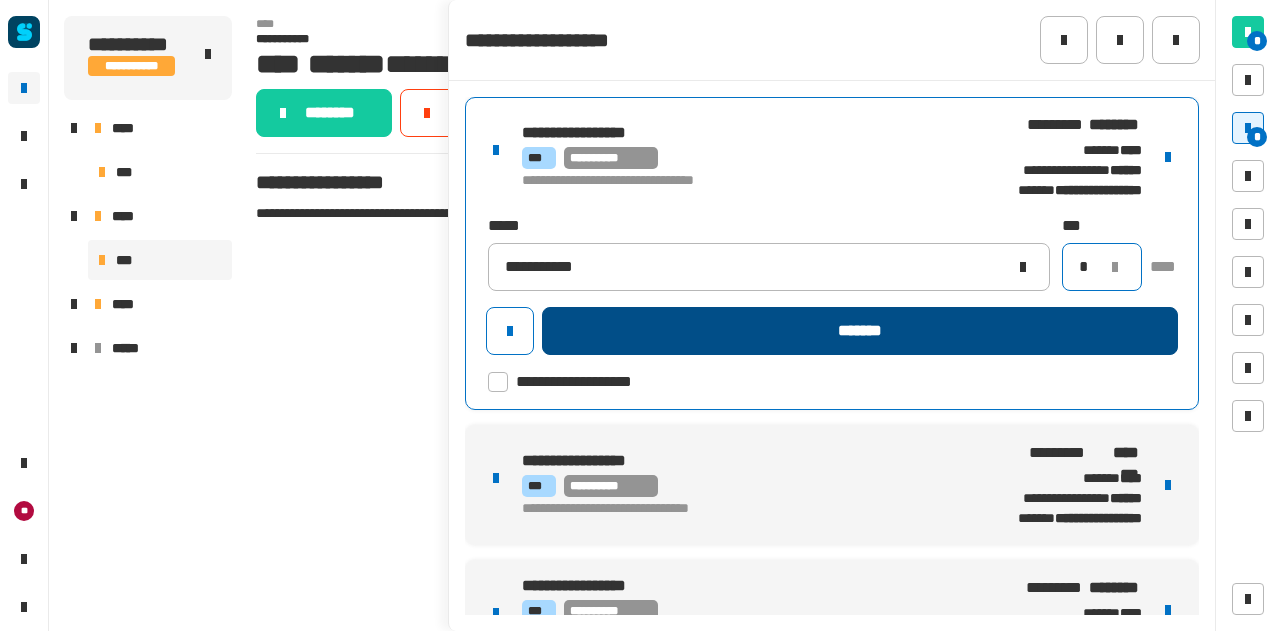 type on "*" 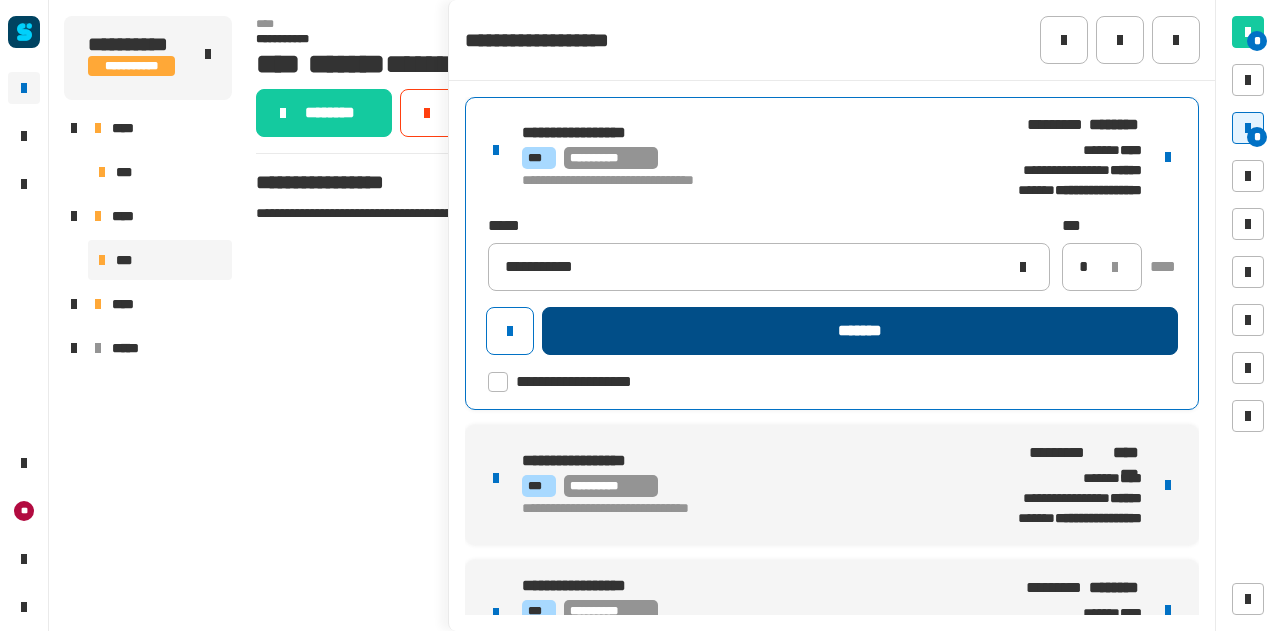 click on "*******" 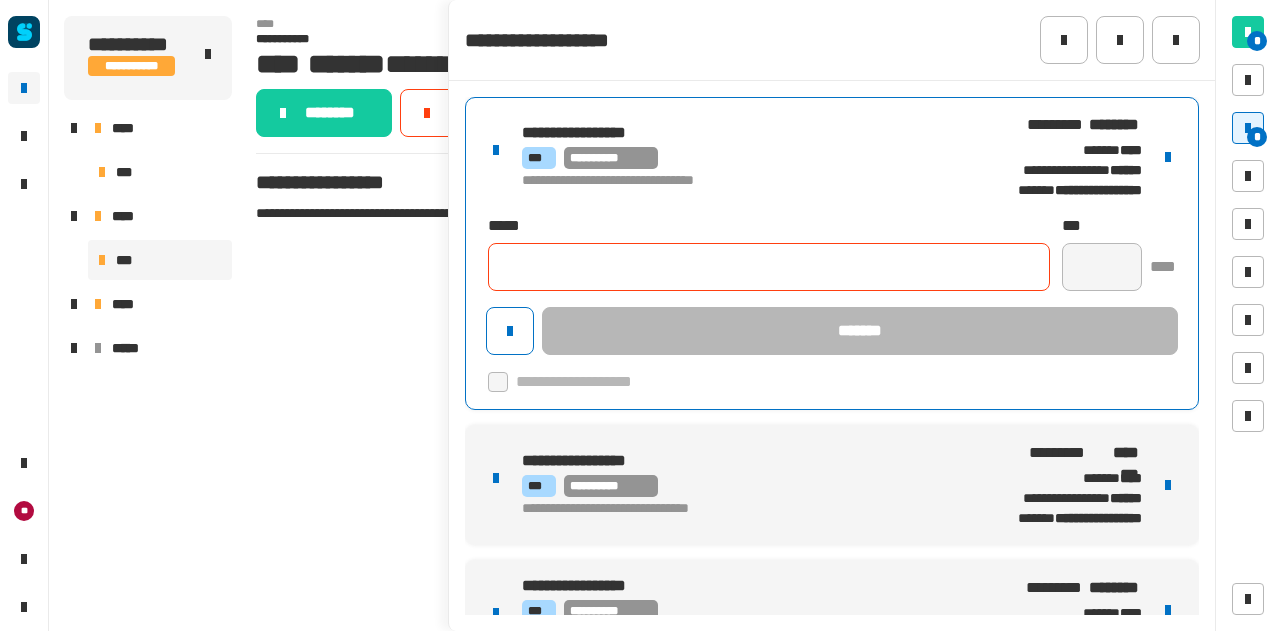 type 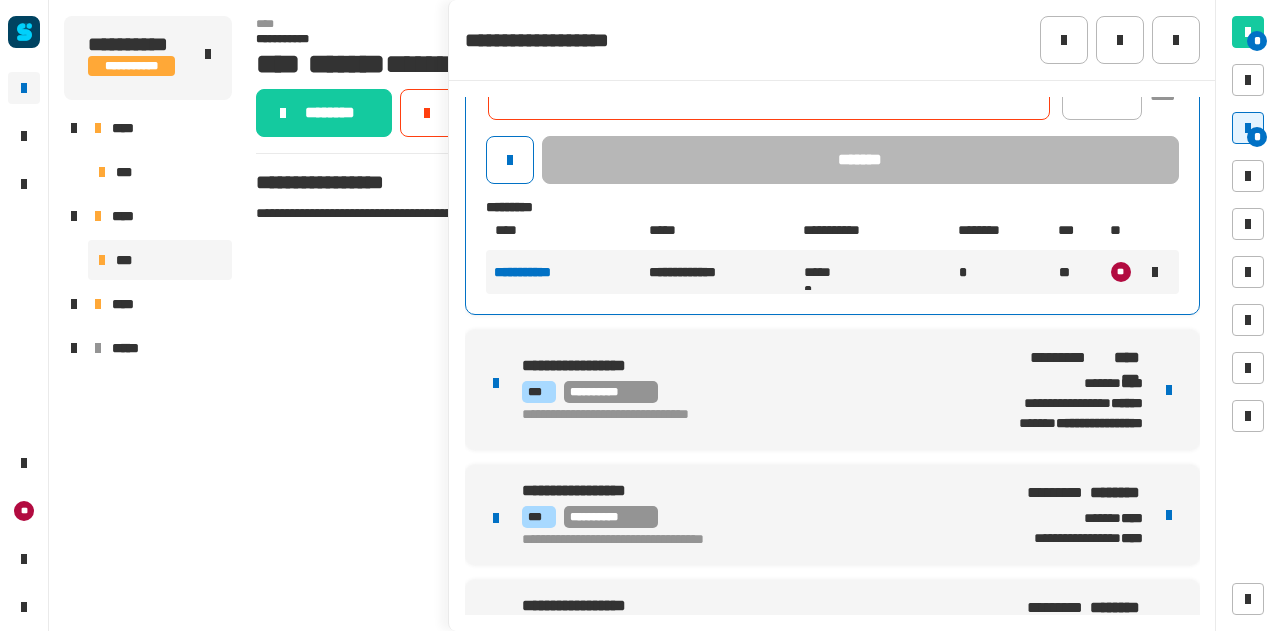 scroll, scrollTop: 214, scrollLeft: 0, axis: vertical 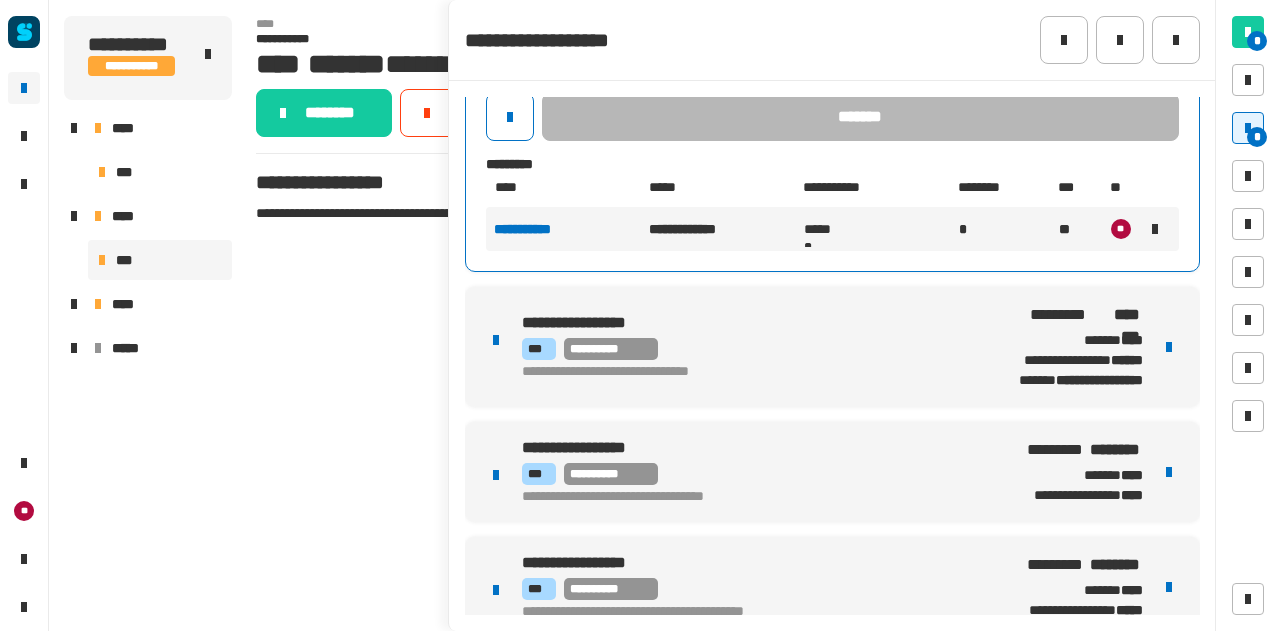 click on "**********" at bounding box center (832, 318) 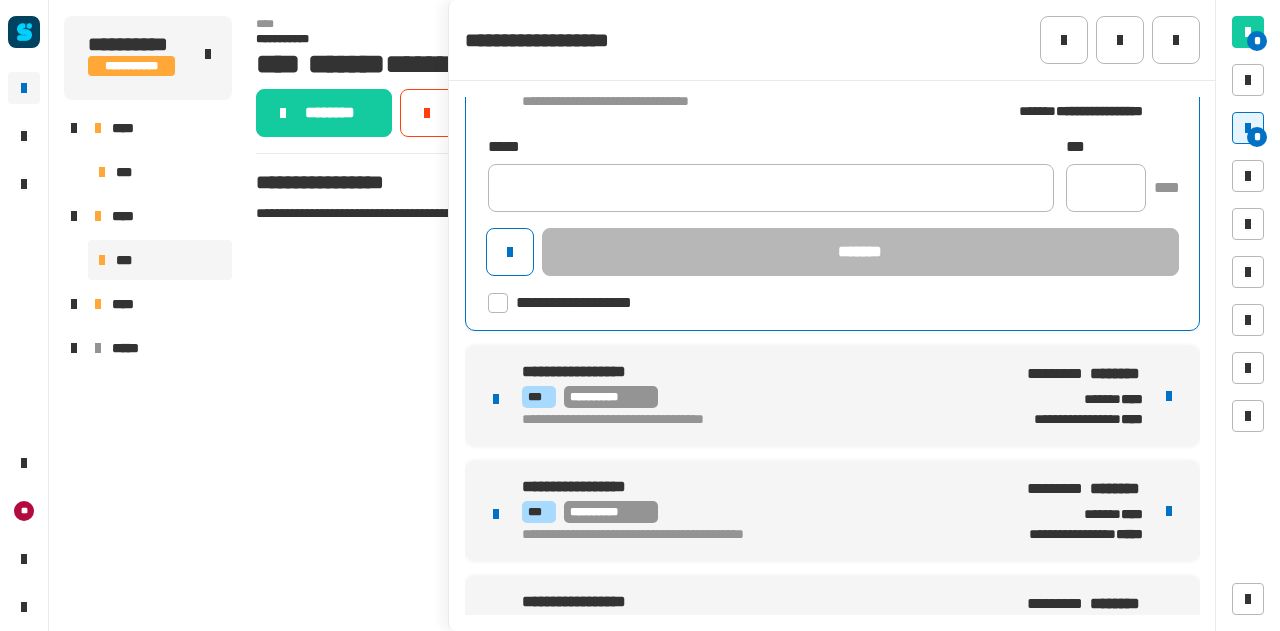 click on "**********" at bounding box center (832, 396) 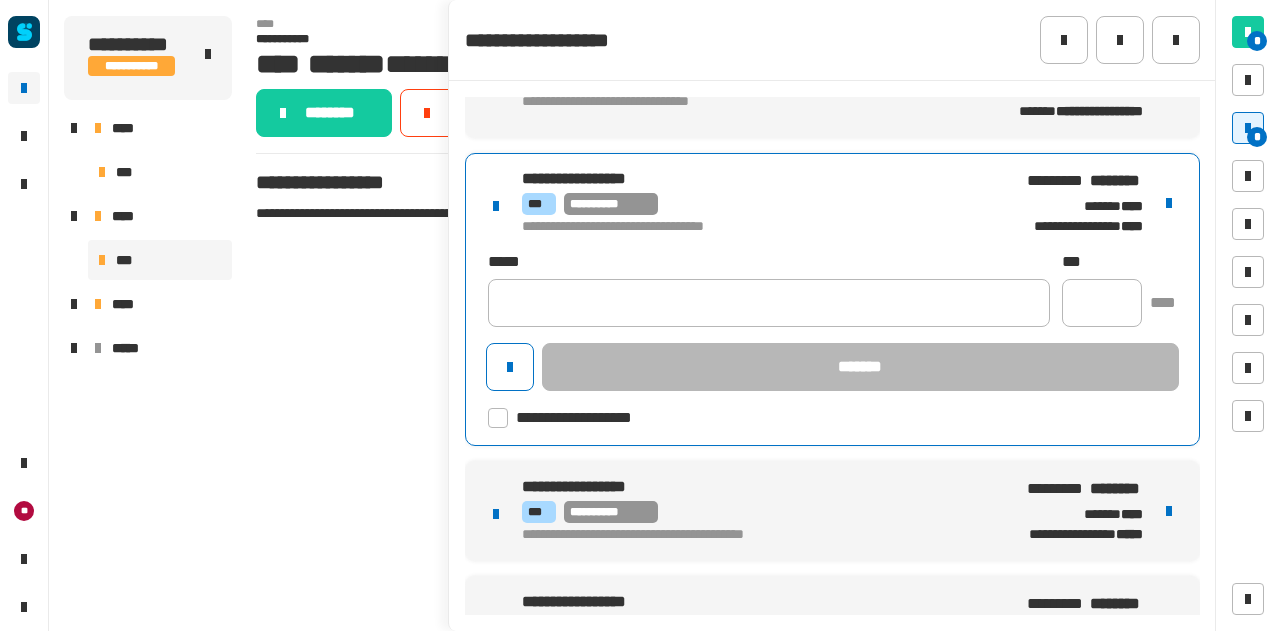 click at bounding box center (1169, 203) 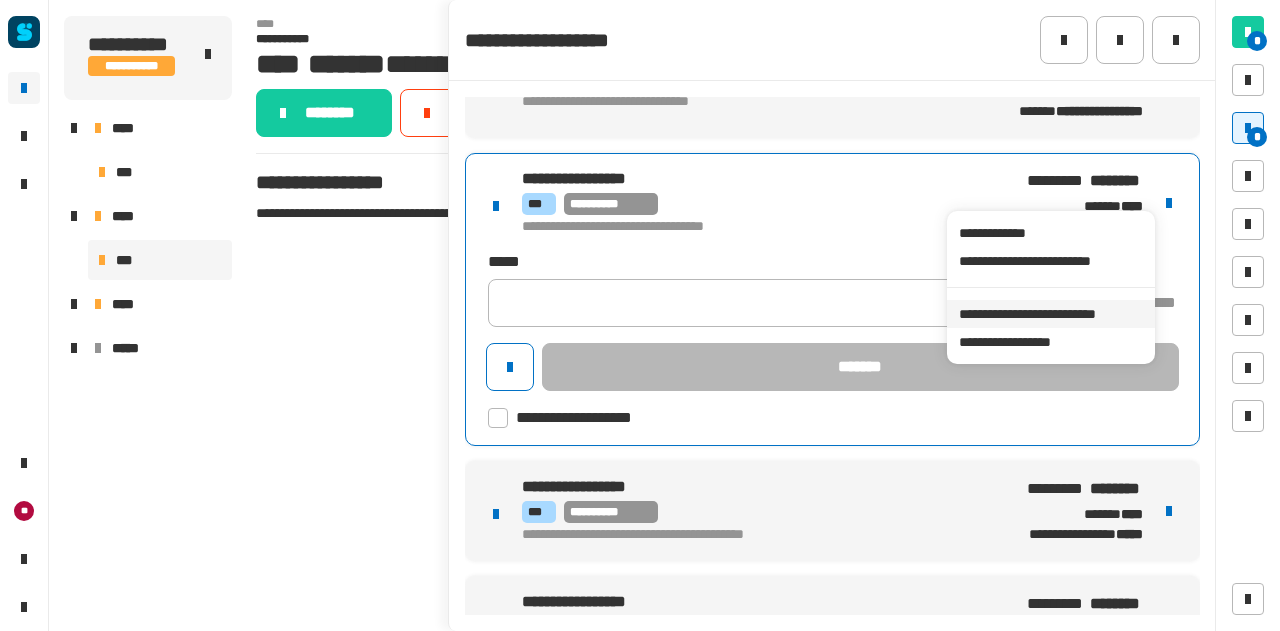 click on "**********" at bounding box center (1050, 314) 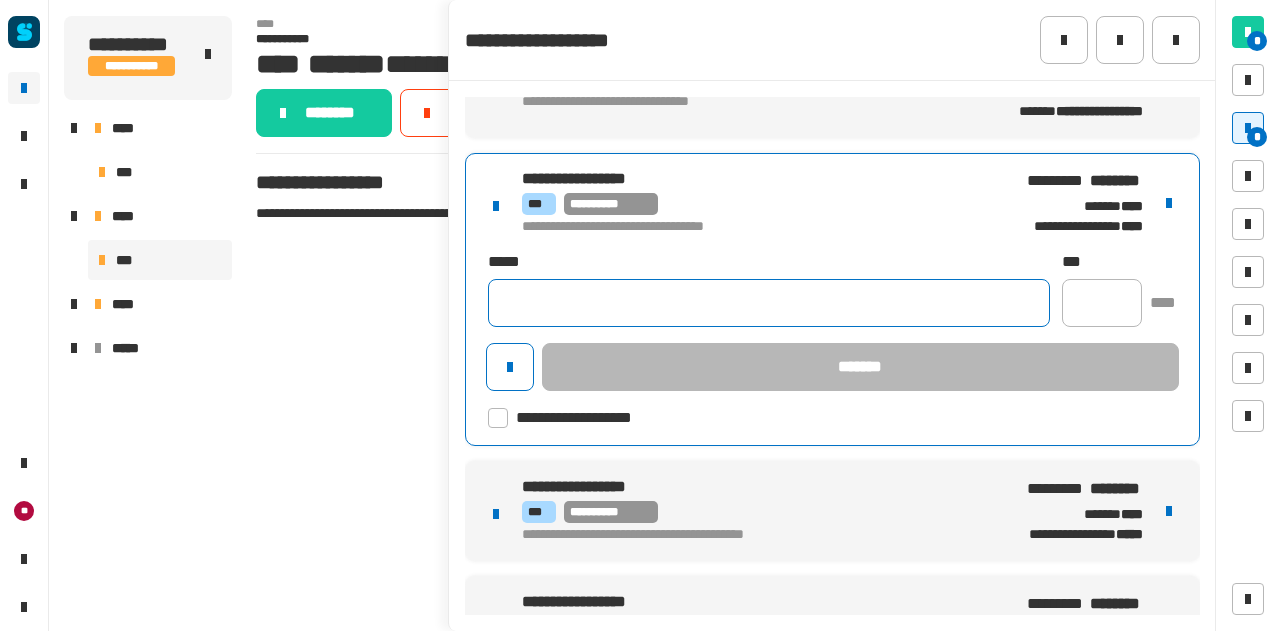 click 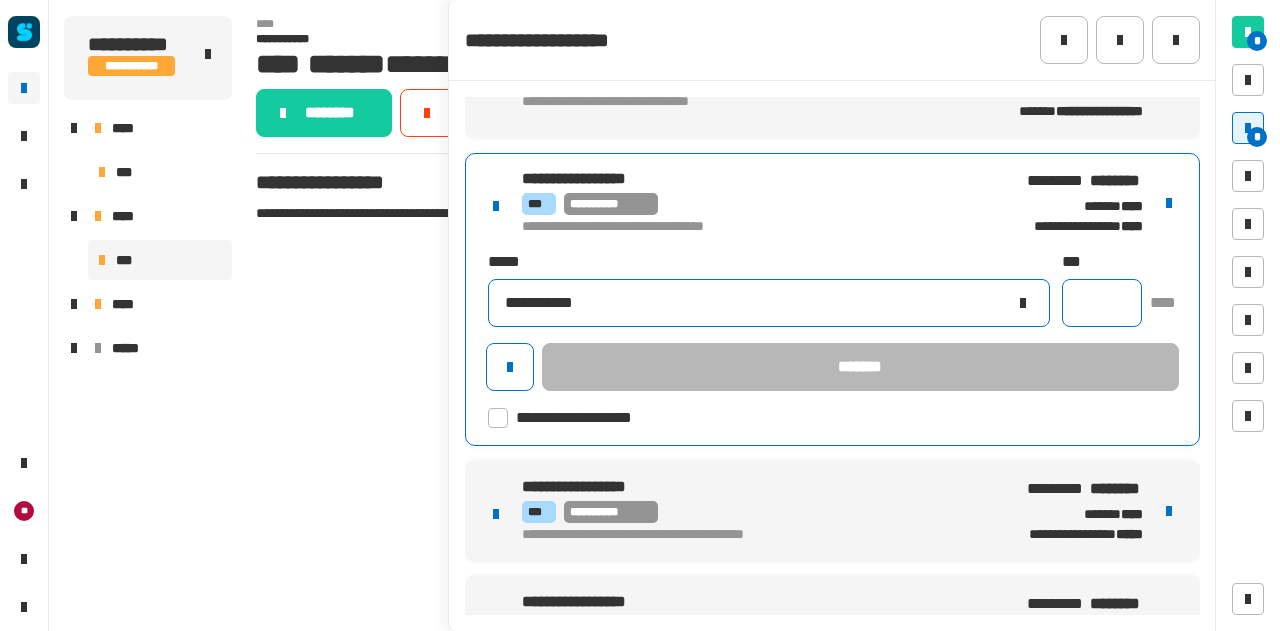 type on "**********" 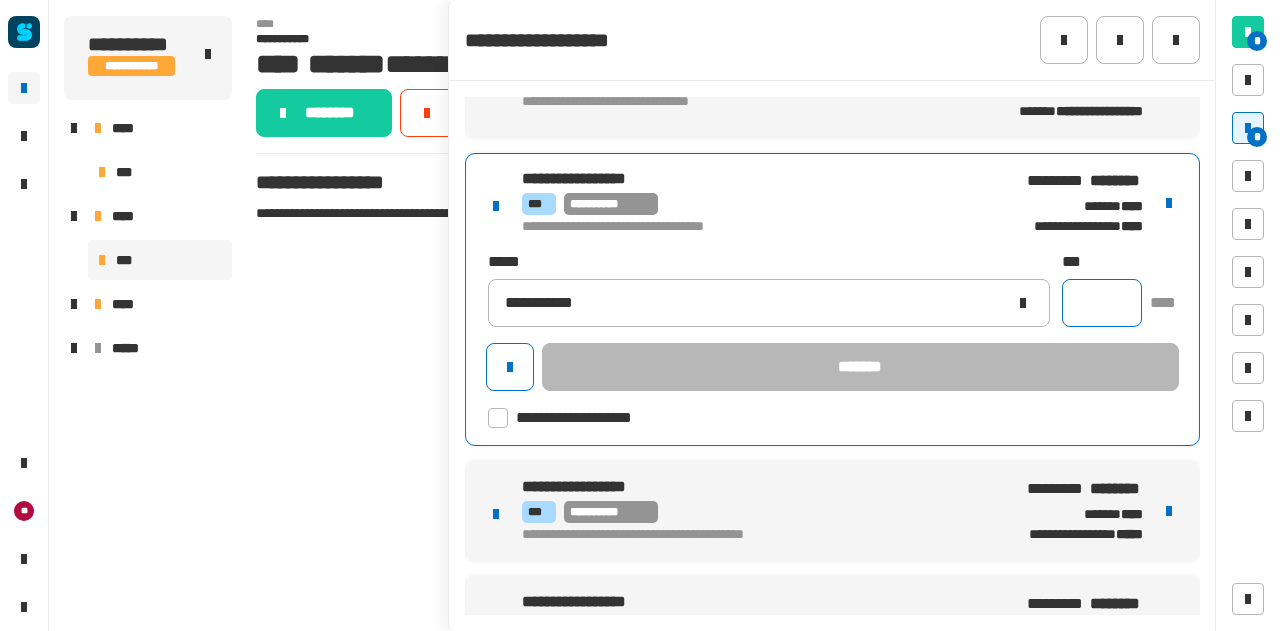 click 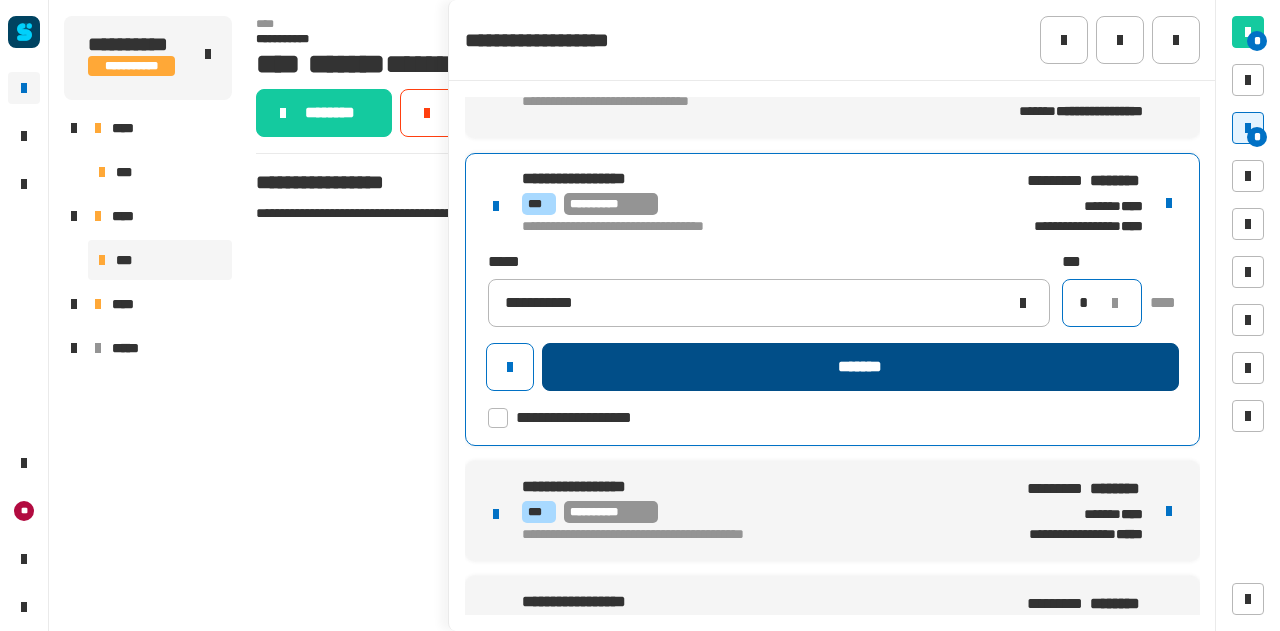 type on "*" 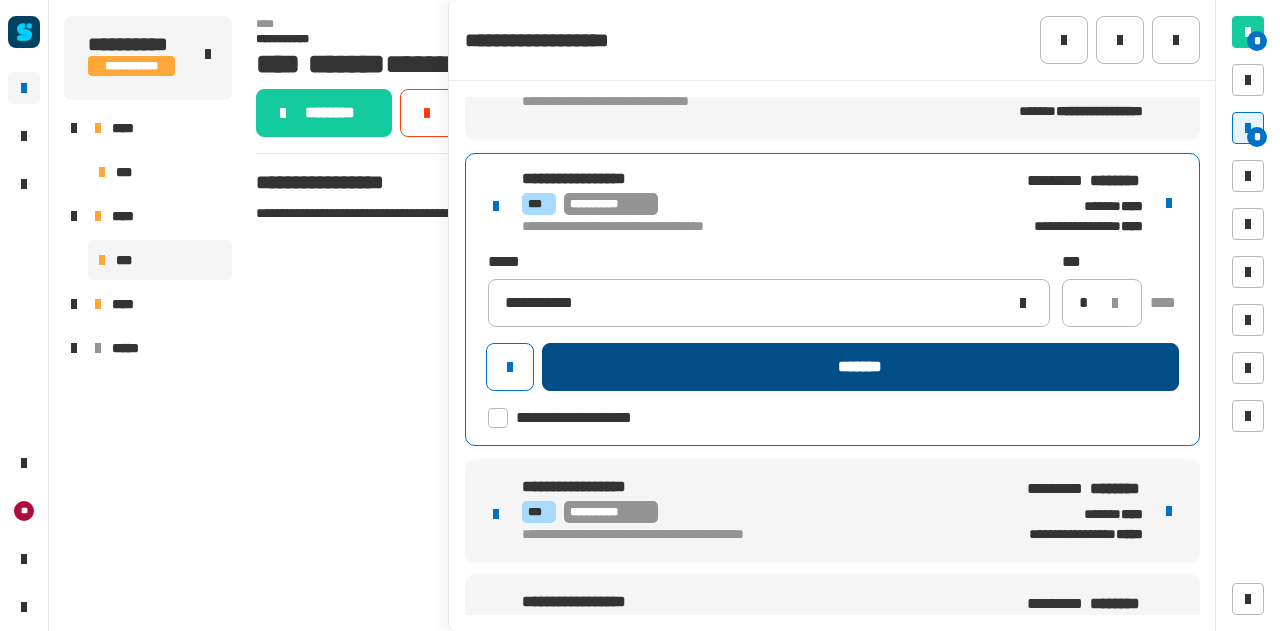 click on "*******" 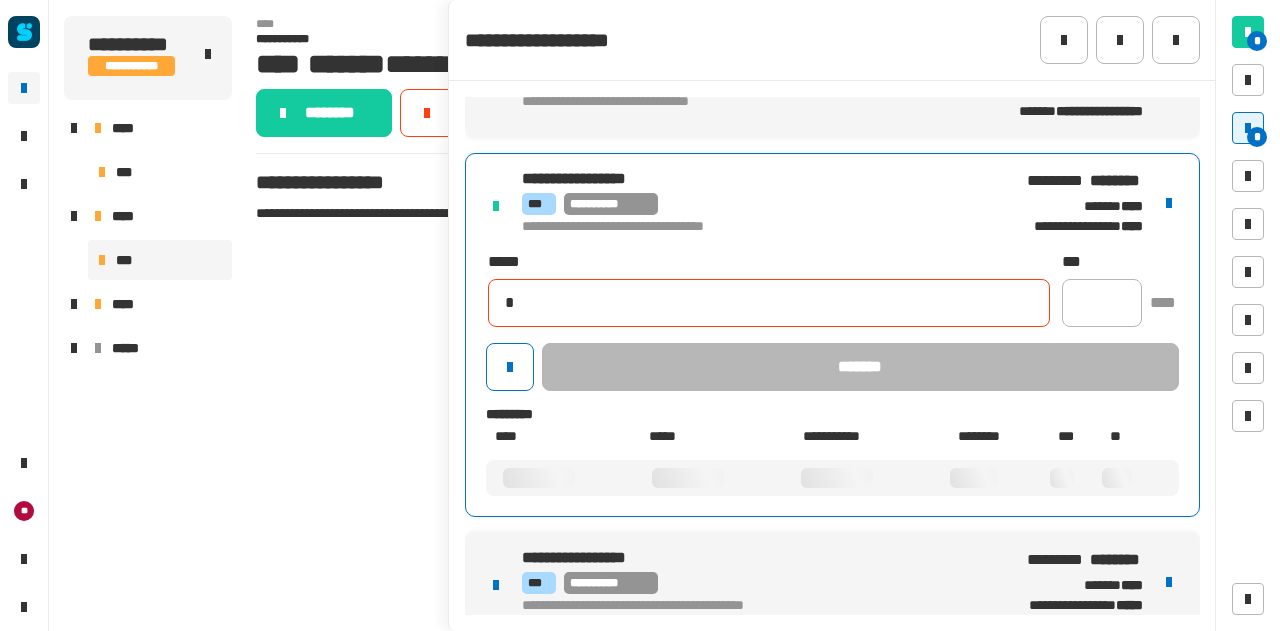 type 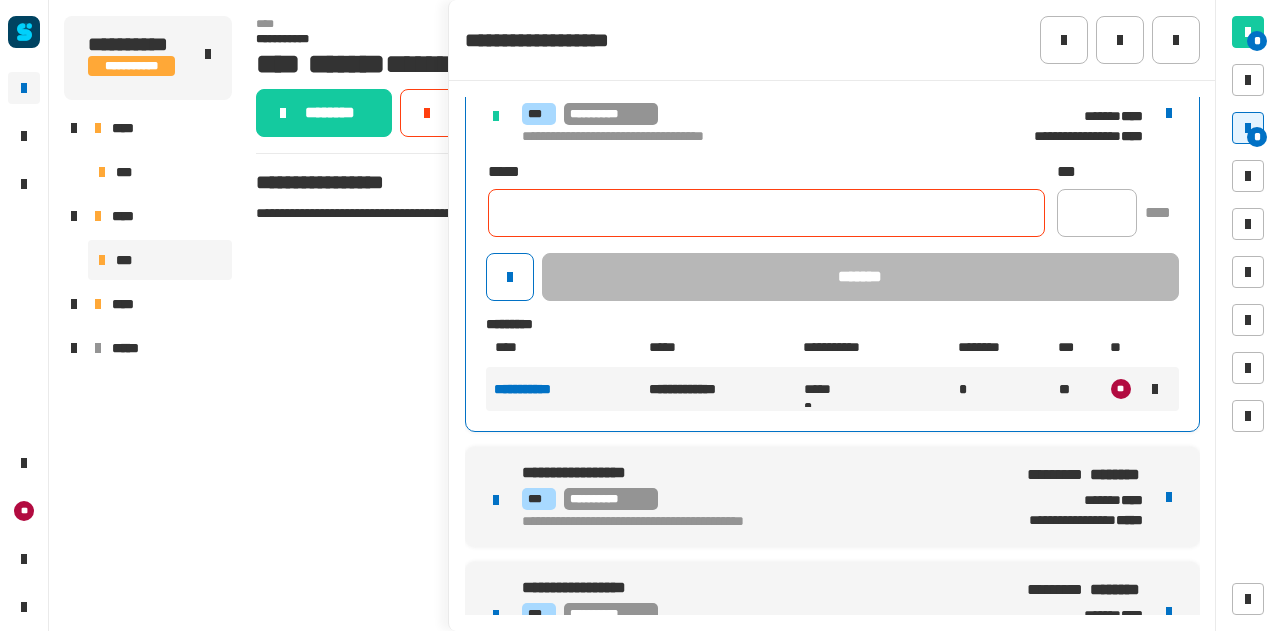 scroll, scrollTop: 347, scrollLeft: 0, axis: vertical 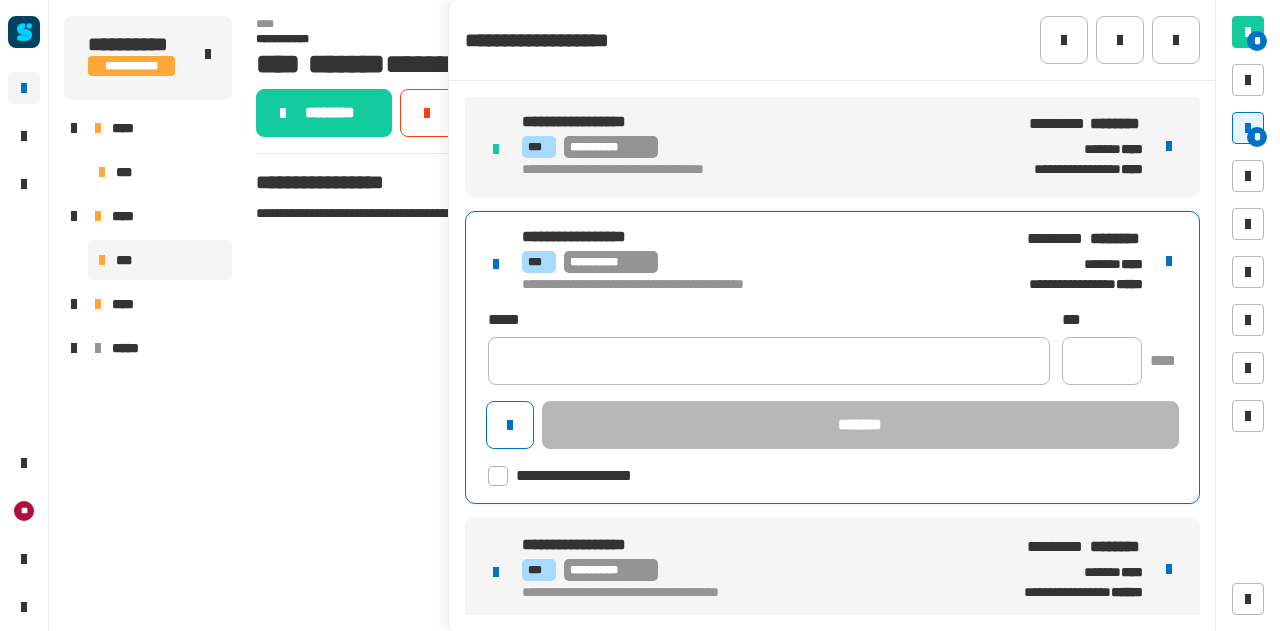 click on "**********" at bounding box center [832, 357] 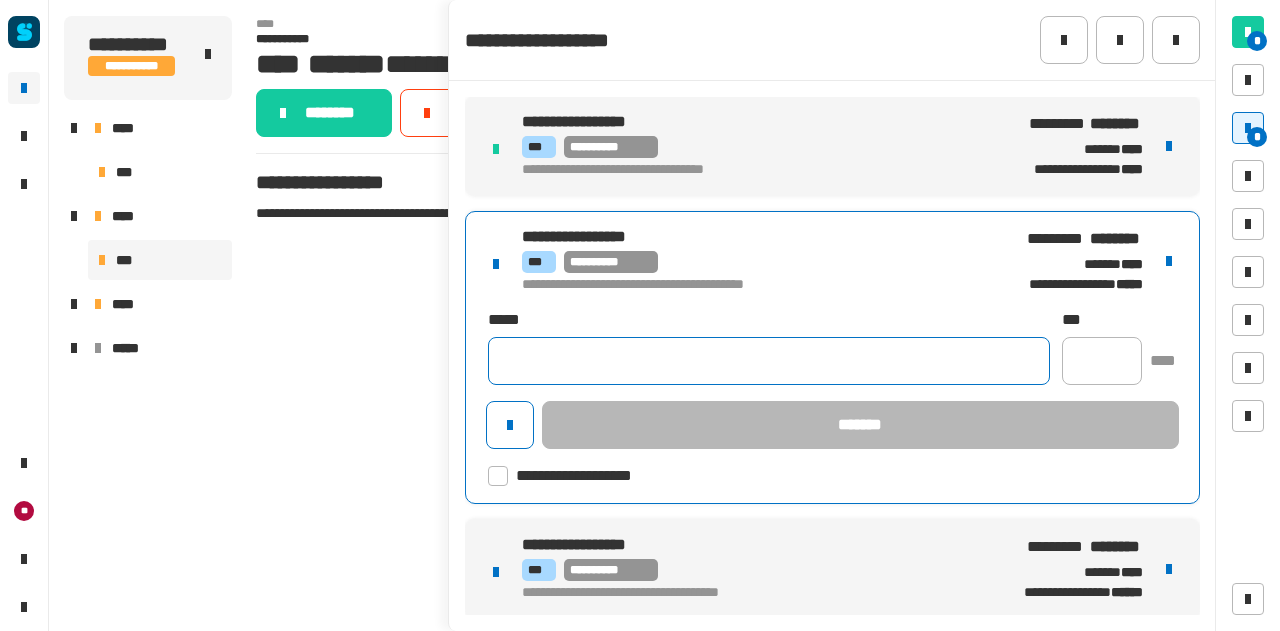 click 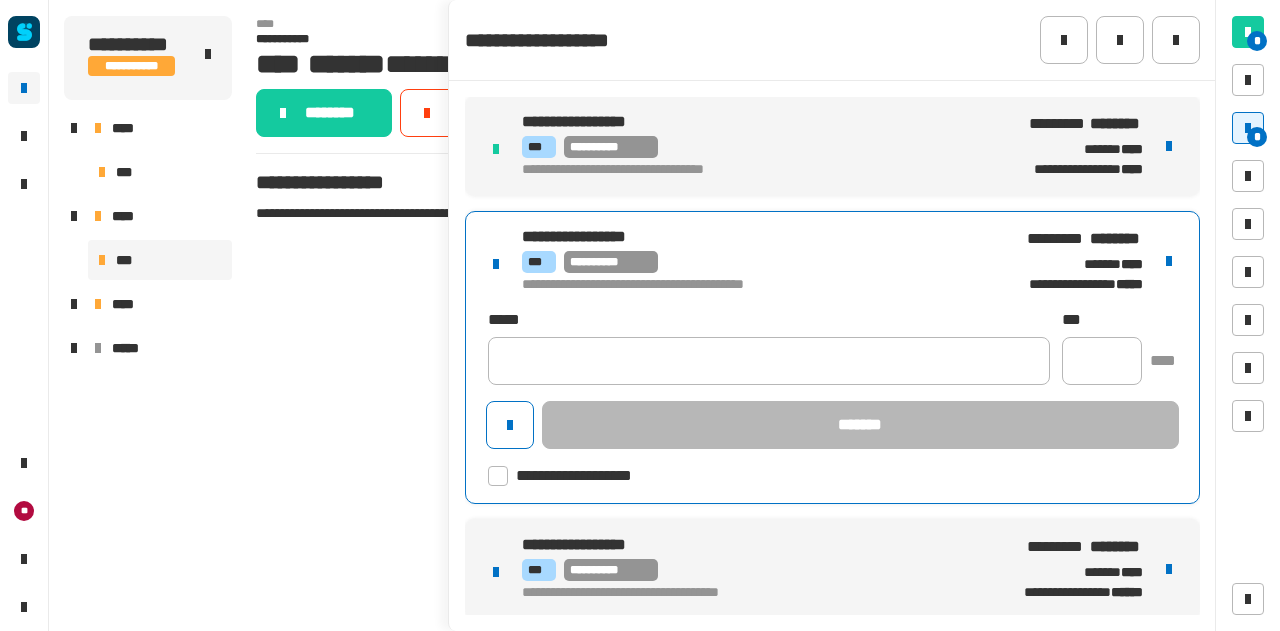 click at bounding box center (1169, 261) 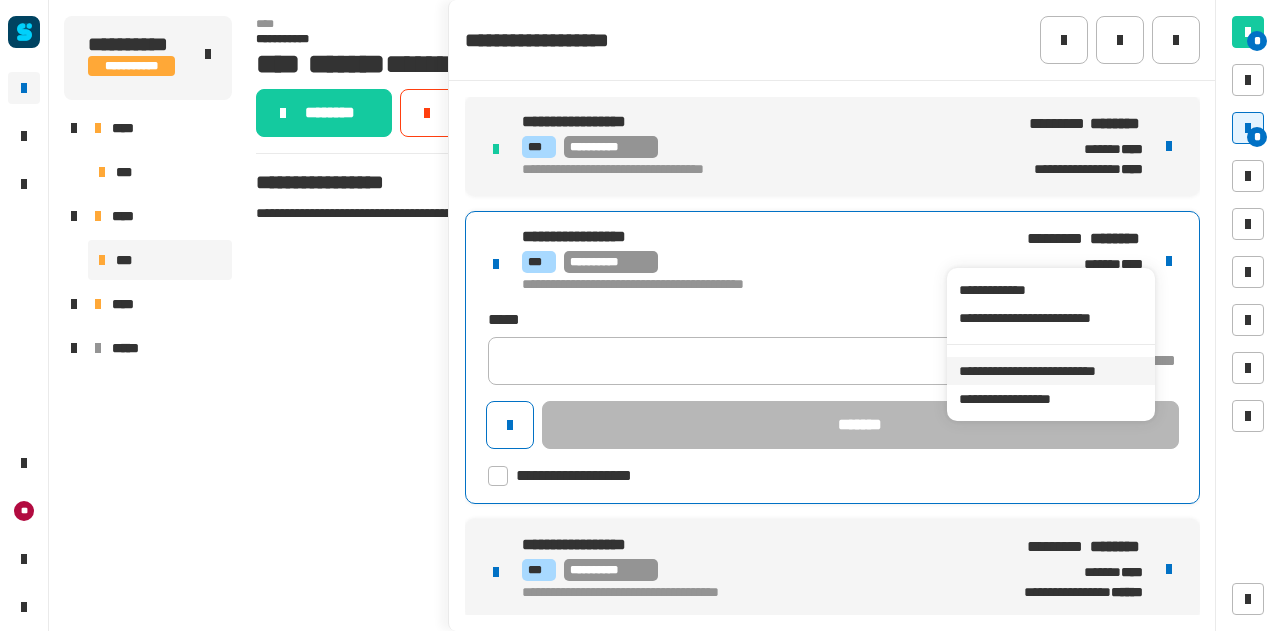 click on "**********" at bounding box center (1050, 371) 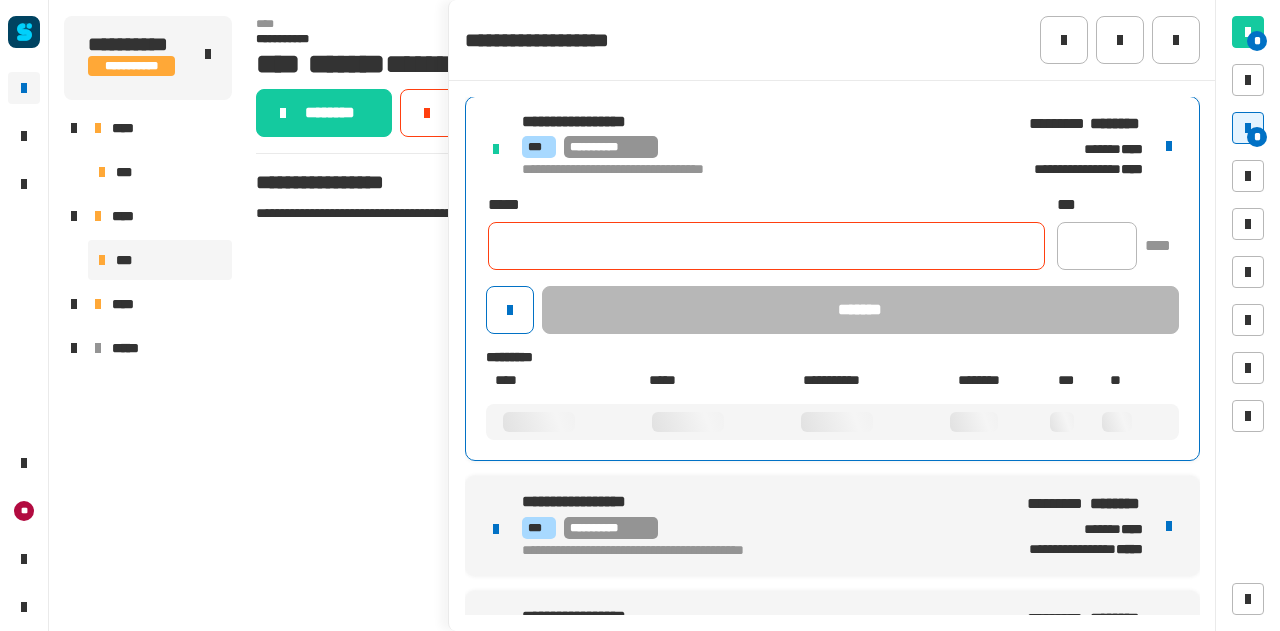 click on "***" at bounding box center [539, 147] 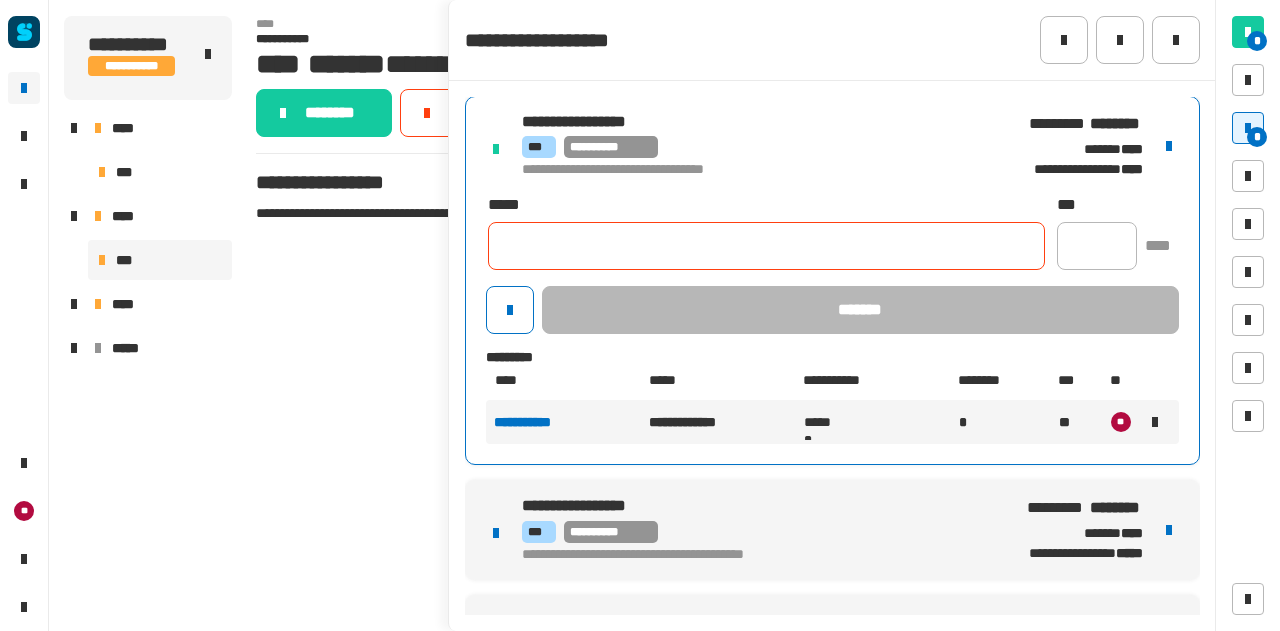 click on "**********" at bounding box center [832, 261] 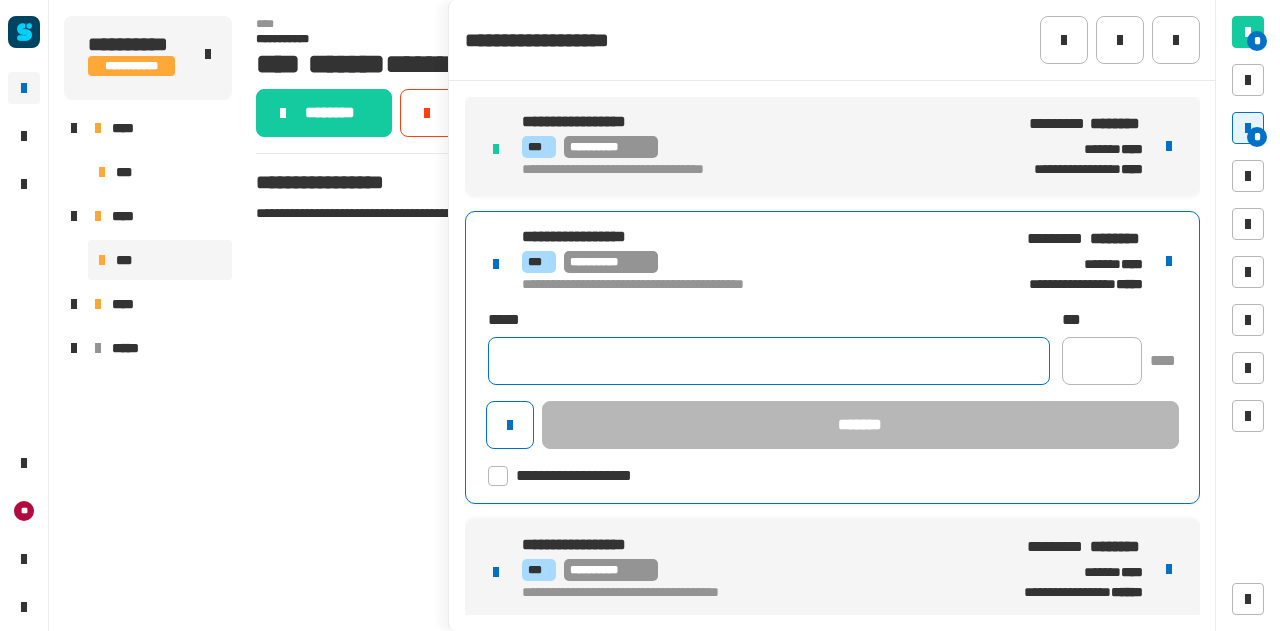click 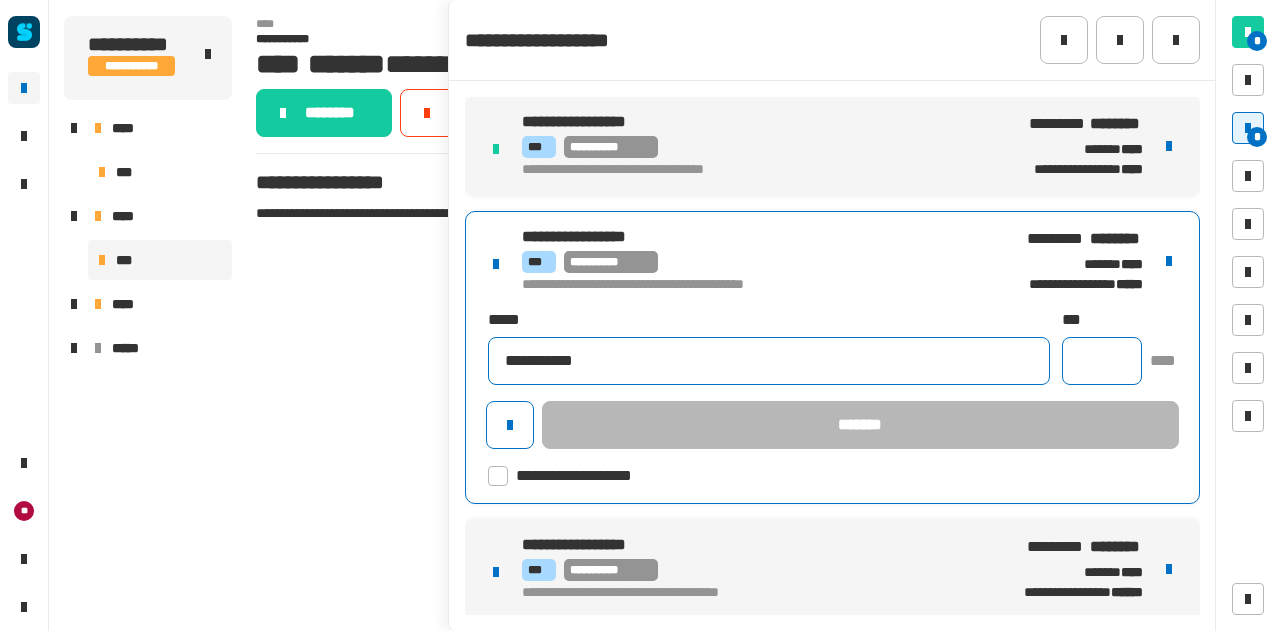 type on "**********" 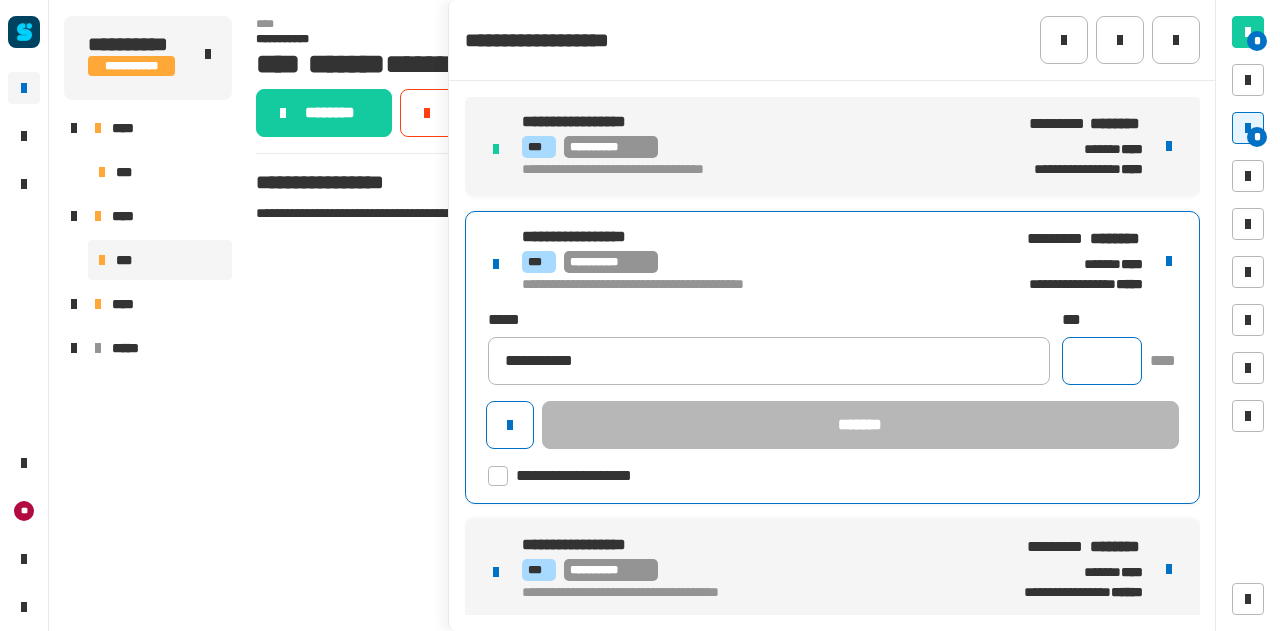 click 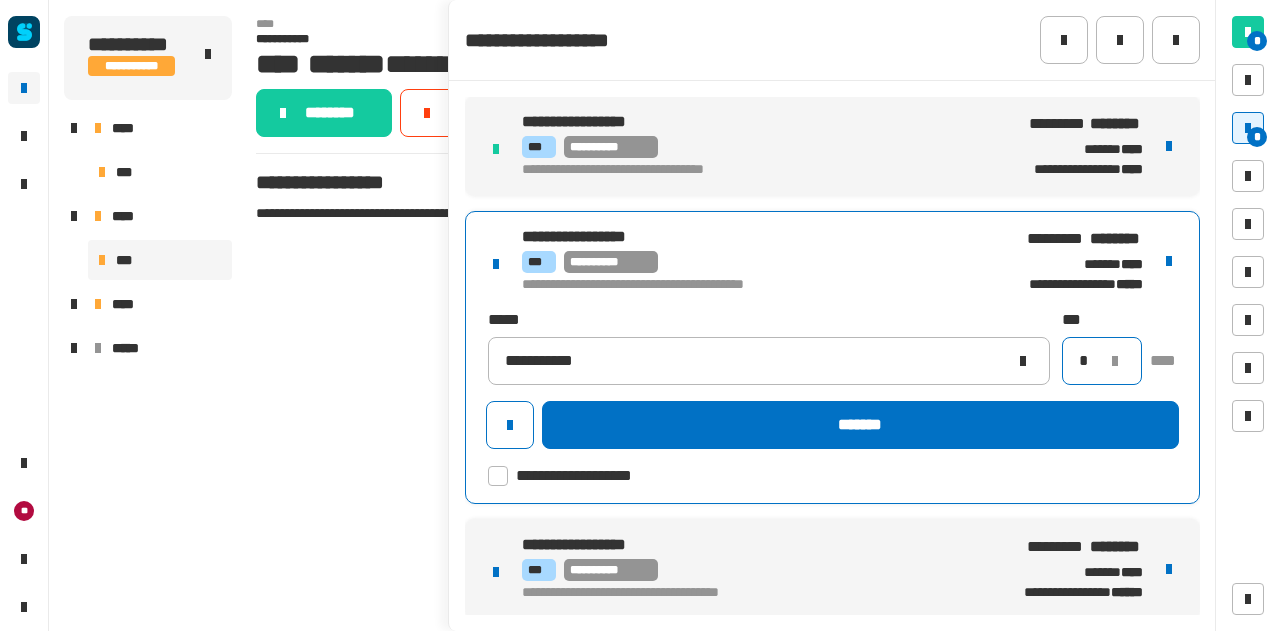 type on "*" 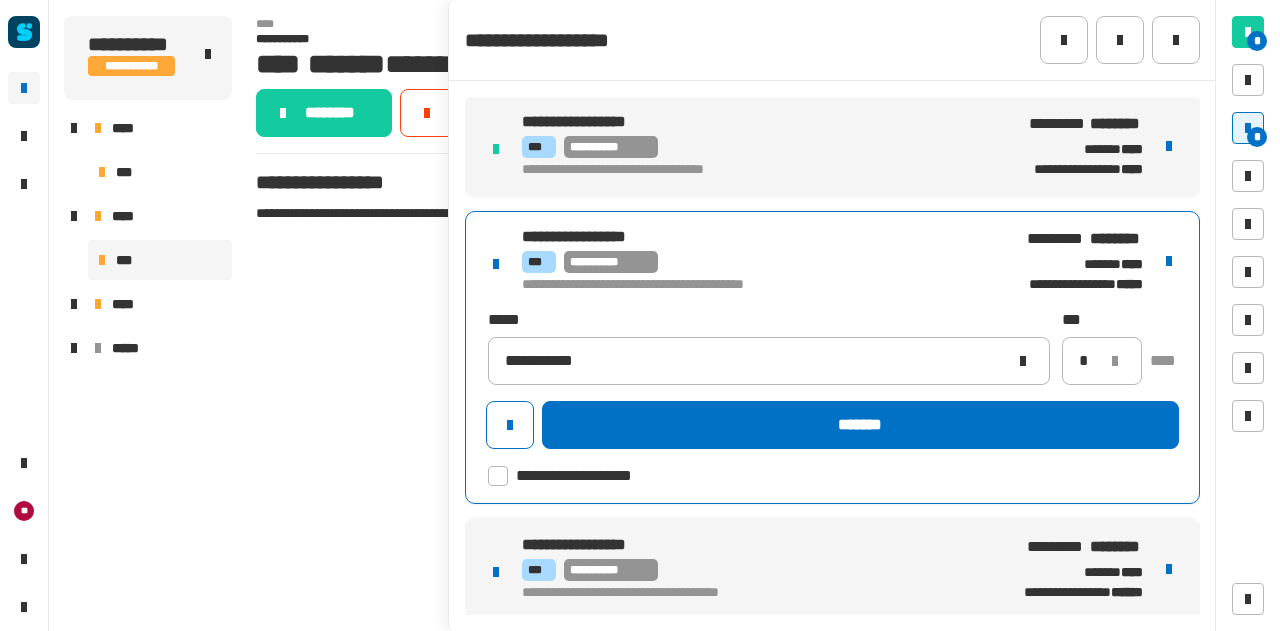 click 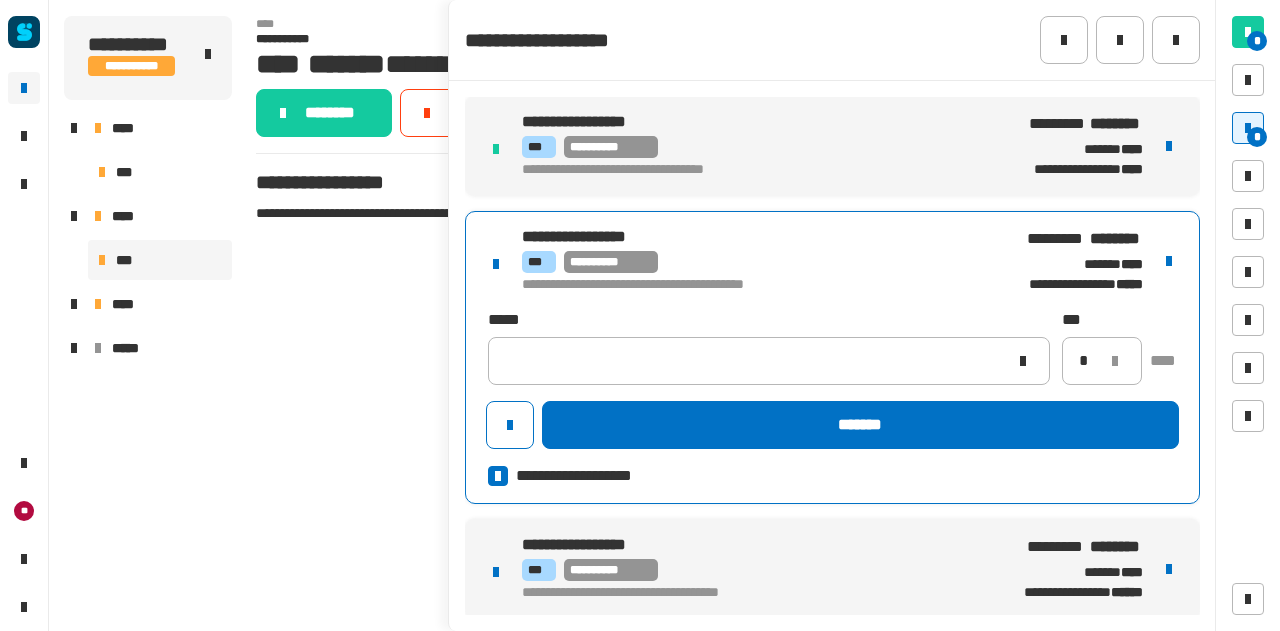 scroll, scrollTop: 136, scrollLeft: 0, axis: vertical 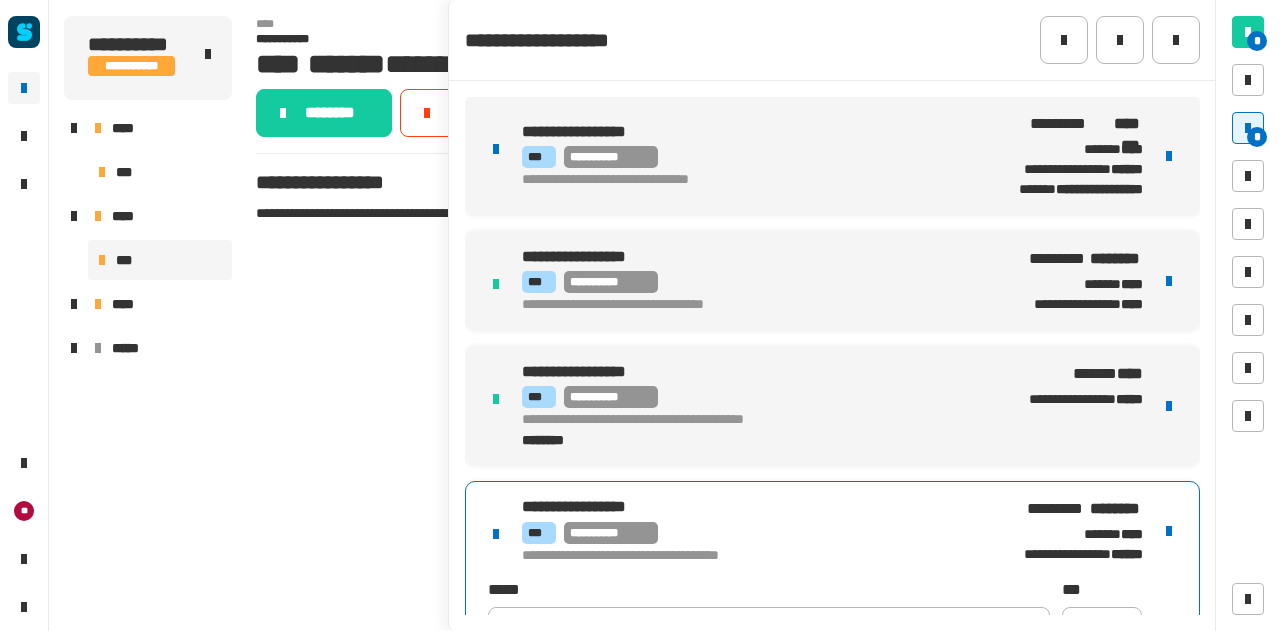 drag, startPoint x: 1228, startPoint y: 454, endPoint x: 919, endPoint y: 554, distance: 324.77838 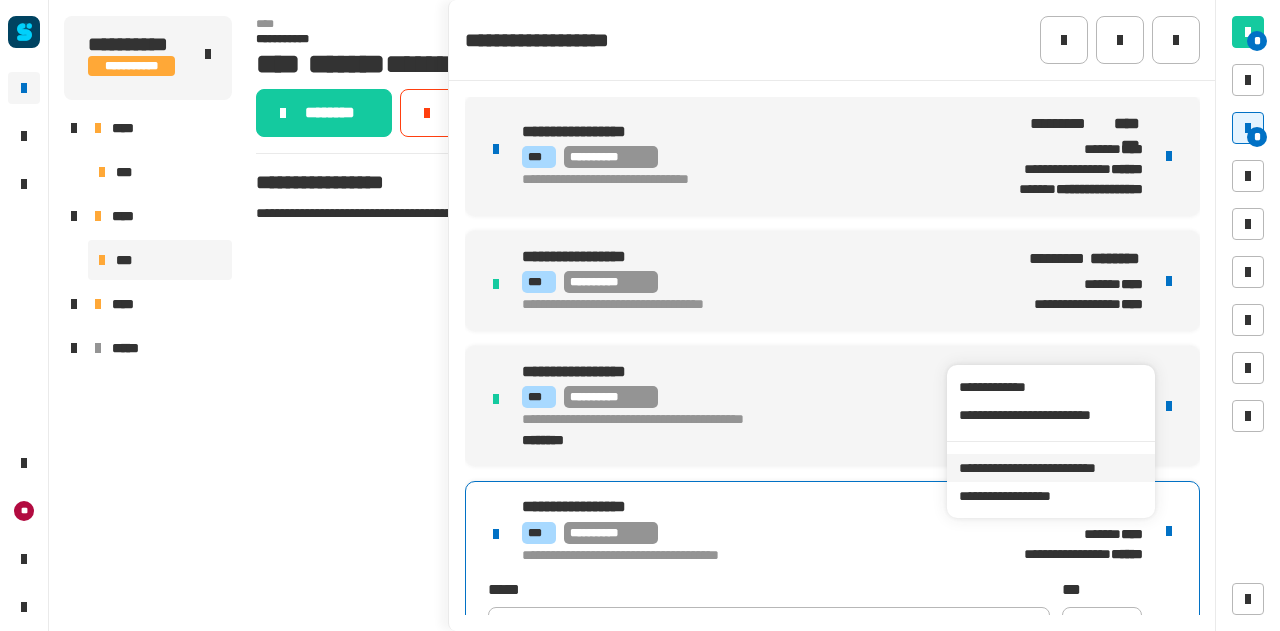 click on "**********" at bounding box center (1050, 468) 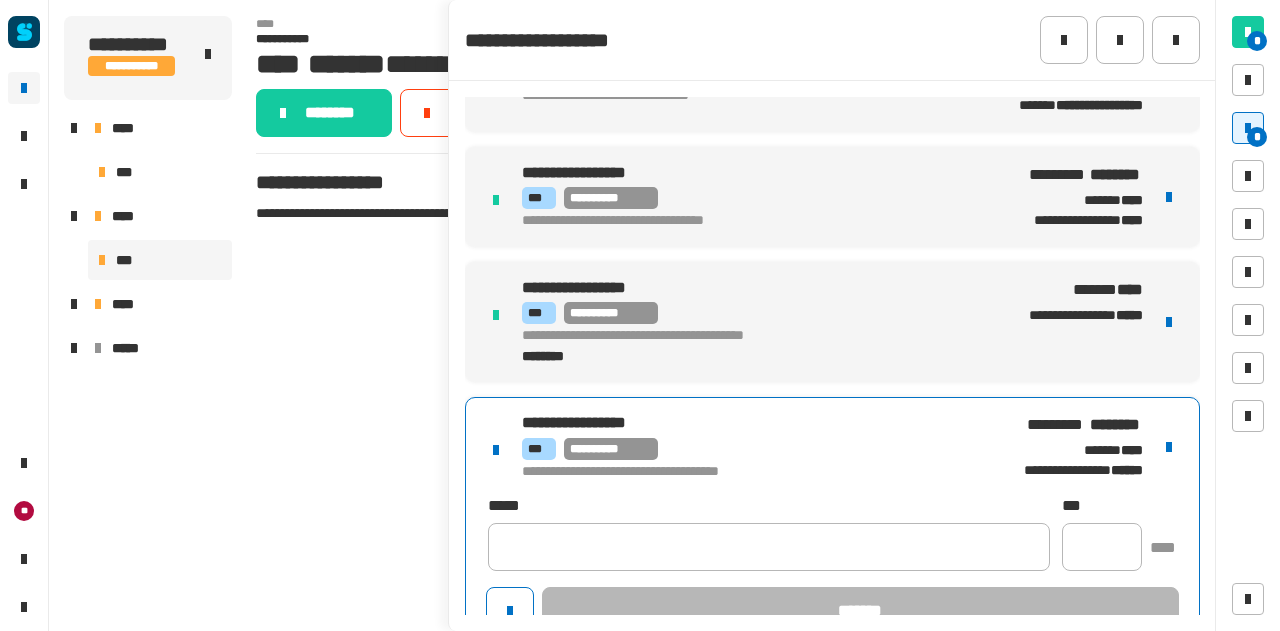scroll, scrollTop: 253, scrollLeft: 0, axis: vertical 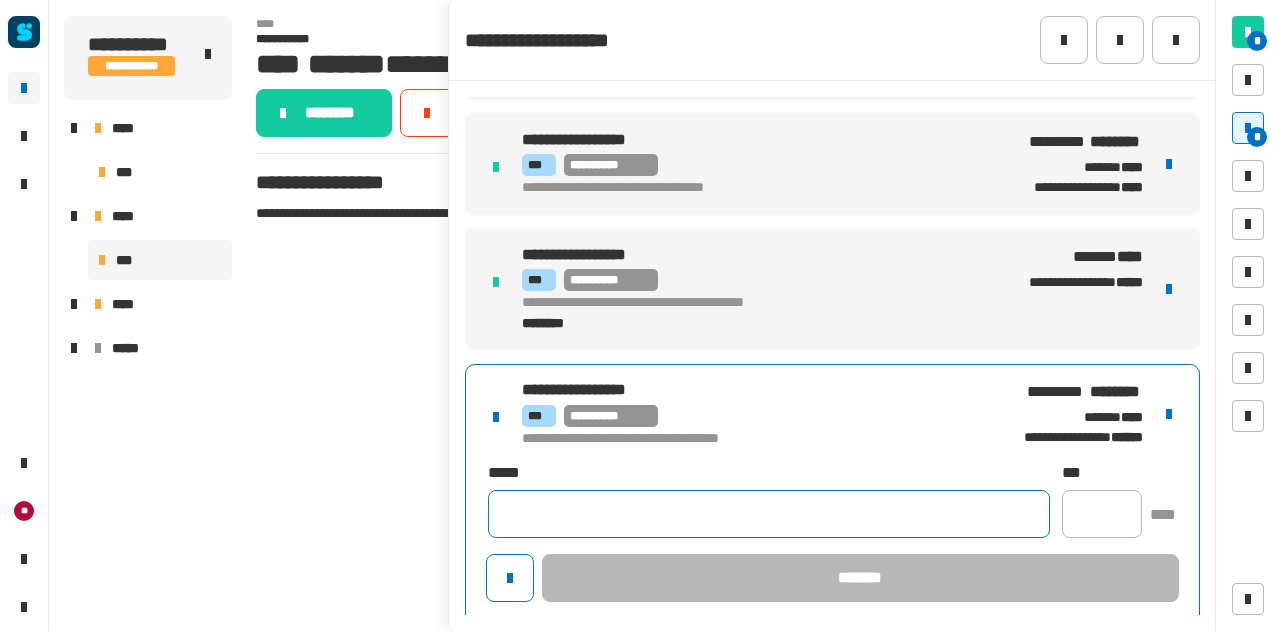 click 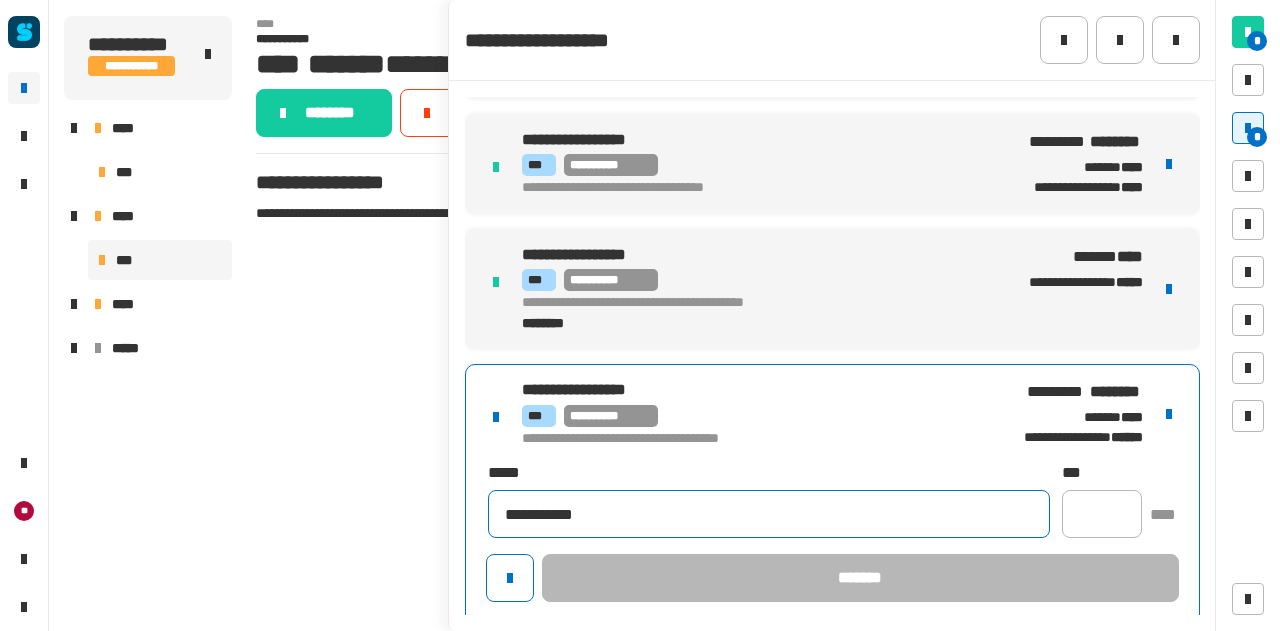 type on "**********" 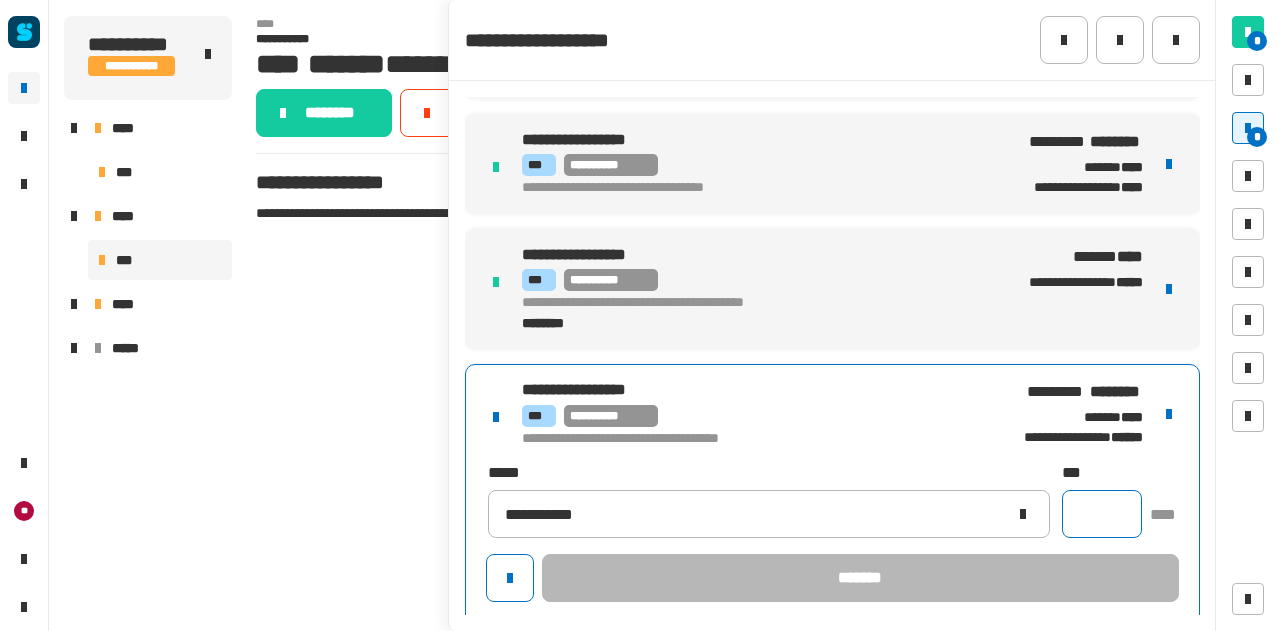 click 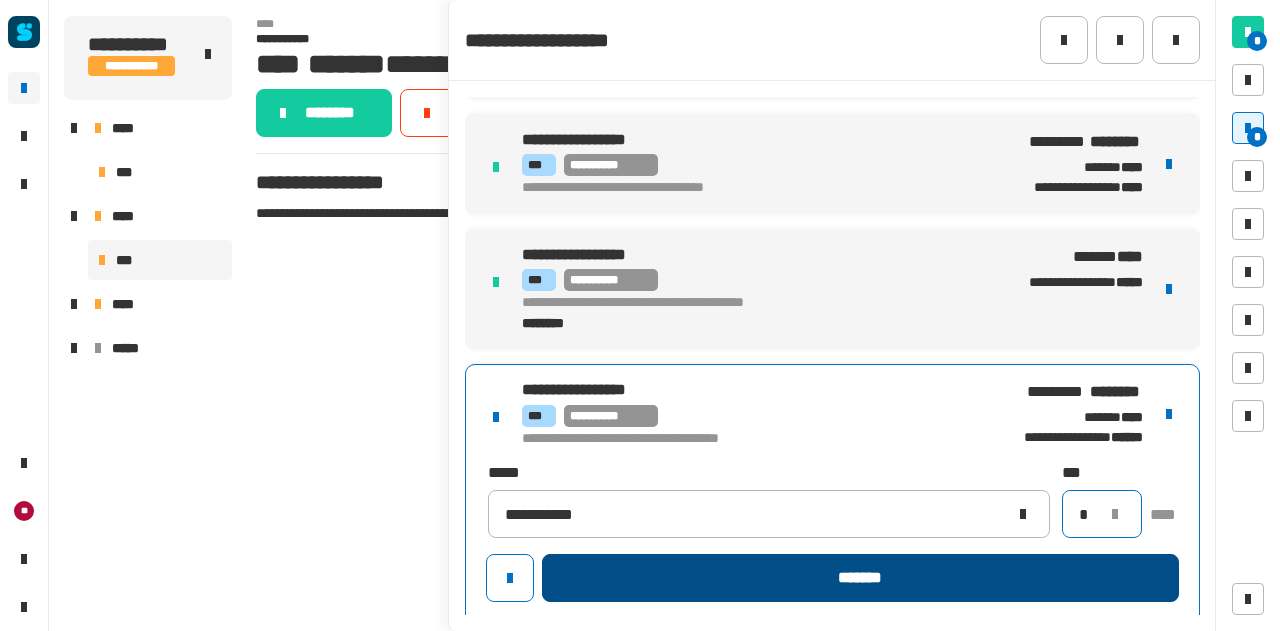 type on "*" 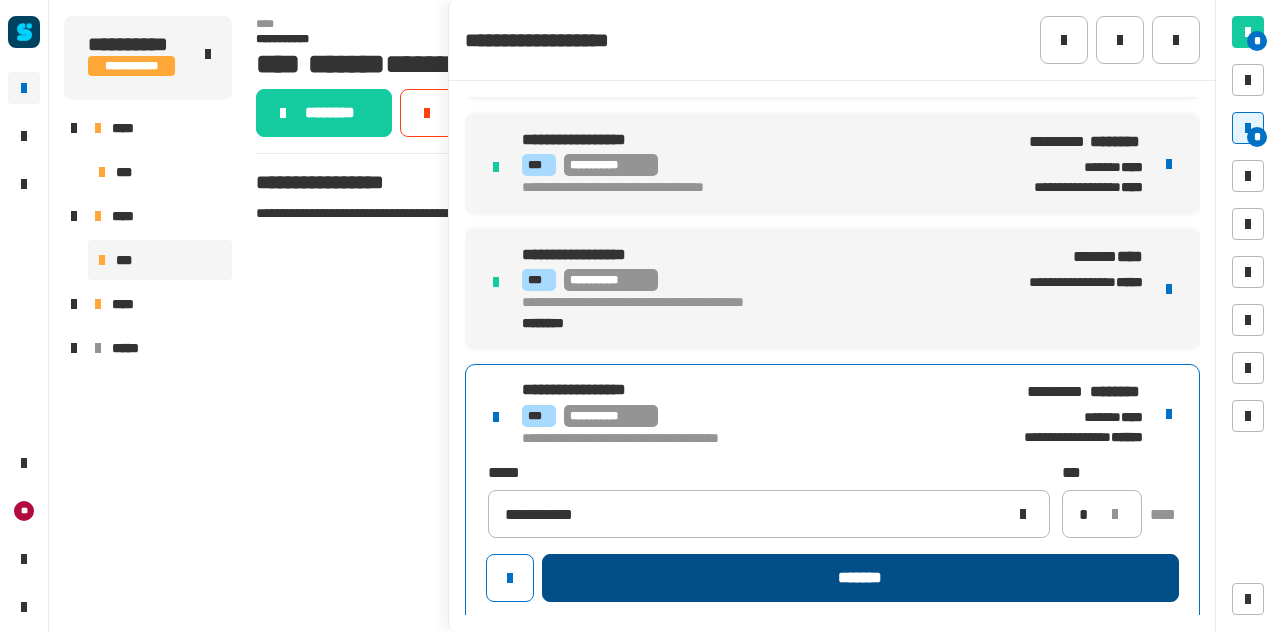 click on "*******" 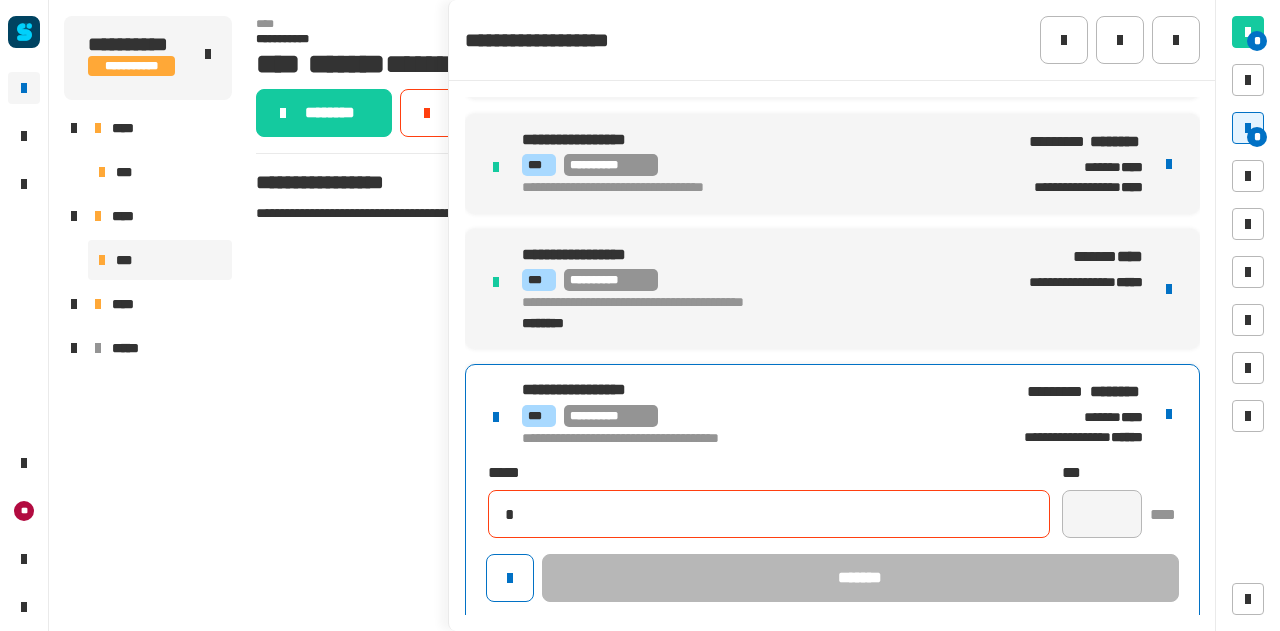 type 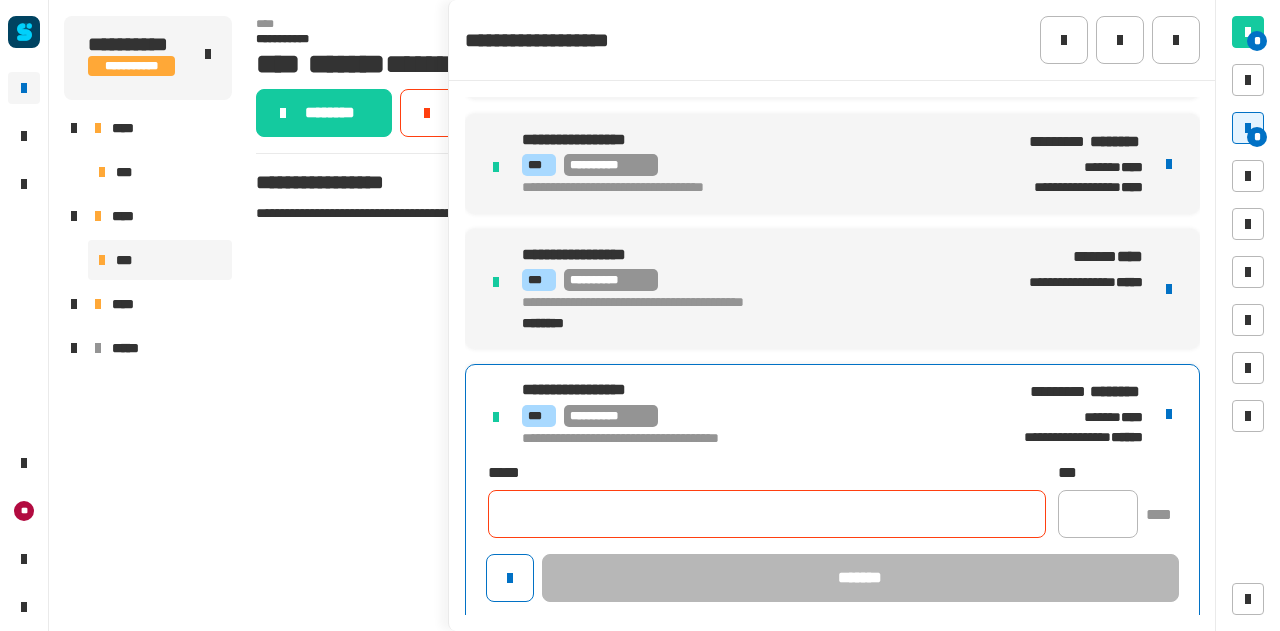 click on "**********" 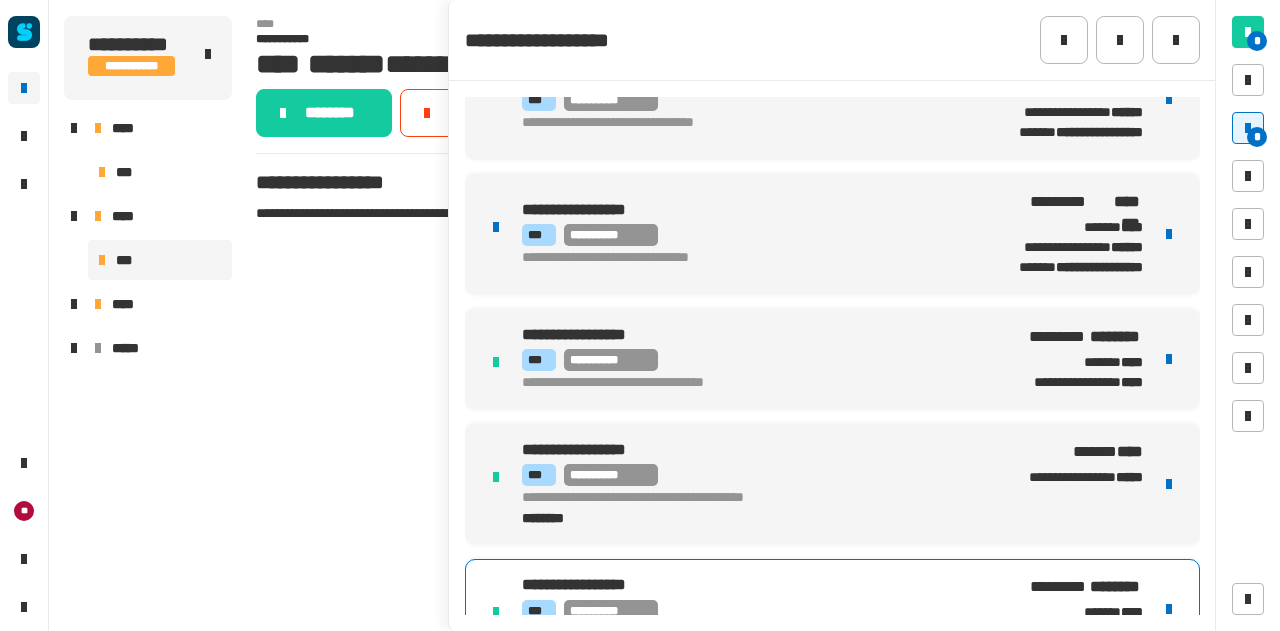 scroll, scrollTop: 0, scrollLeft: 0, axis: both 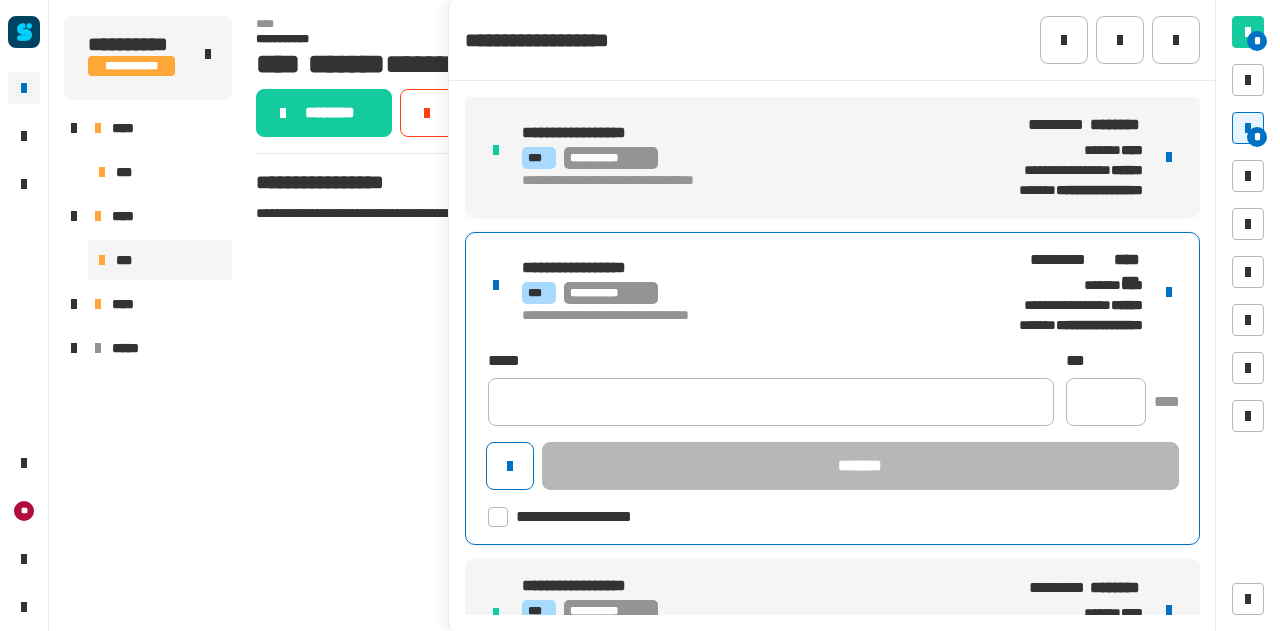 click on "**********" at bounding box center [743, 293] 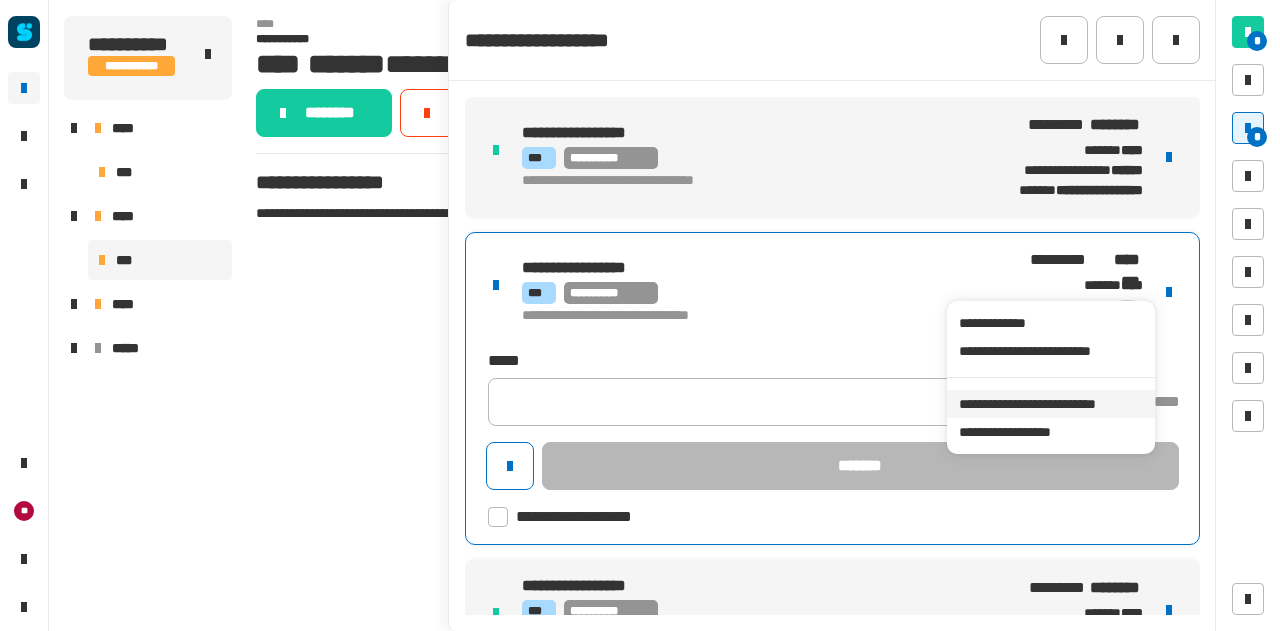 click on "**********" at bounding box center [1050, 404] 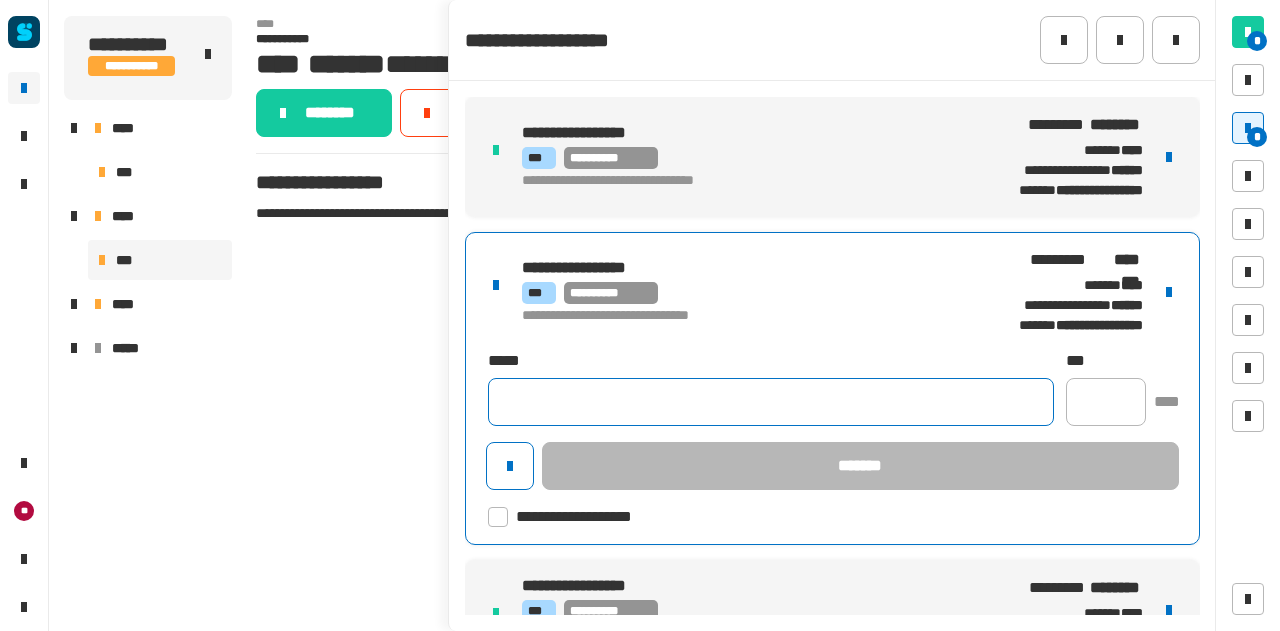 click 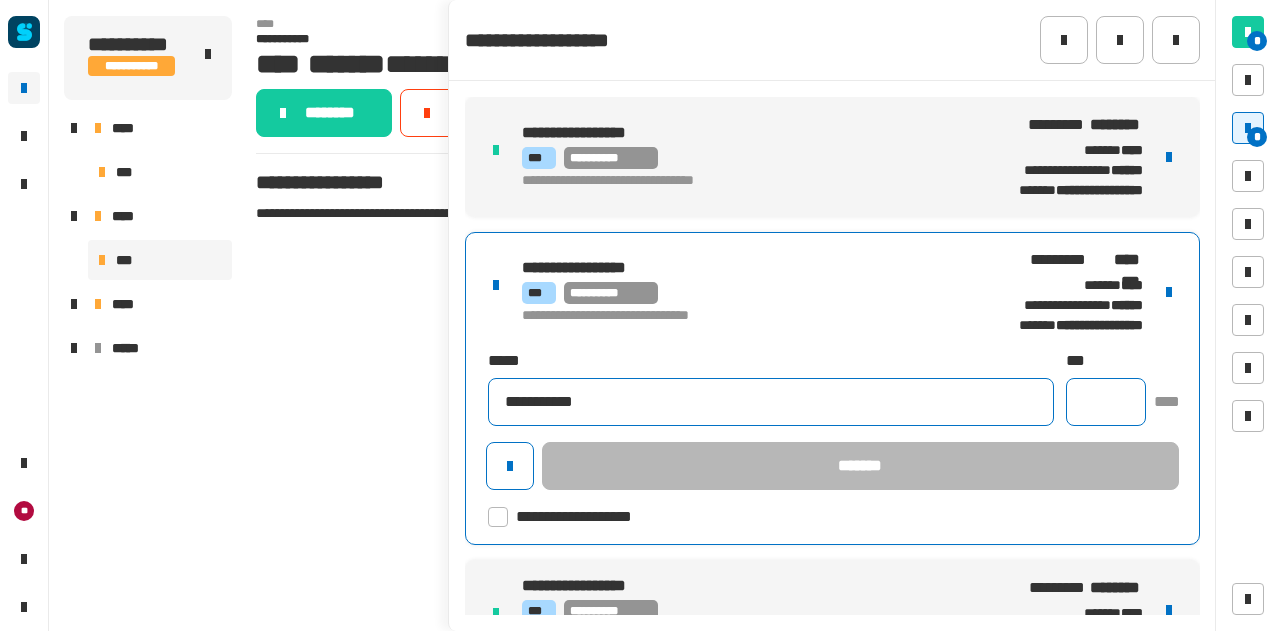 type on "**********" 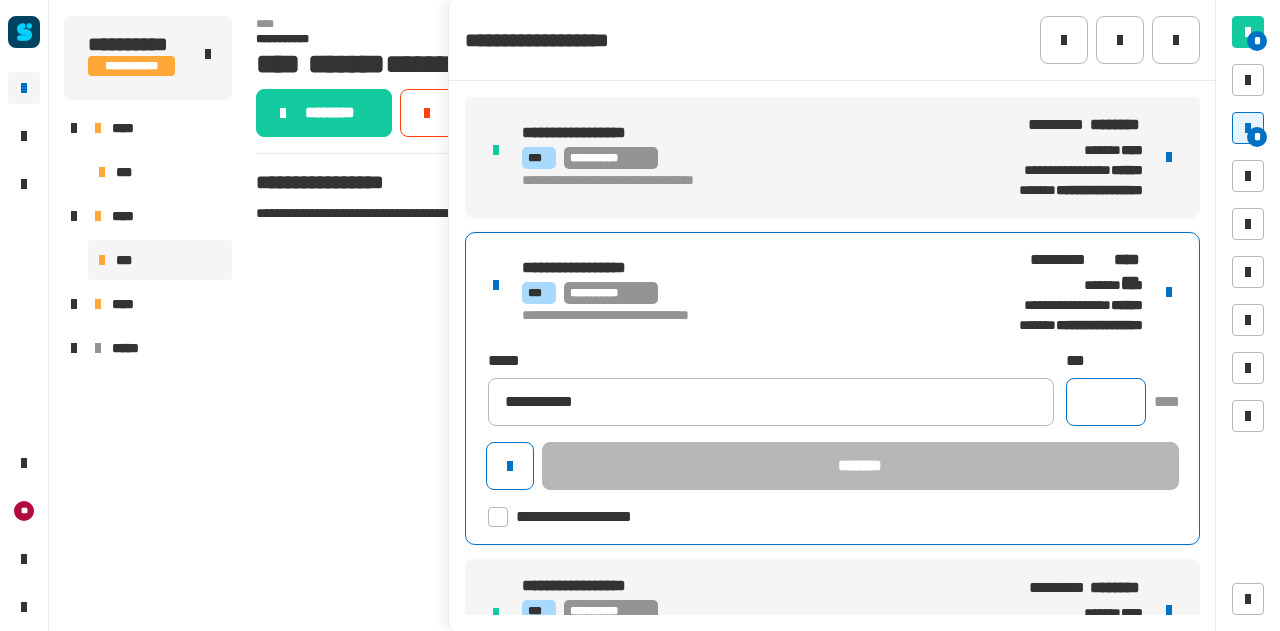 click 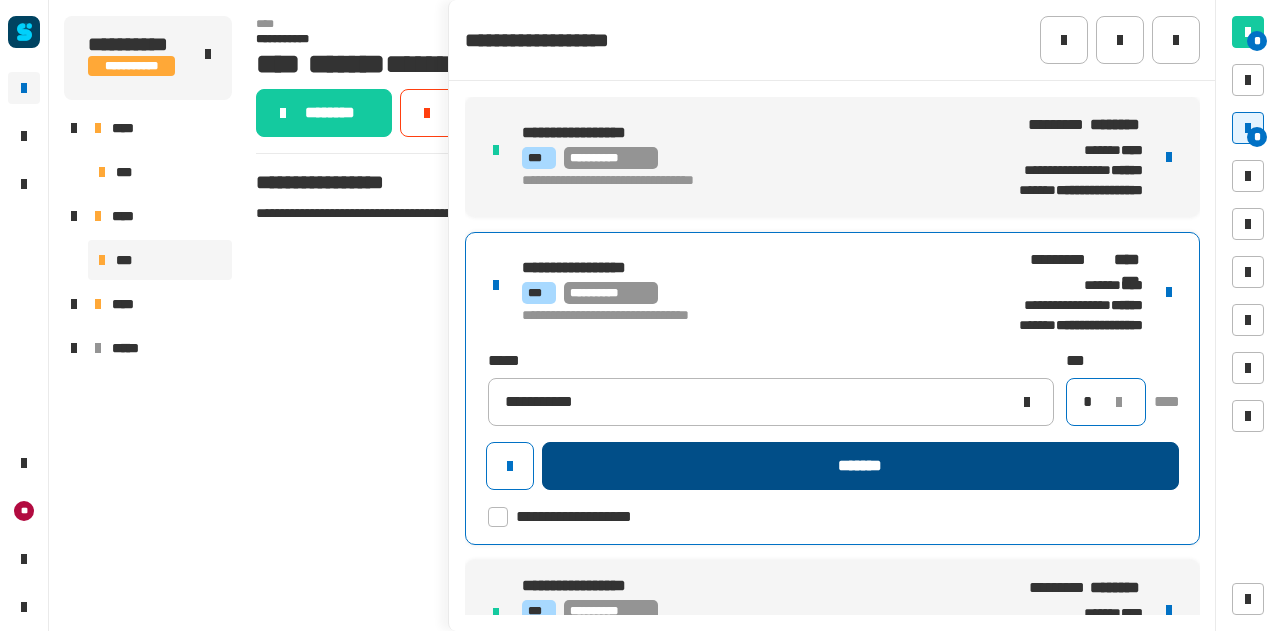 type on "*" 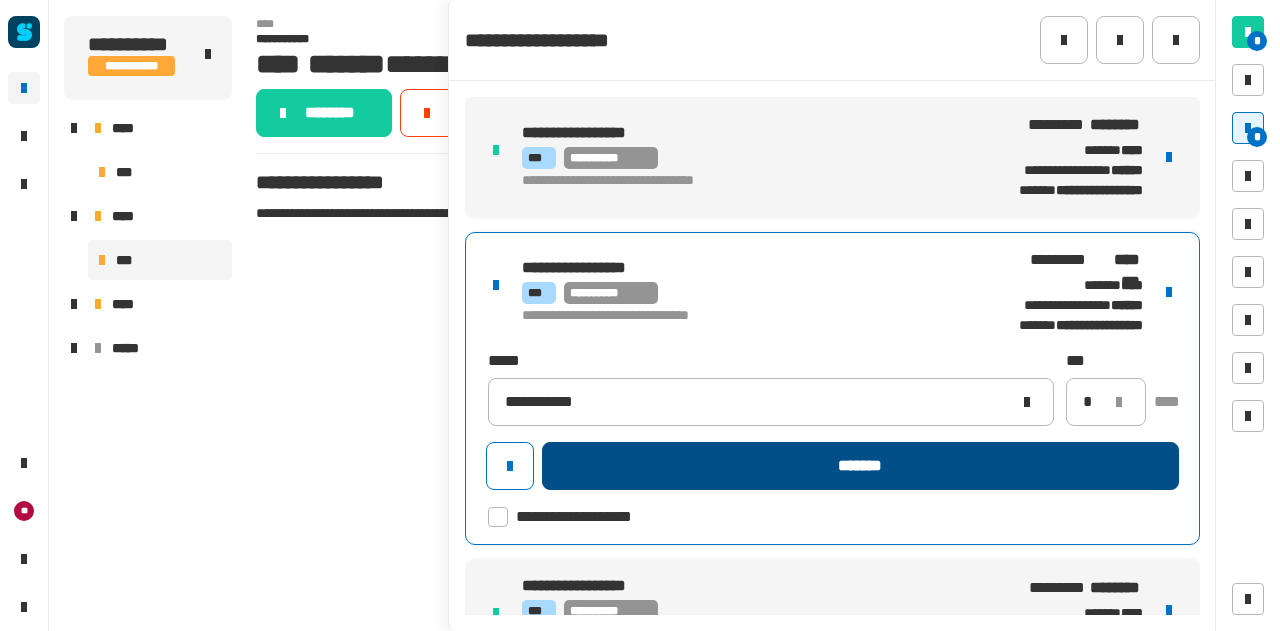 click on "*******" 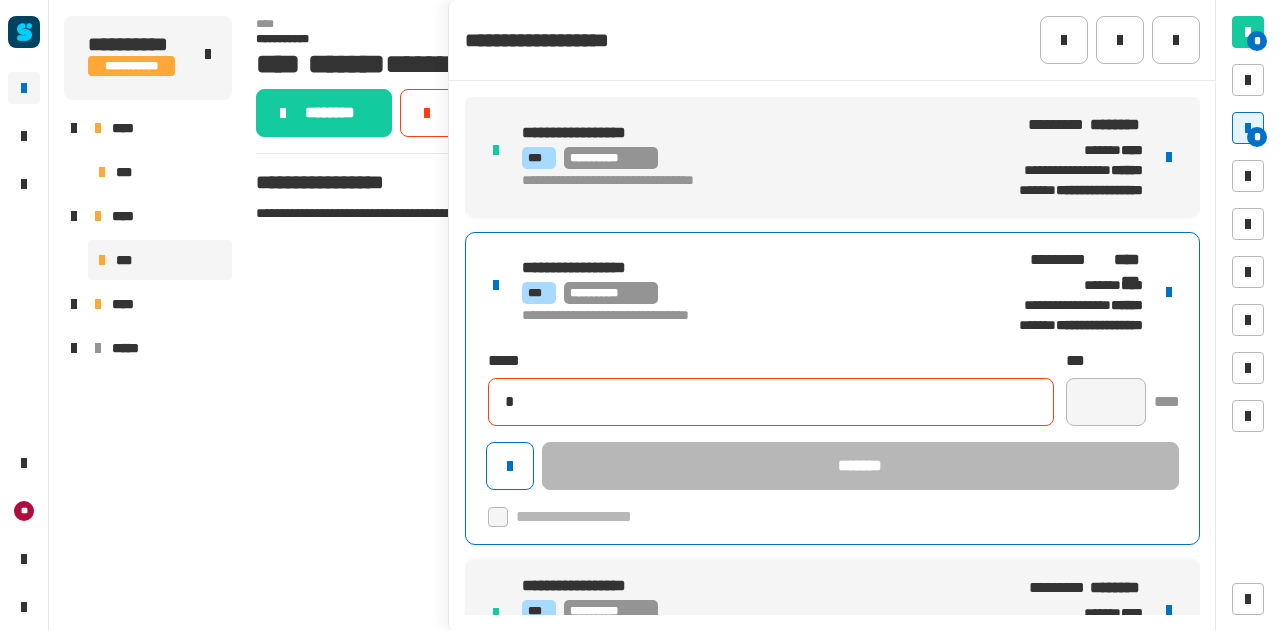 type 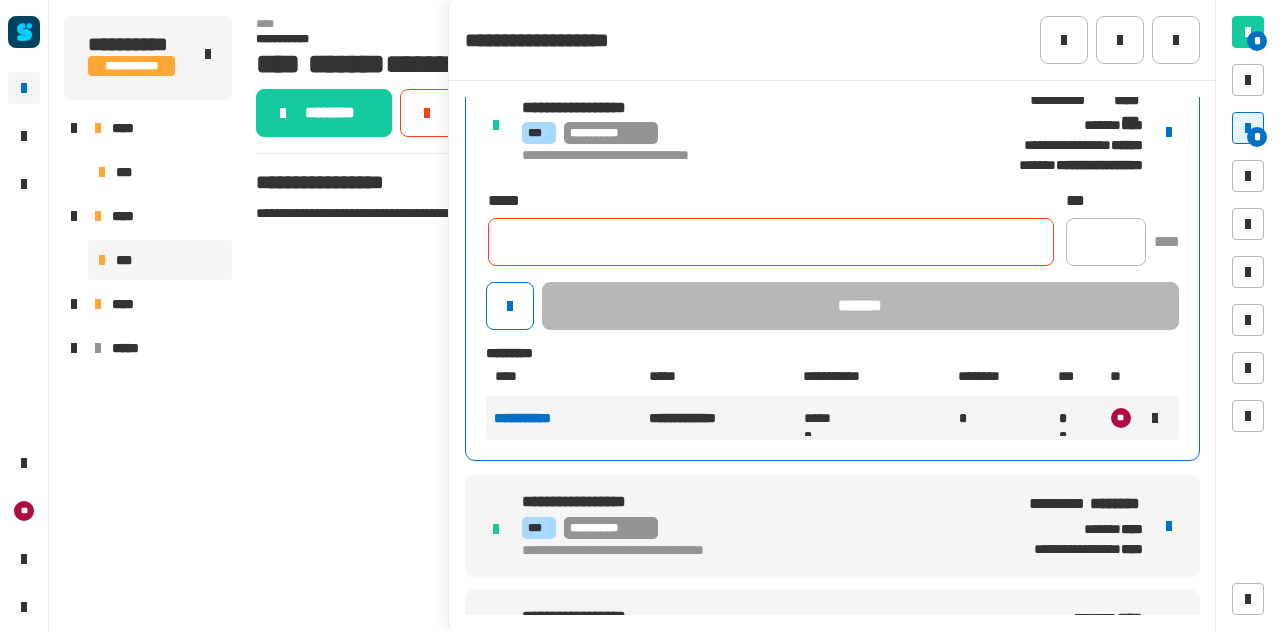 scroll, scrollTop: 0, scrollLeft: 0, axis: both 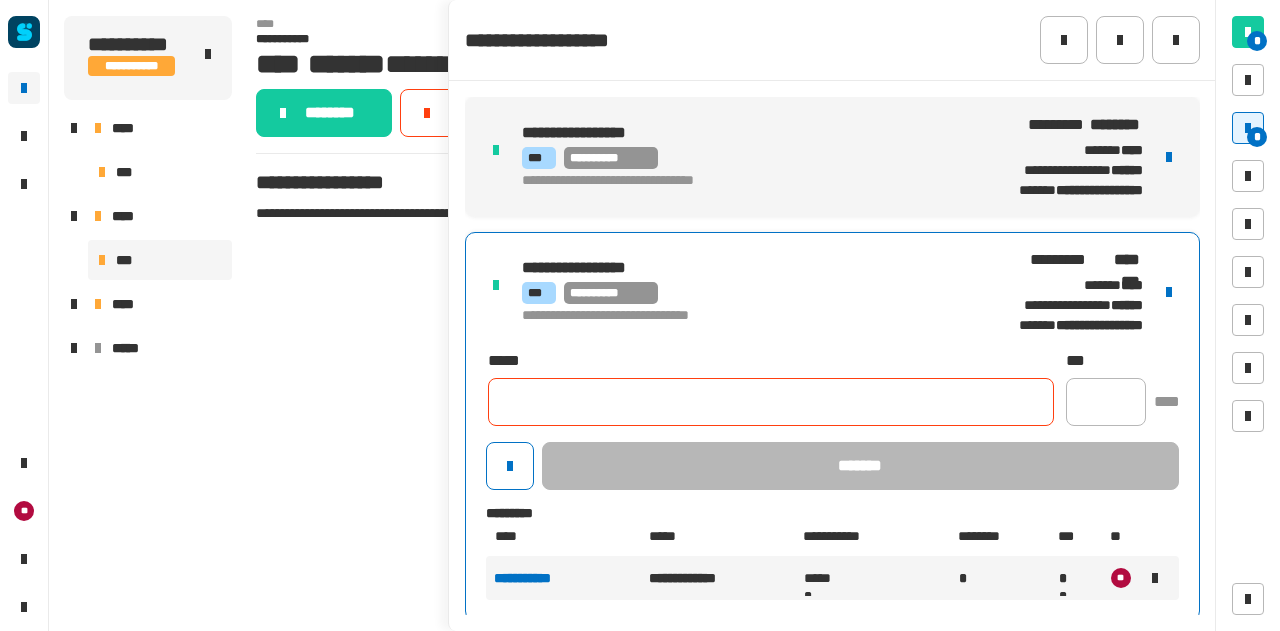 click on "**********" 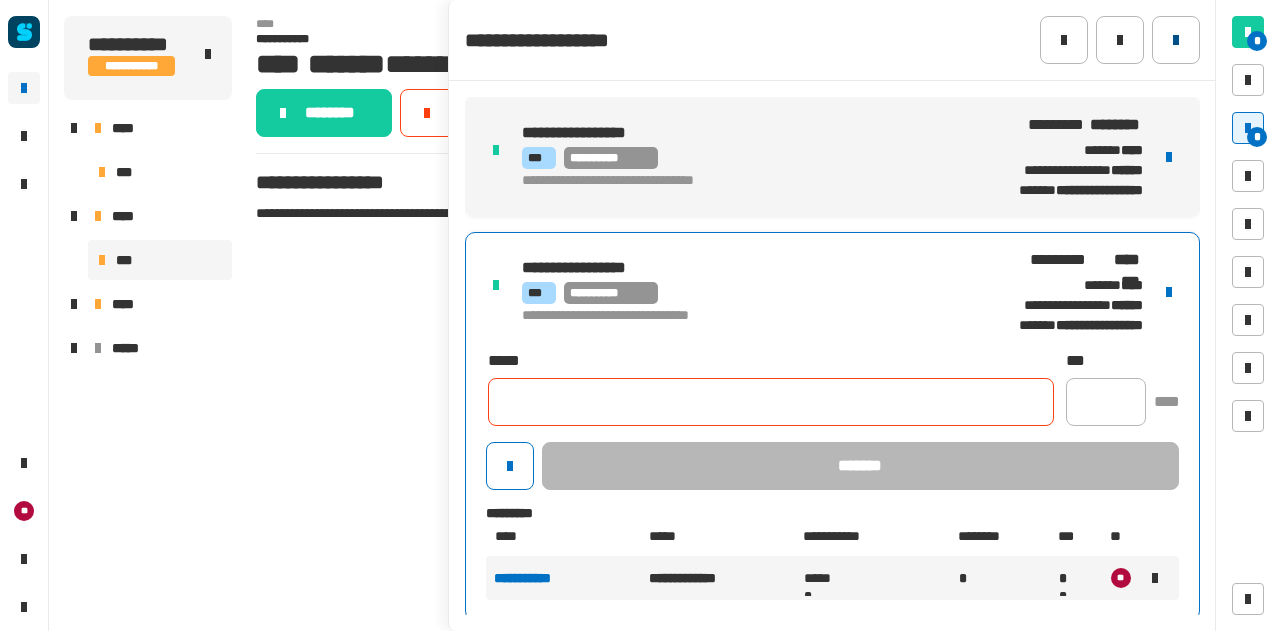 click 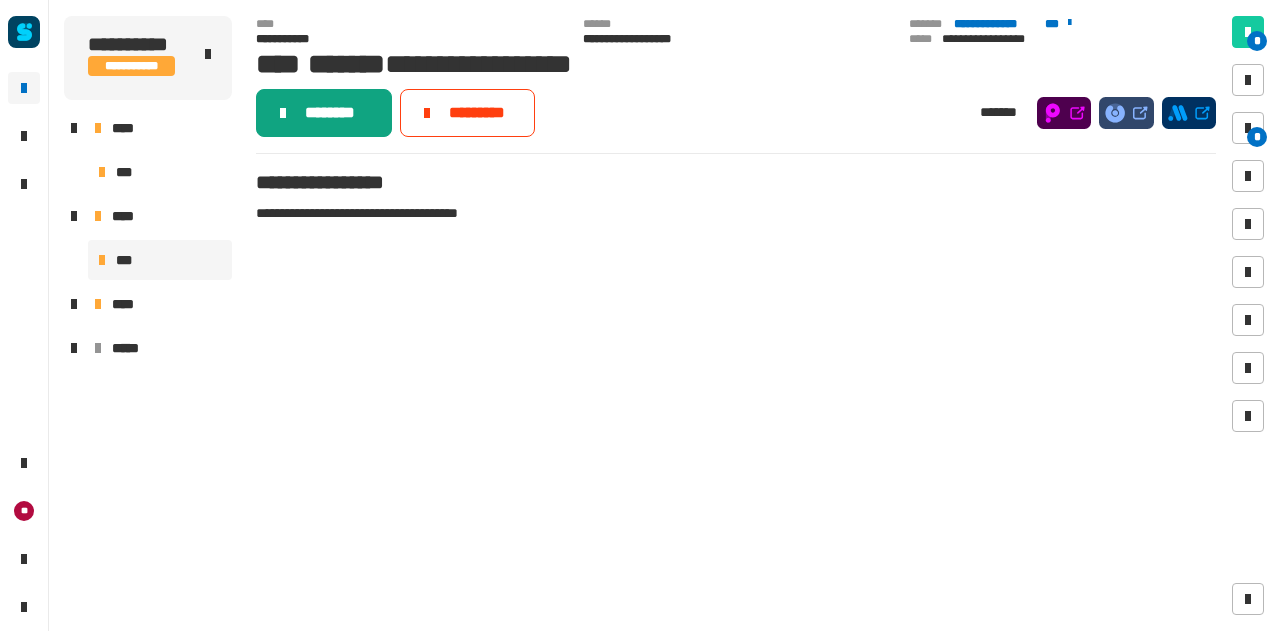 click 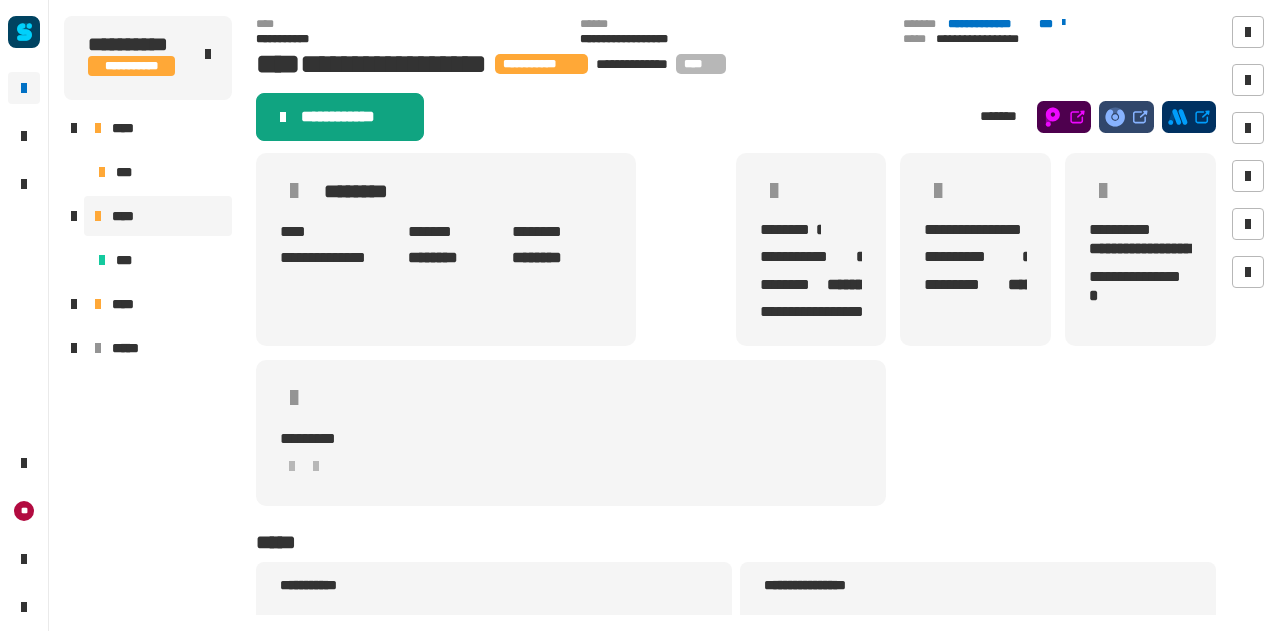 click on "**********" 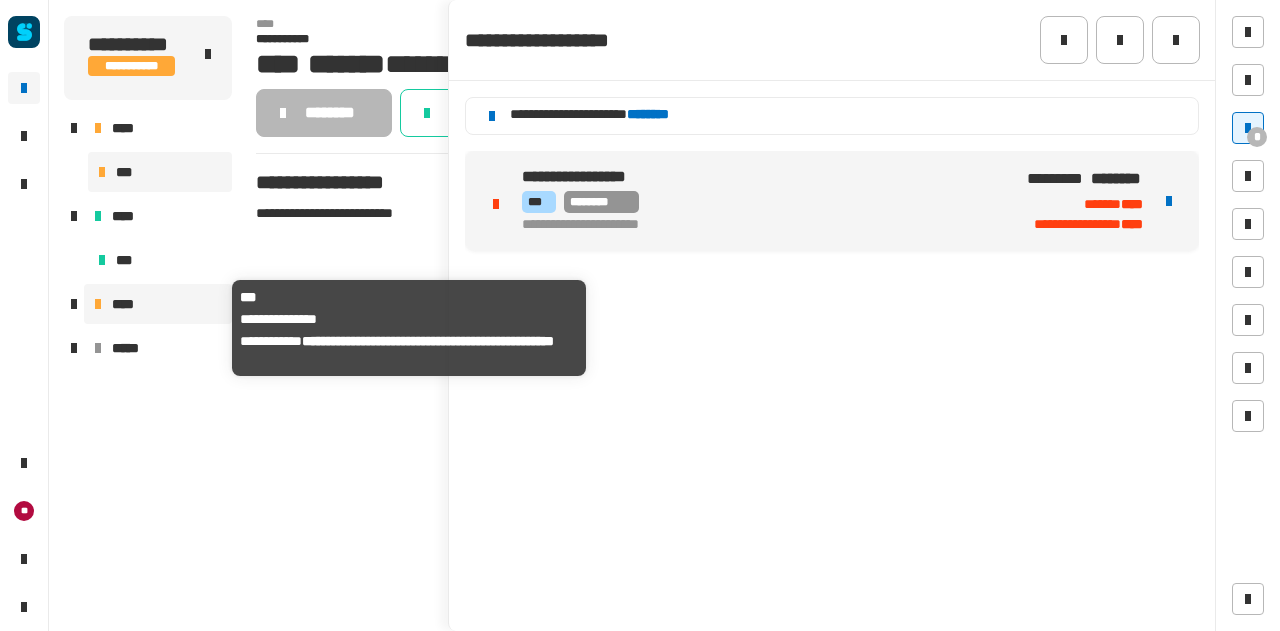 click on "****" at bounding box center [168, 304] 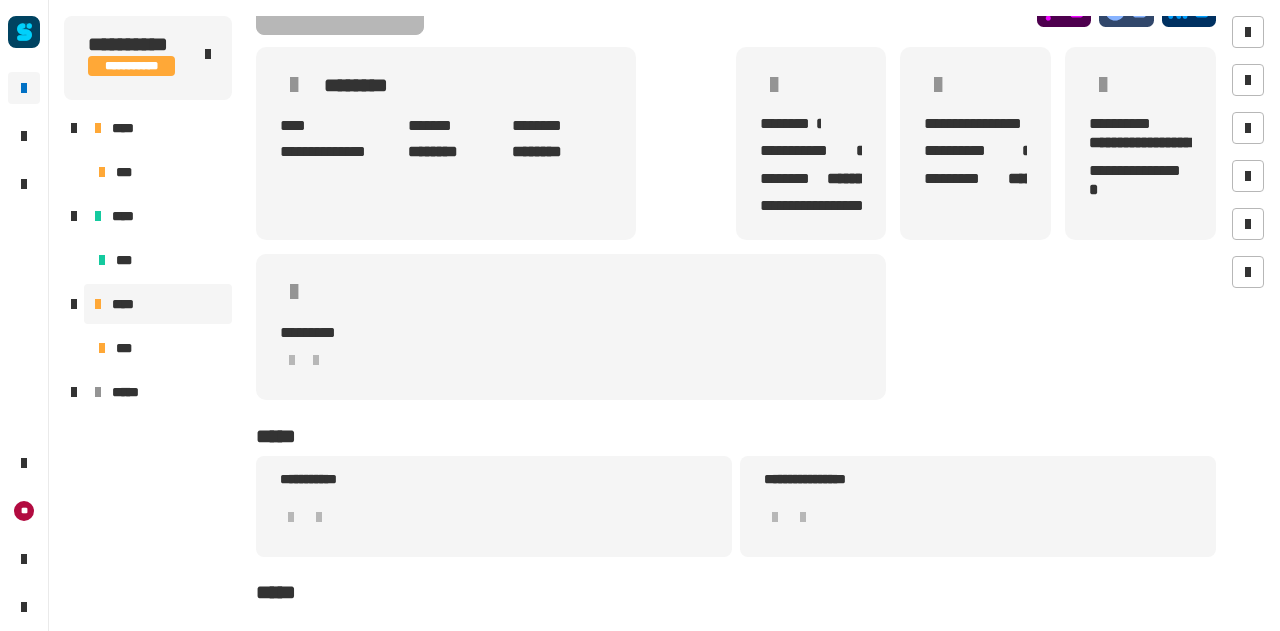 scroll, scrollTop: 167, scrollLeft: 0, axis: vertical 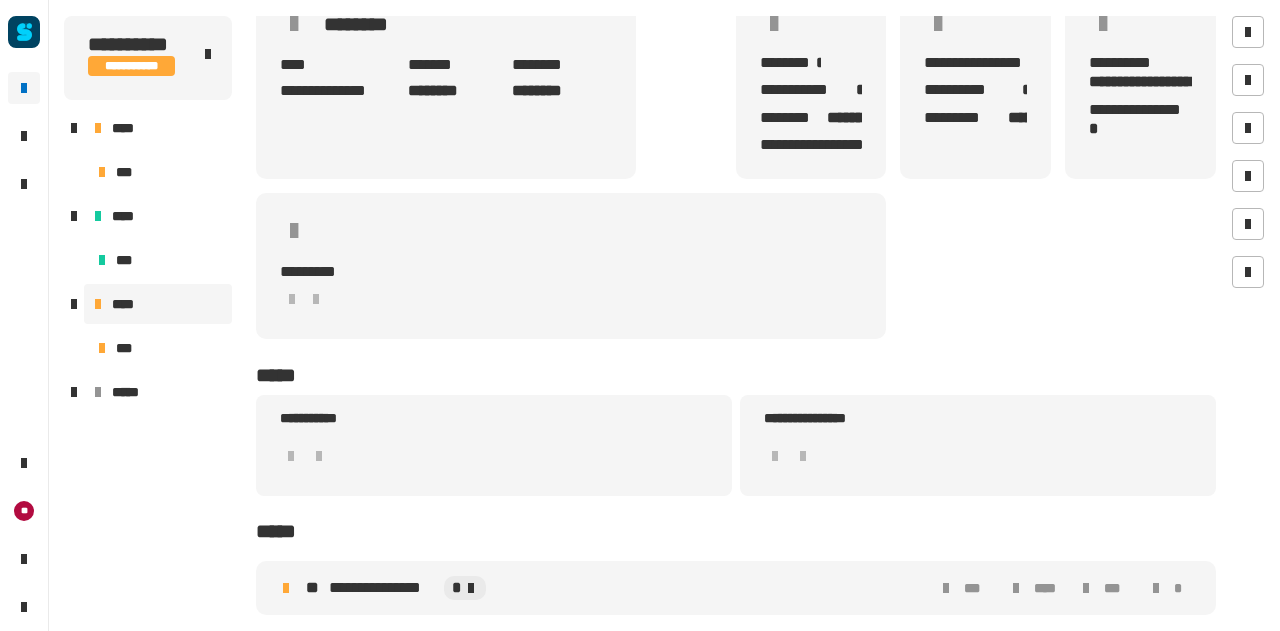 click on "**********" at bounding box center [736, 588] 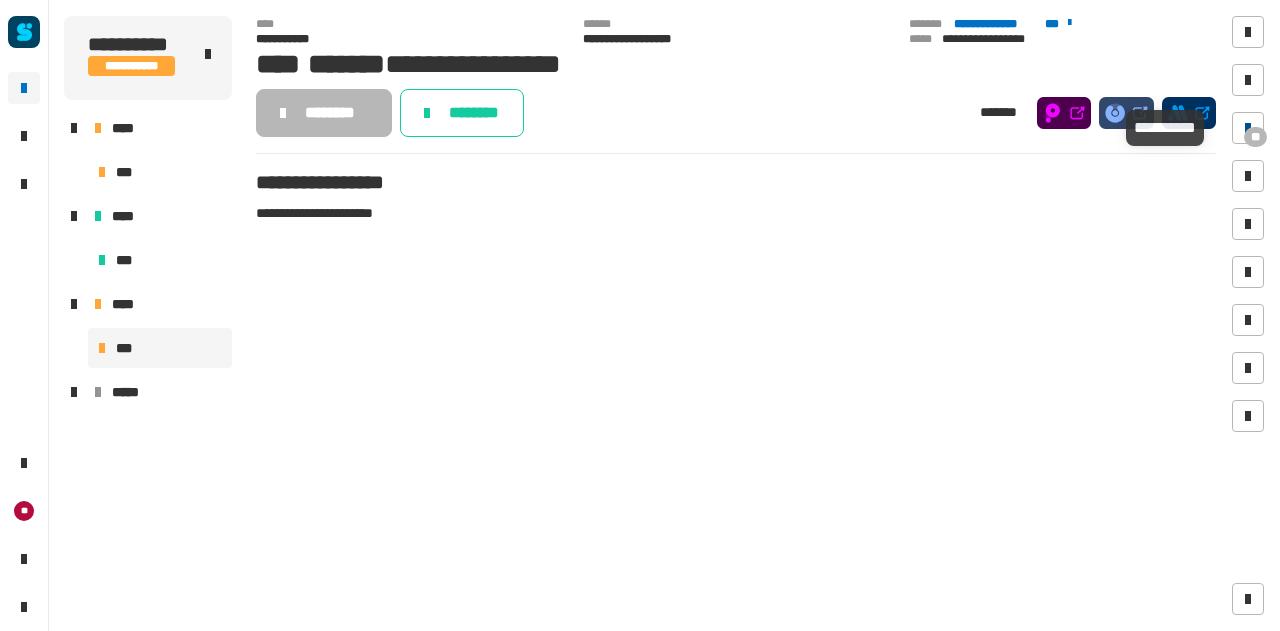 click at bounding box center [1248, 128] 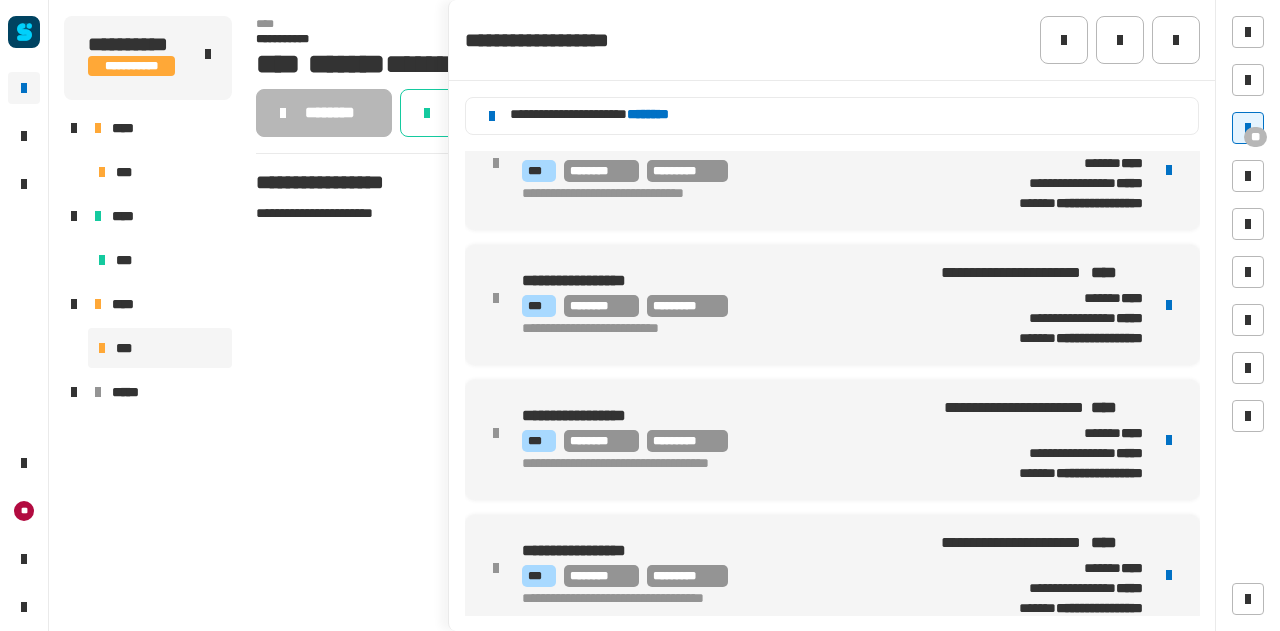 scroll, scrollTop: 0, scrollLeft: 0, axis: both 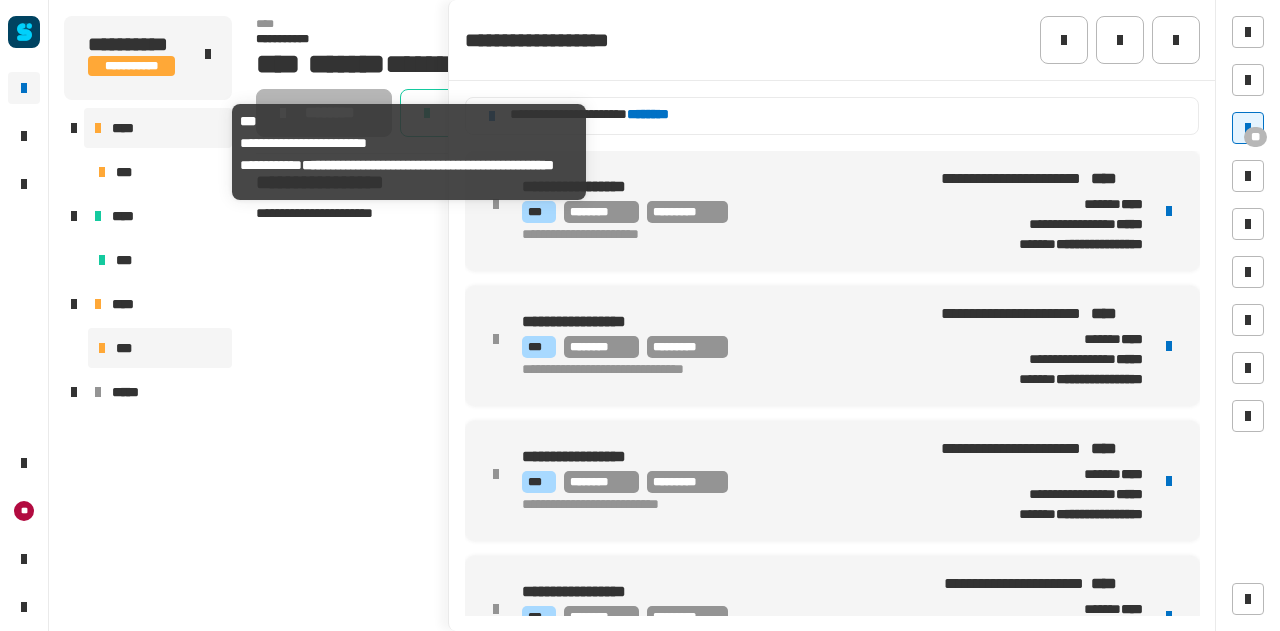 click on "****" at bounding box center (128, 128) 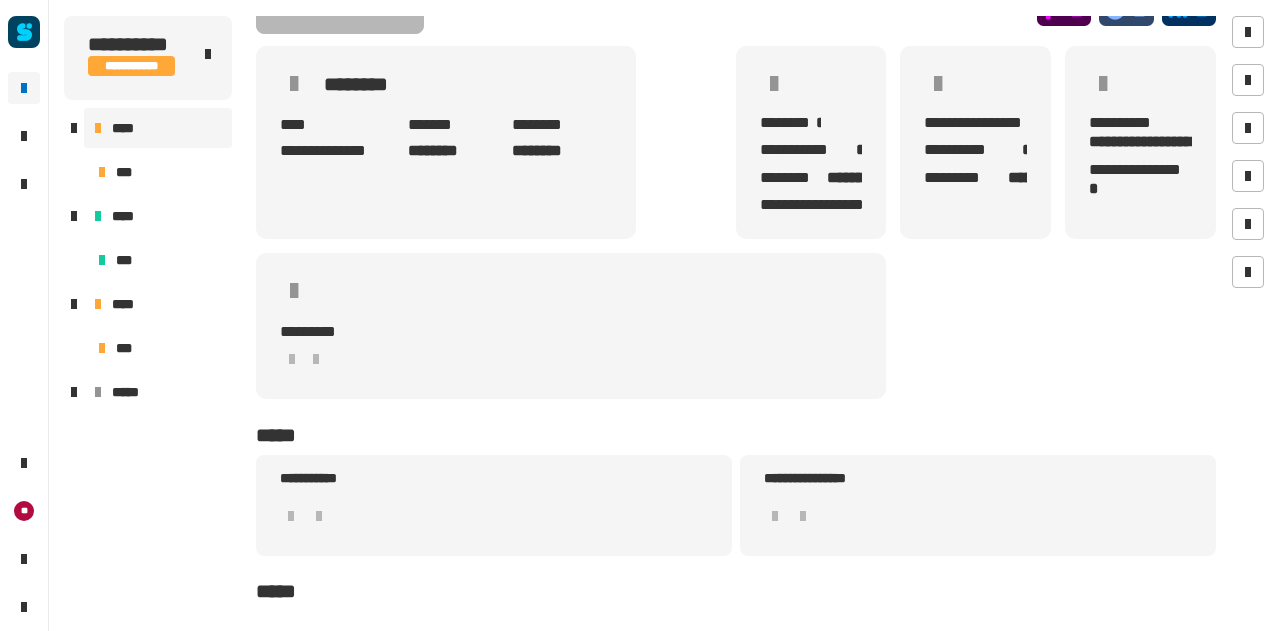 scroll, scrollTop: 167, scrollLeft: 0, axis: vertical 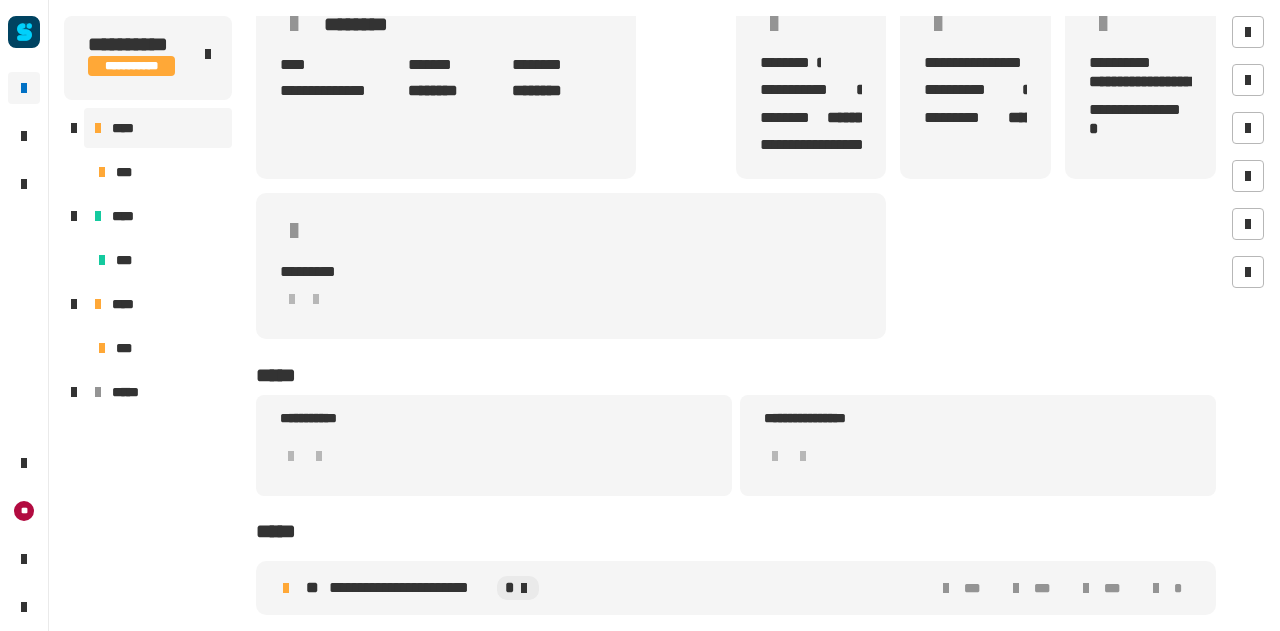 click on "**********" at bounding box center (409, 588) 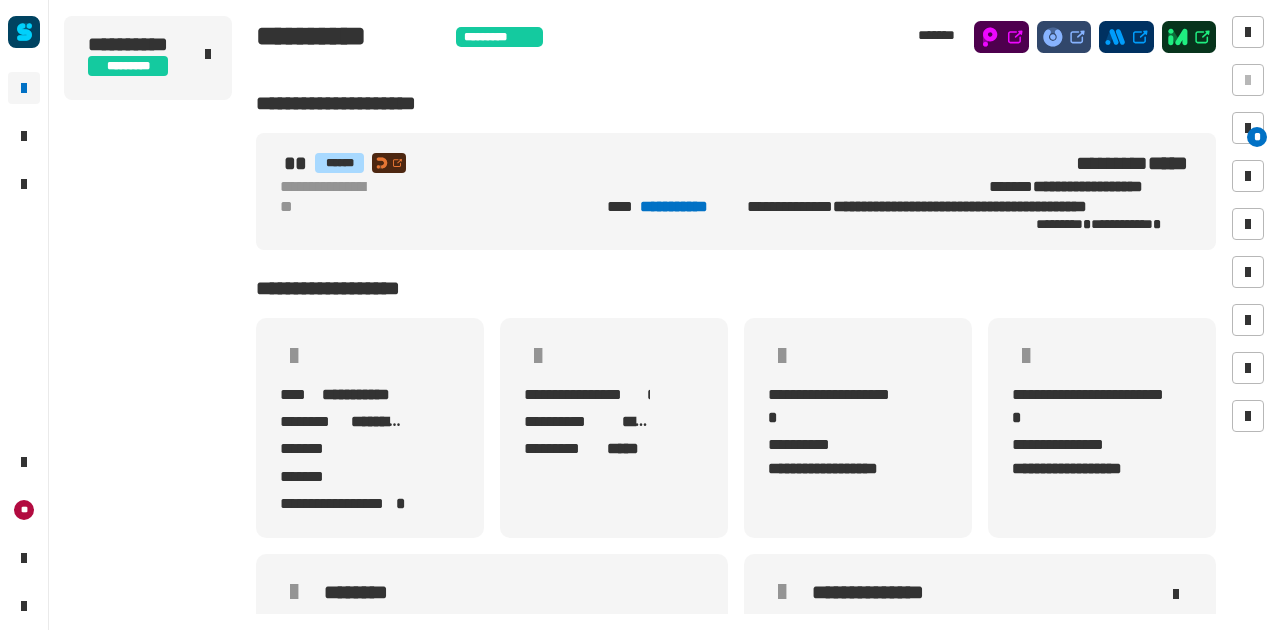 scroll, scrollTop: 0, scrollLeft: 0, axis: both 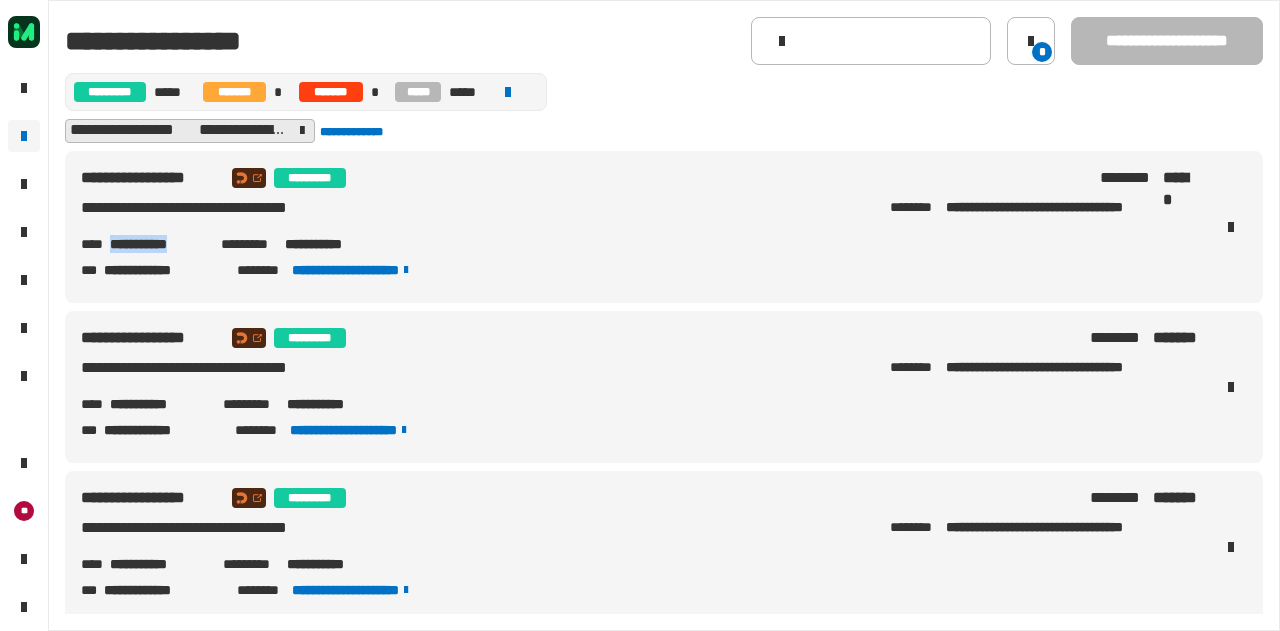 drag, startPoint x: 205, startPoint y: 245, endPoint x: 108, endPoint y: 239, distance: 97.18539 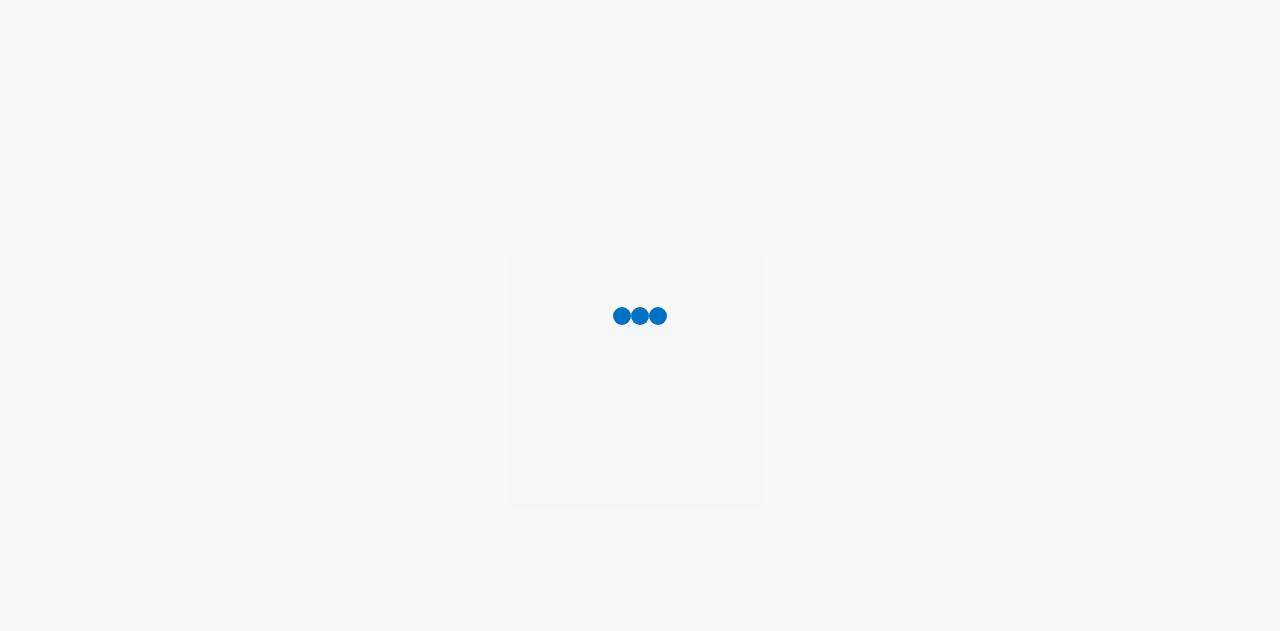 scroll, scrollTop: 0, scrollLeft: 0, axis: both 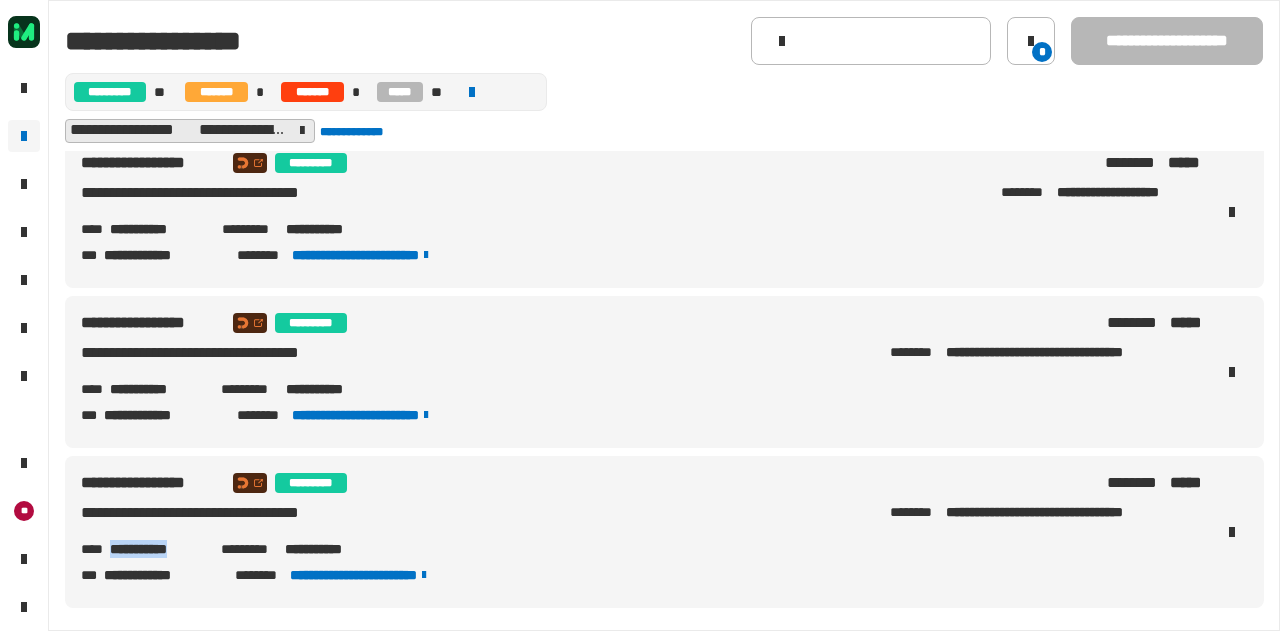 drag, startPoint x: 204, startPoint y: 545, endPoint x: 108, endPoint y: 547, distance: 96.02083 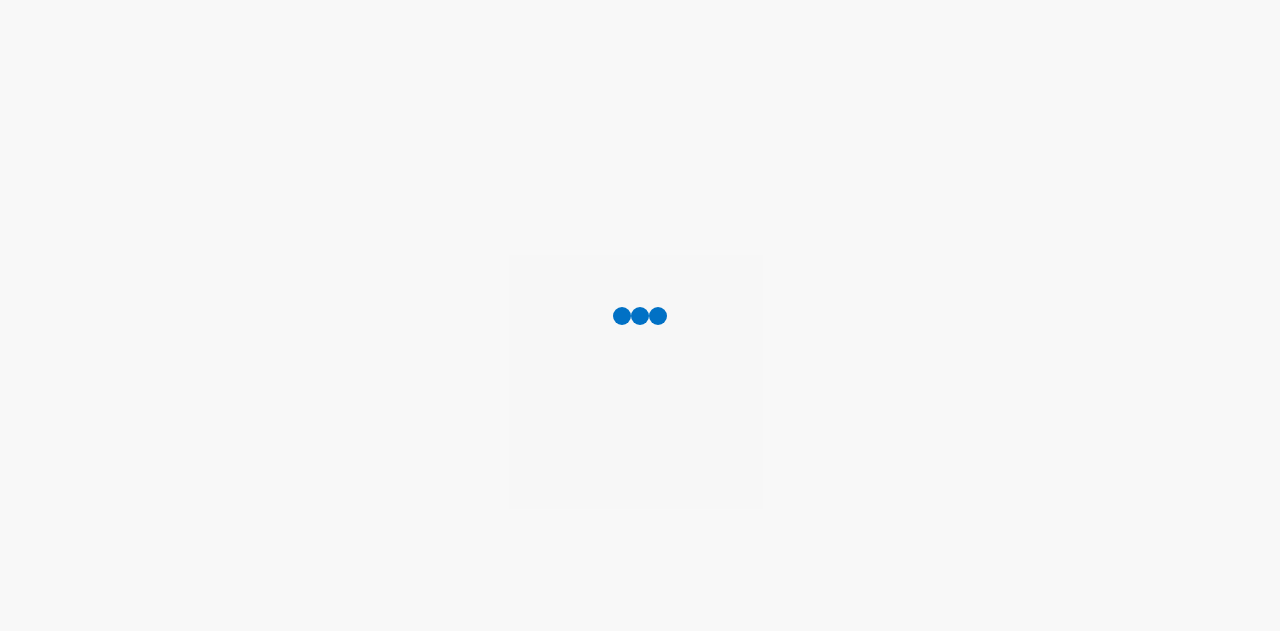 scroll, scrollTop: 0, scrollLeft: 0, axis: both 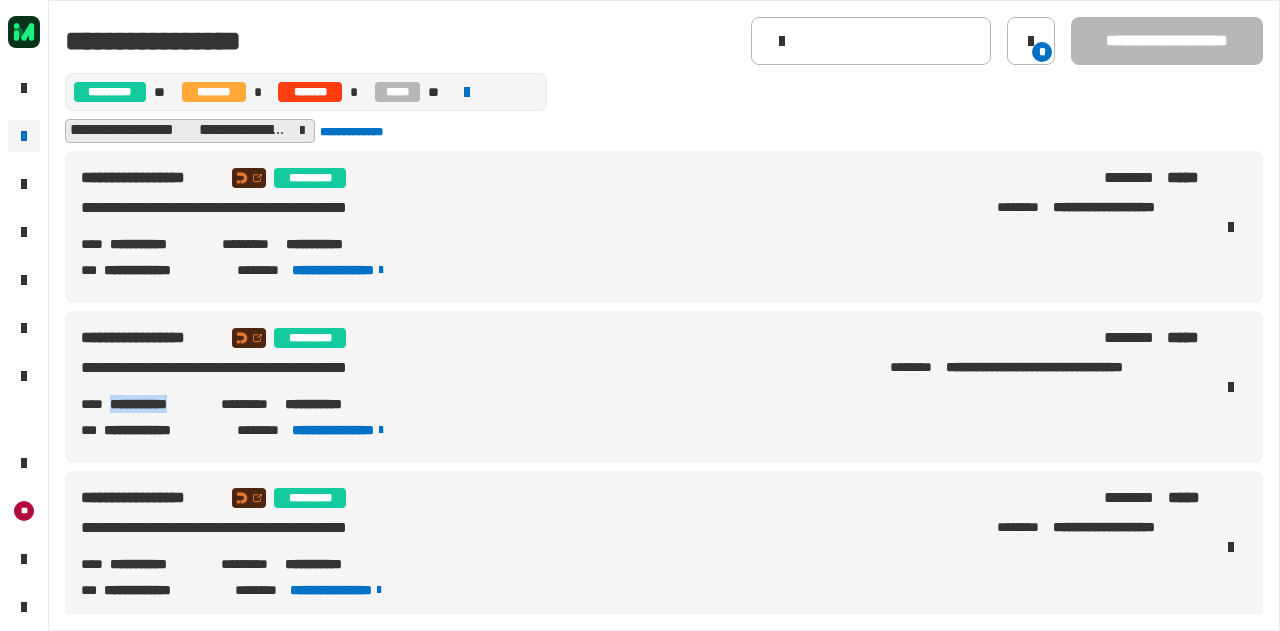 drag, startPoint x: 206, startPoint y: 399, endPoint x: 110, endPoint y: 399, distance: 96 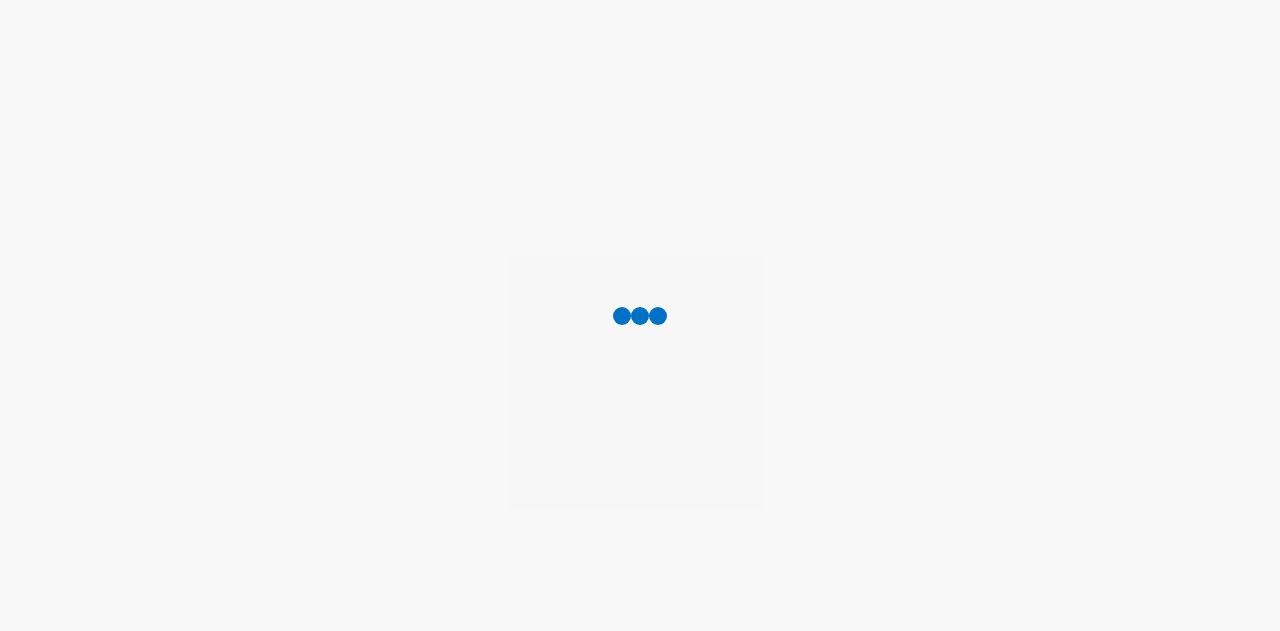 scroll, scrollTop: 0, scrollLeft: 0, axis: both 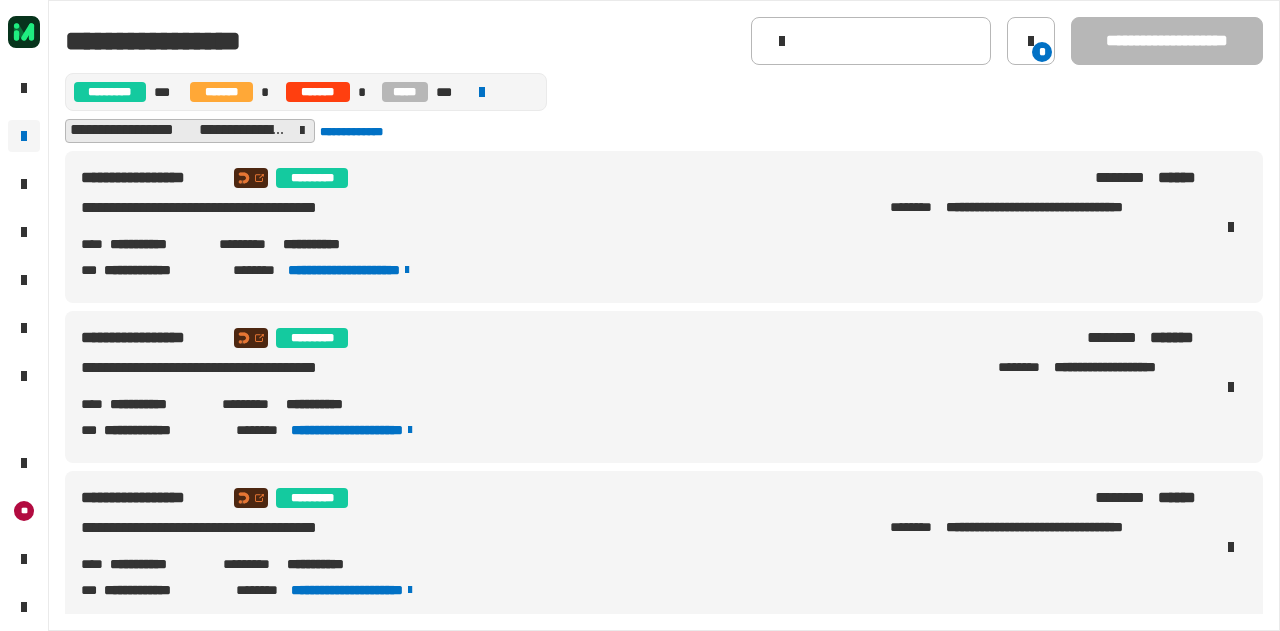 click on "**********" at bounding box center [156, 244] 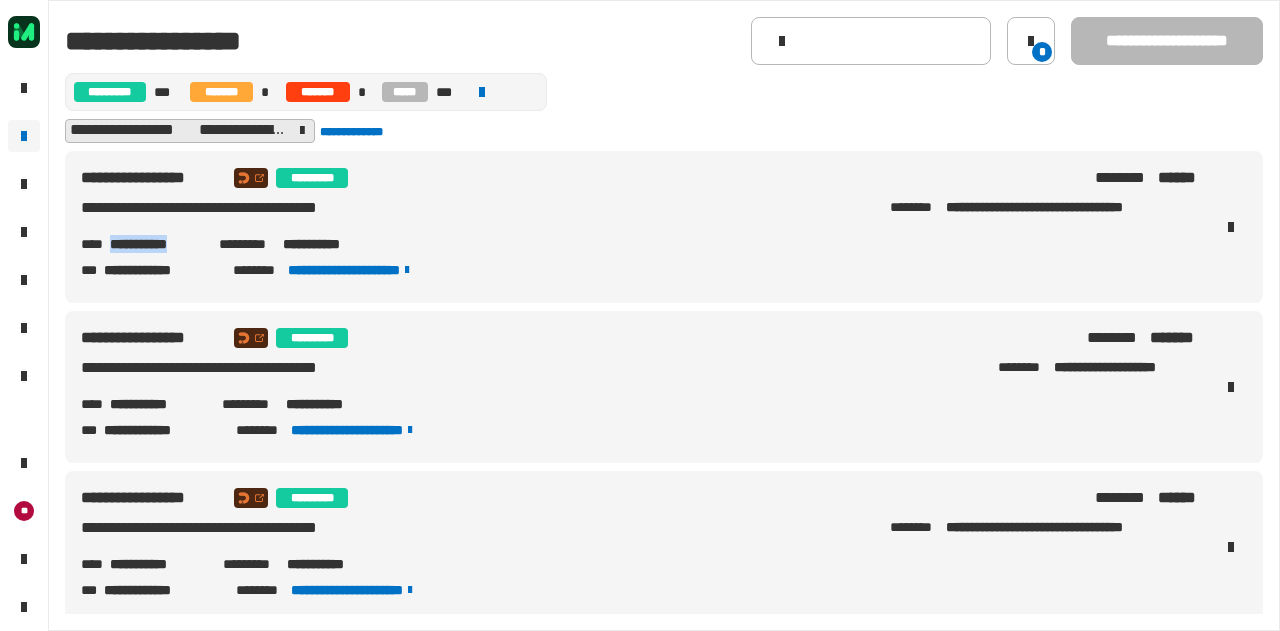 drag, startPoint x: 201, startPoint y: 243, endPoint x: 112, endPoint y: 243, distance: 89 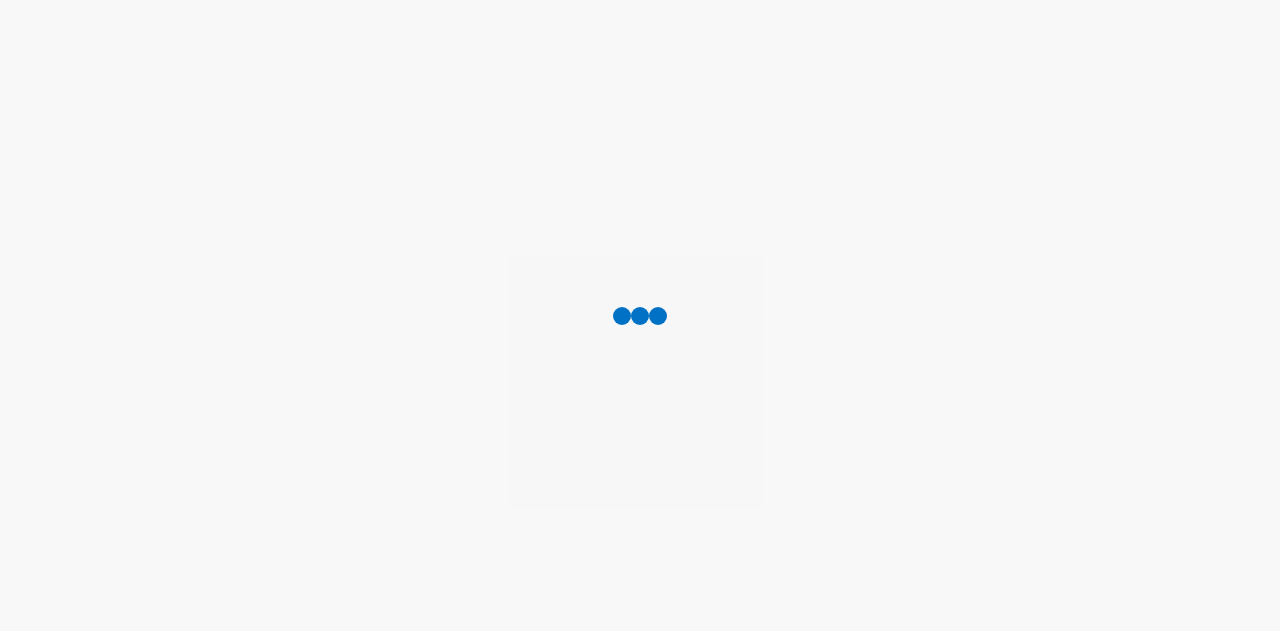 scroll, scrollTop: 0, scrollLeft: 0, axis: both 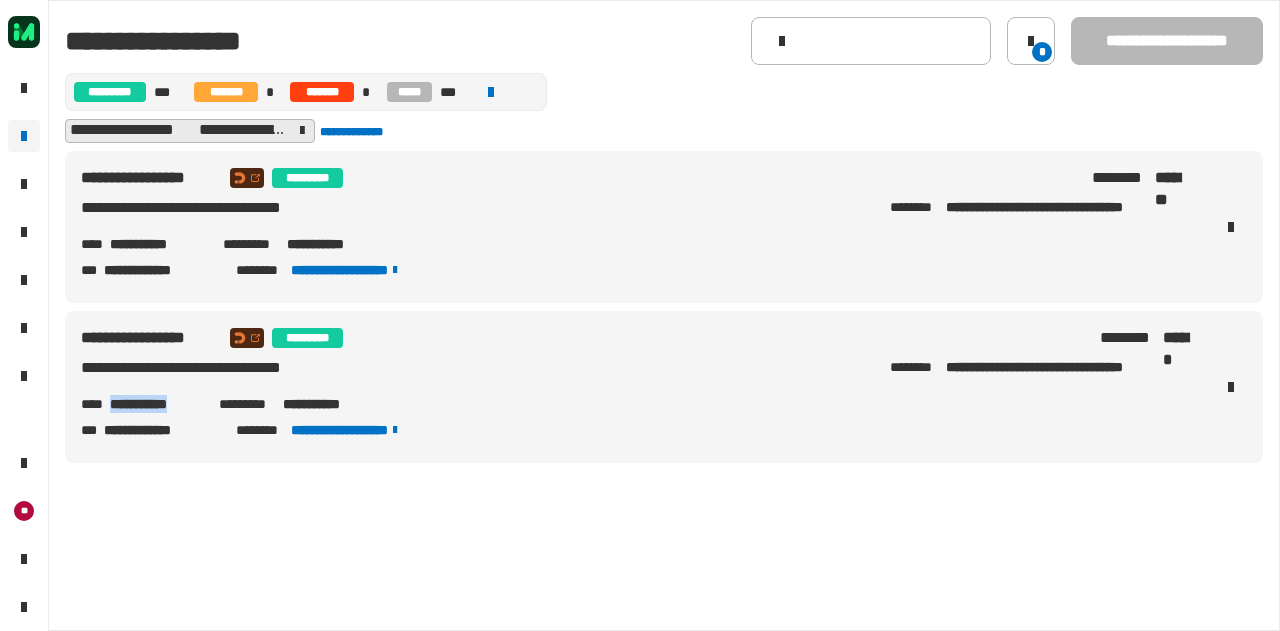 drag, startPoint x: 203, startPoint y: 399, endPoint x: 109, endPoint y: 393, distance: 94.19129 